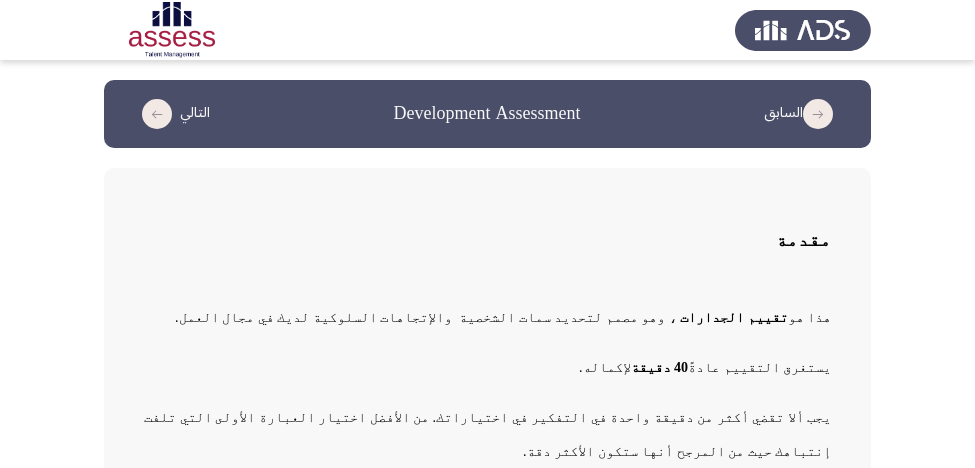 scroll, scrollTop: 217, scrollLeft: 0, axis: vertical 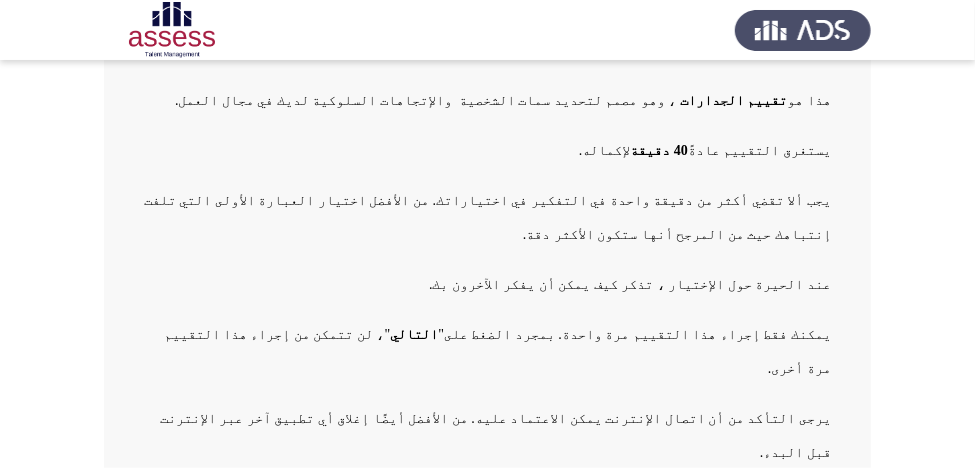 click on "التالي" 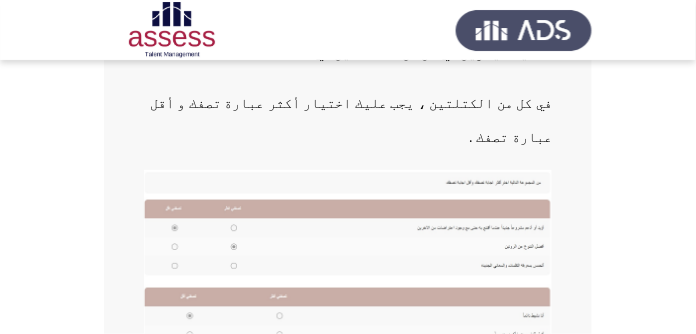 scroll, scrollTop: 342, scrollLeft: 0, axis: vertical 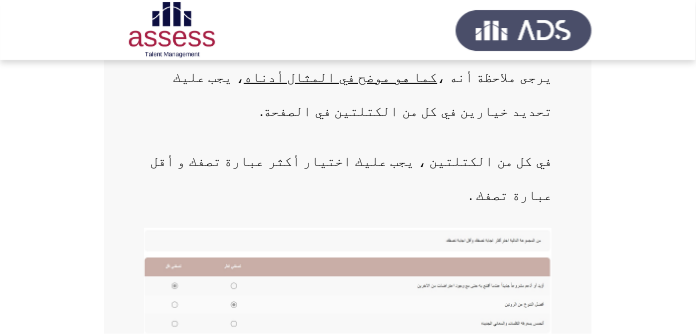 click 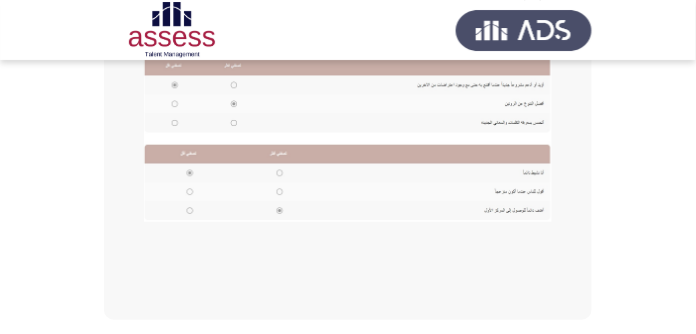 scroll, scrollTop: 544, scrollLeft: 0, axis: vertical 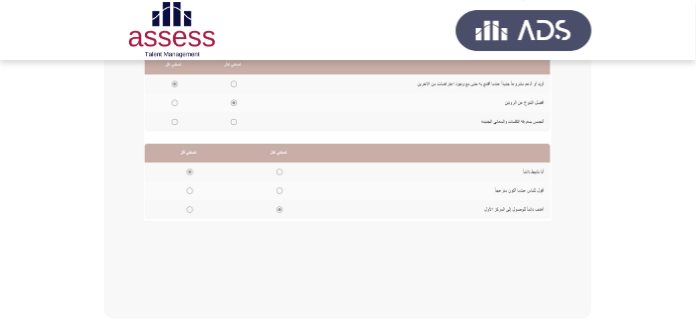 click on "التالي" 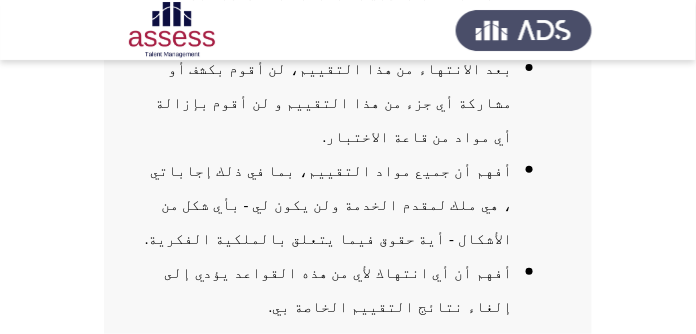 scroll, scrollTop: 514, scrollLeft: 0, axis: vertical 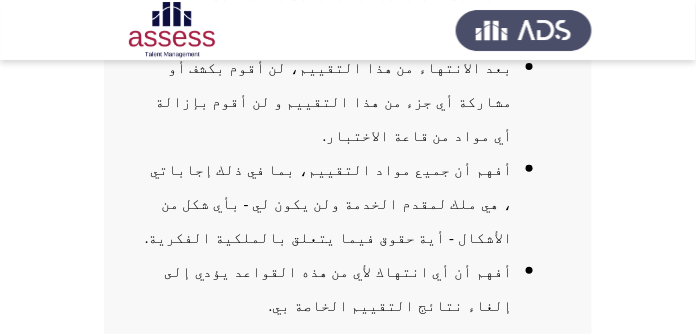click at bounding box center [544, 445] 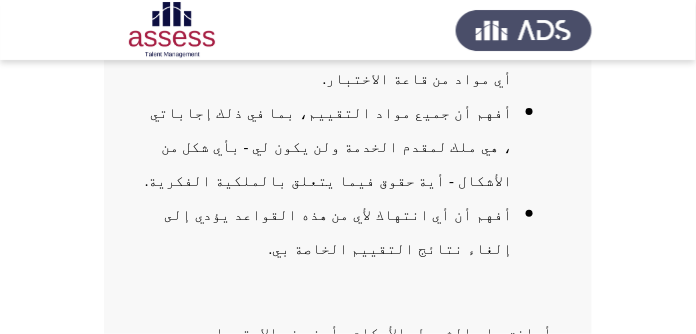 click on "التالي" 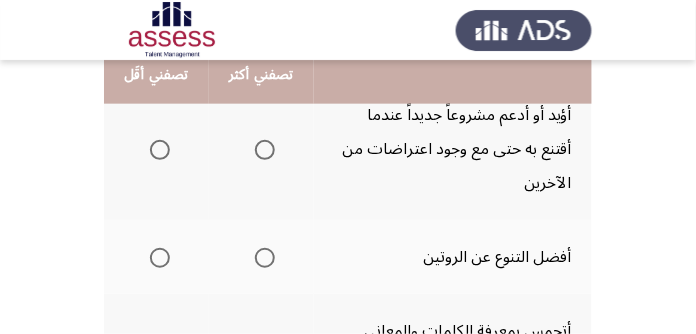 scroll, scrollTop: 228, scrollLeft: 0, axis: vertical 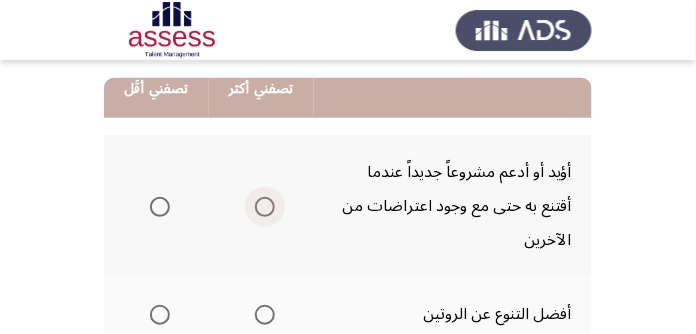 click at bounding box center (265, 207) 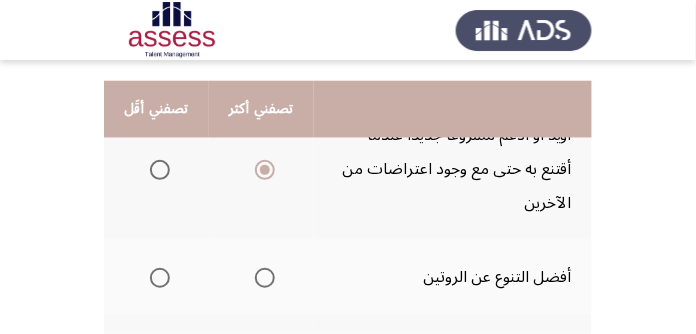 scroll, scrollTop: 285, scrollLeft: 0, axis: vertical 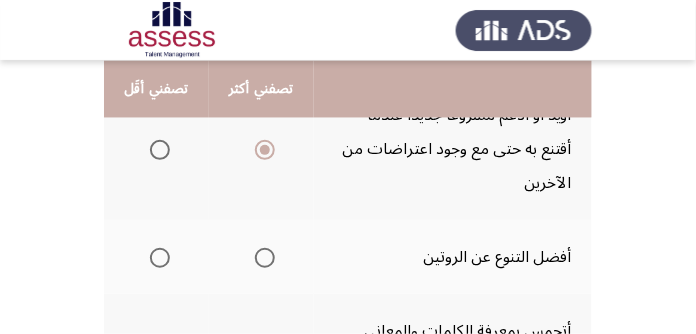 click at bounding box center [265, 258] 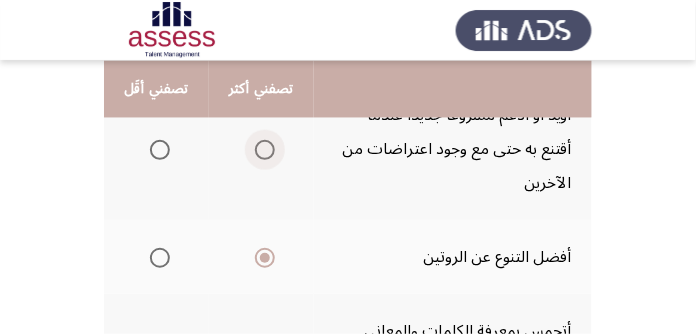 click at bounding box center [265, 150] 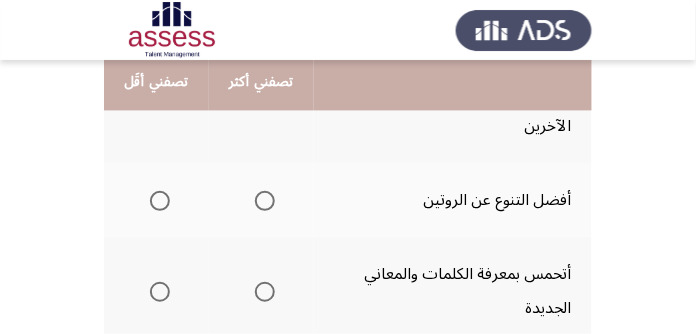 scroll, scrollTop: 285, scrollLeft: 0, axis: vertical 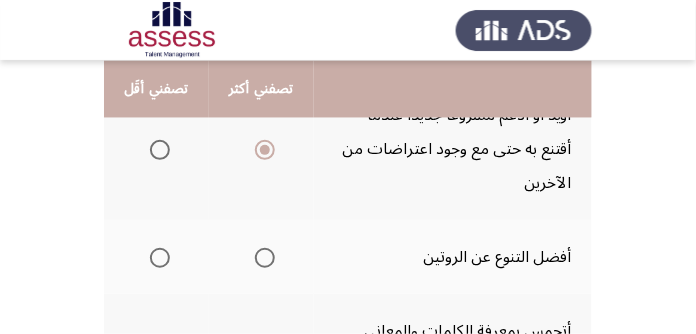 click at bounding box center (265, 258) 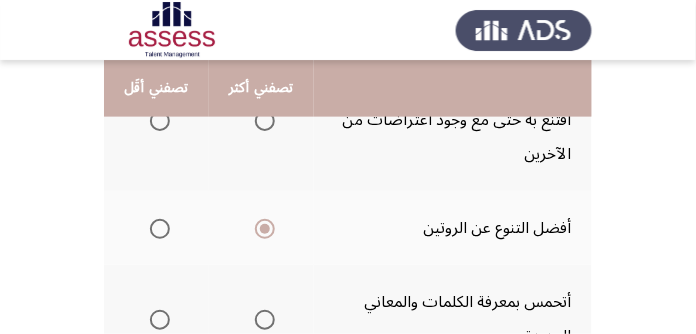 scroll, scrollTop: 342, scrollLeft: 0, axis: vertical 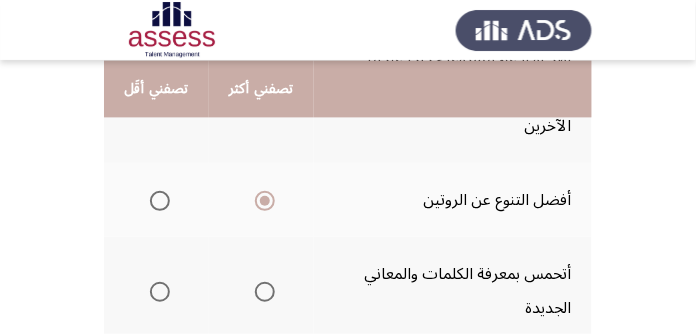 click at bounding box center (265, 292) 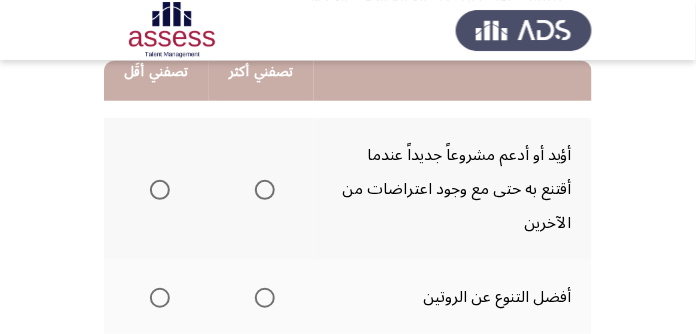 scroll, scrollTop: 228, scrollLeft: 0, axis: vertical 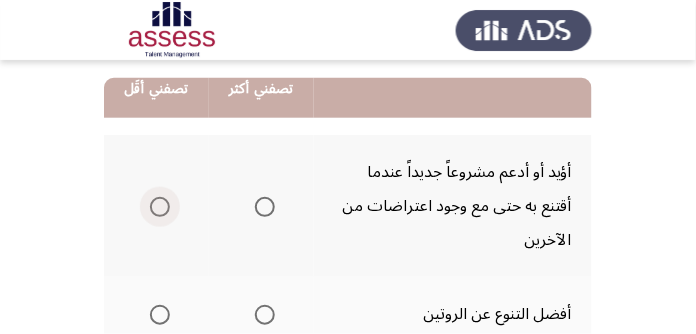 click at bounding box center (160, 207) 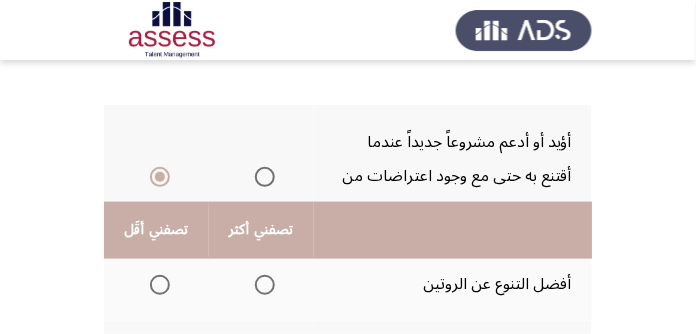 scroll, scrollTop: 228, scrollLeft: 0, axis: vertical 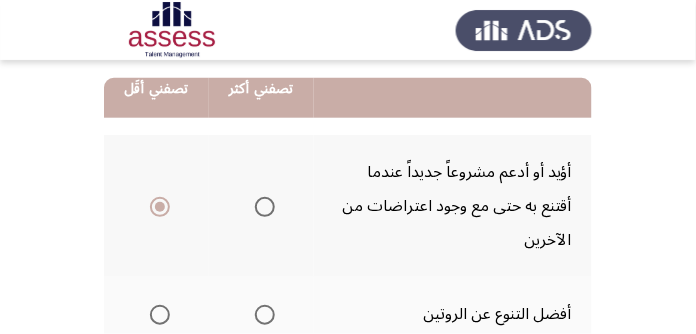 click at bounding box center [160, 315] 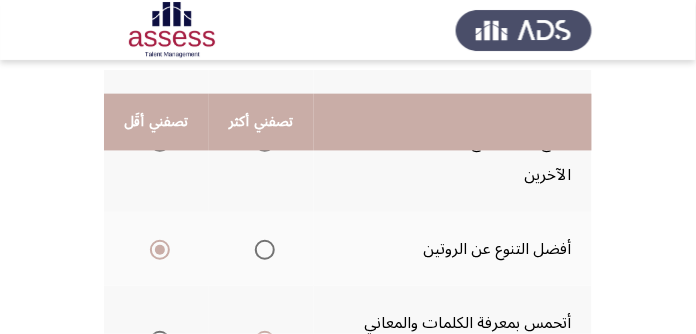 scroll, scrollTop: 285, scrollLeft: 0, axis: vertical 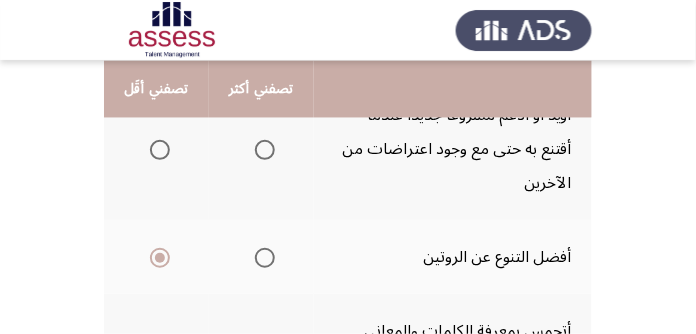 click at bounding box center (160, 150) 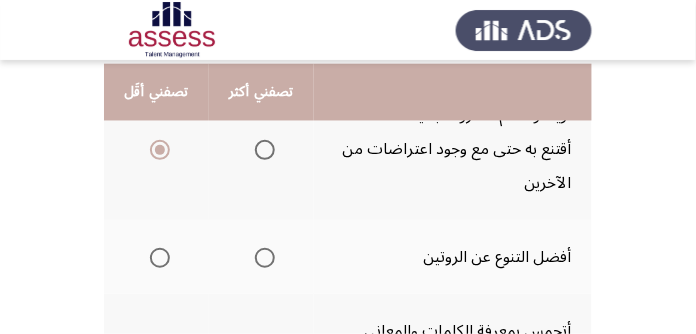 scroll, scrollTop: 342, scrollLeft: 0, axis: vertical 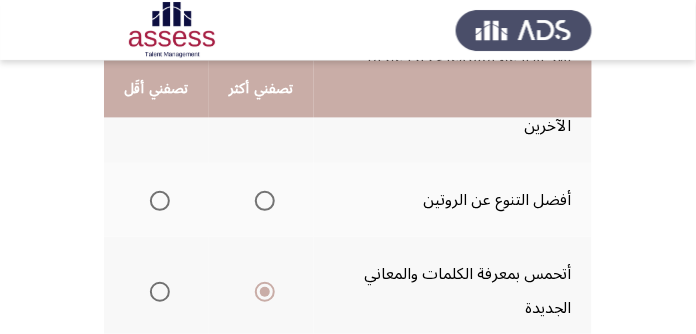 click at bounding box center [265, 201] 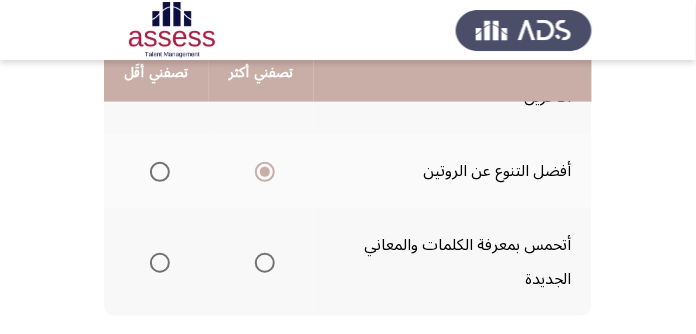 scroll, scrollTop: 400, scrollLeft: 0, axis: vertical 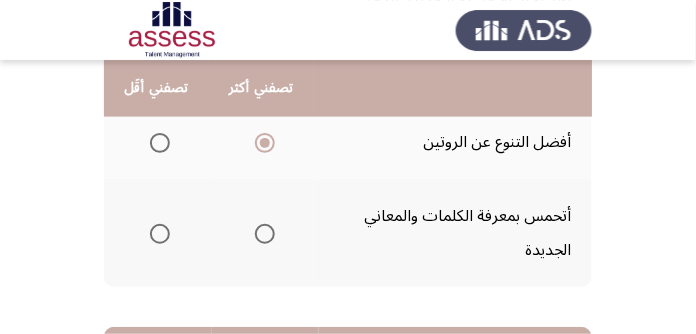click at bounding box center (160, 234) 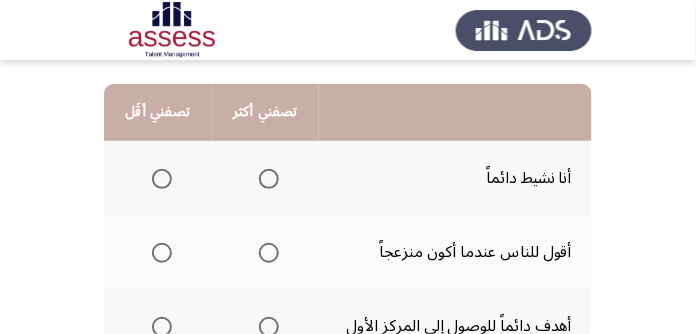 scroll, scrollTop: 685, scrollLeft: 0, axis: vertical 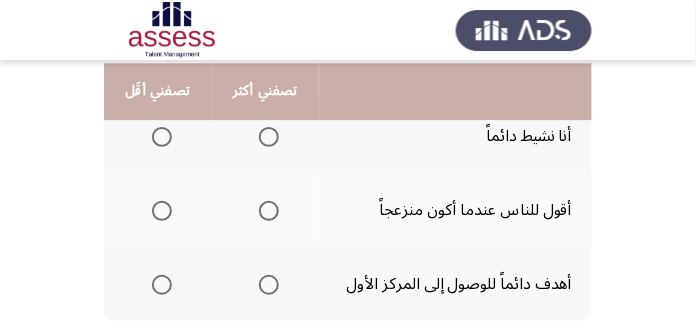 click at bounding box center (269, 285) 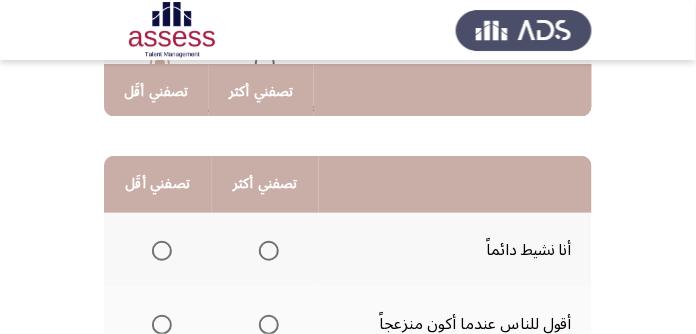 scroll, scrollTop: 628, scrollLeft: 0, axis: vertical 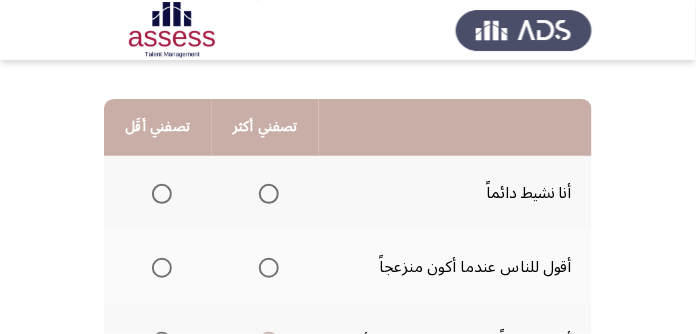 click at bounding box center [162, 268] 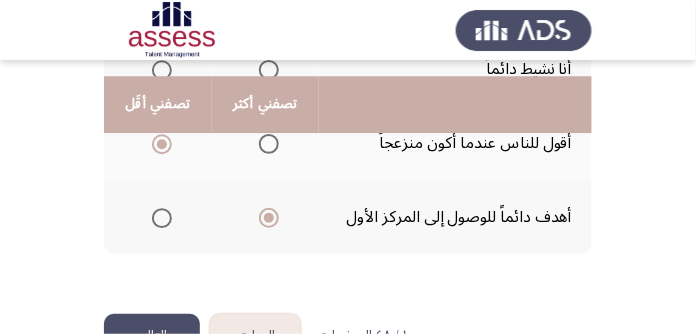 scroll, scrollTop: 809, scrollLeft: 0, axis: vertical 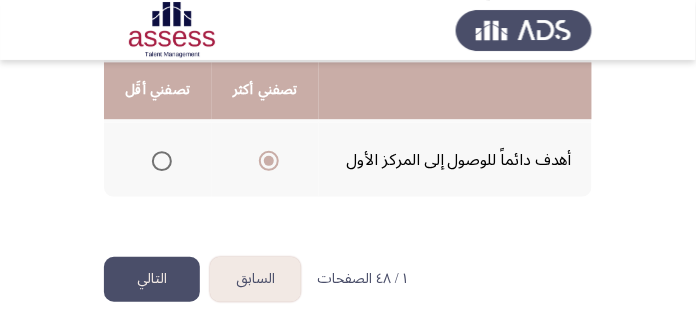 click on "التالي" 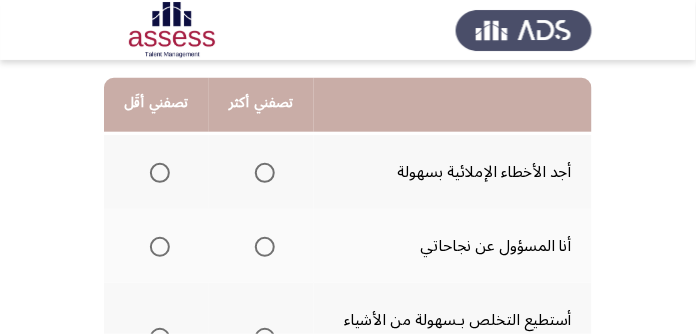 scroll, scrollTop: 285, scrollLeft: 0, axis: vertical 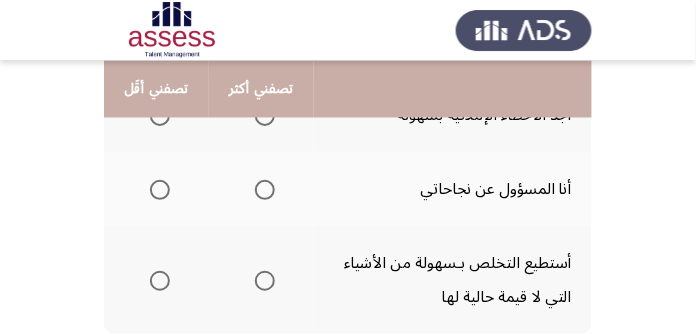 click at bounding box center [265, 281] 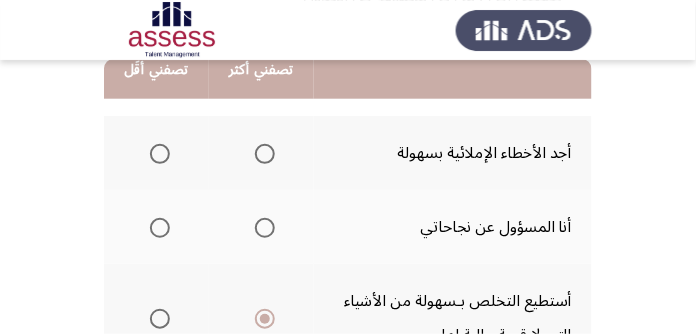 scroll, scrollTop: 228, scrollLeft: 0, axis: vertical 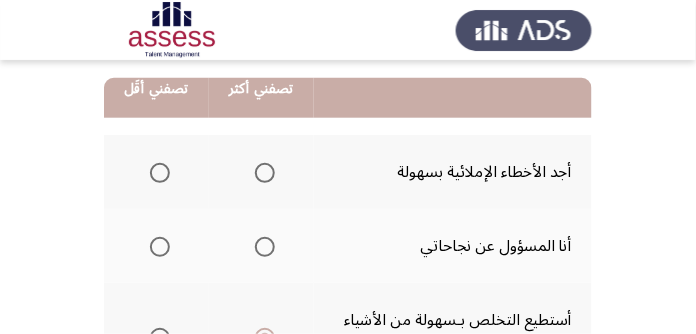 click at bounding box center (160, 173) 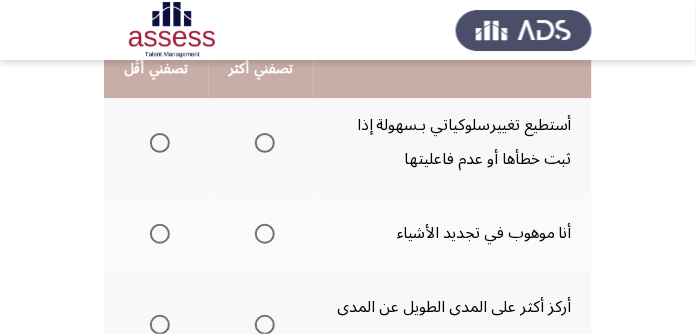 scroll, scrollTop: 571, scrollLeft: 0, axis: vertical 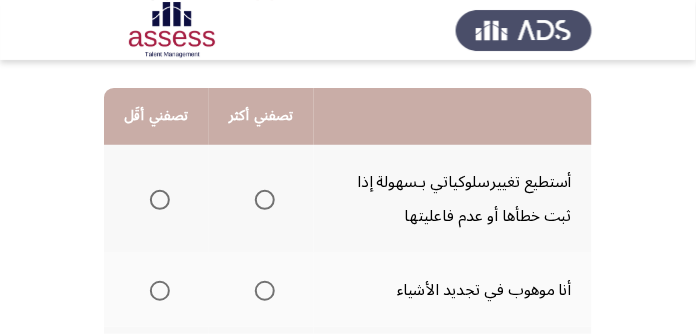 click at bounding box center [265, 200] 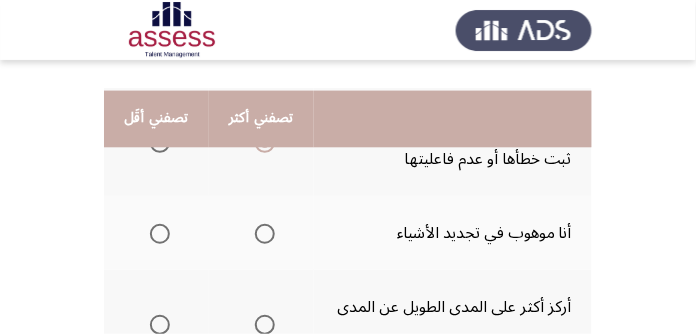 scroll, scrollTop: 685, scrollLeft: 0, axis: vertical 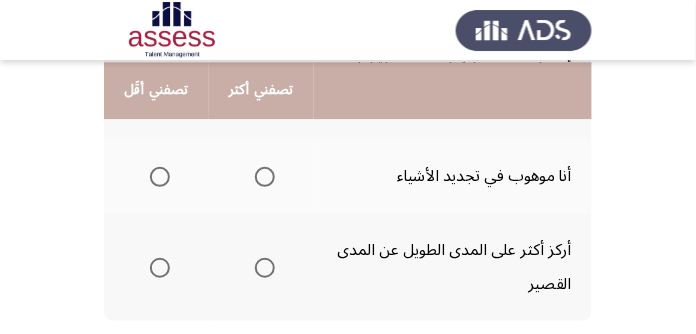 click at bounding box center (160, 268) 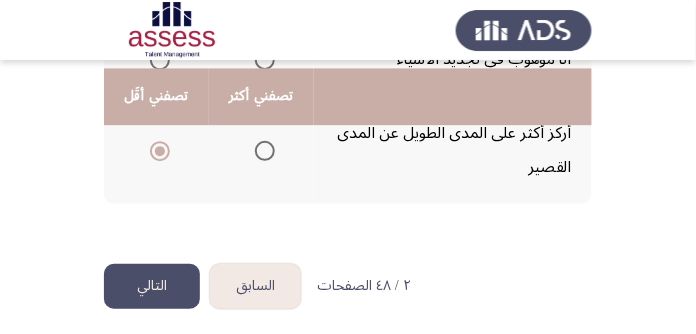 scroll, scrollTop: 809, scrollLeft: 0, axis: vertical 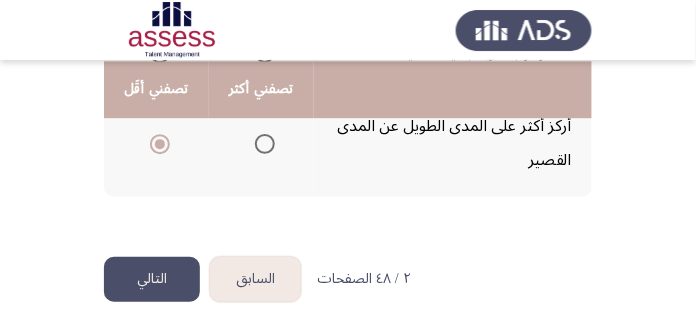 click on "التالي" 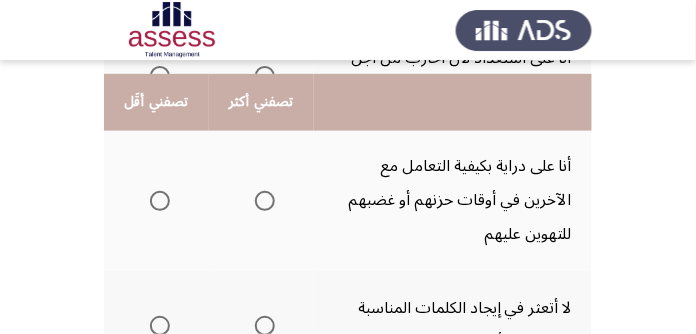 scroll, scrollTop: 400, scrollLeft: 0, axis: vertical 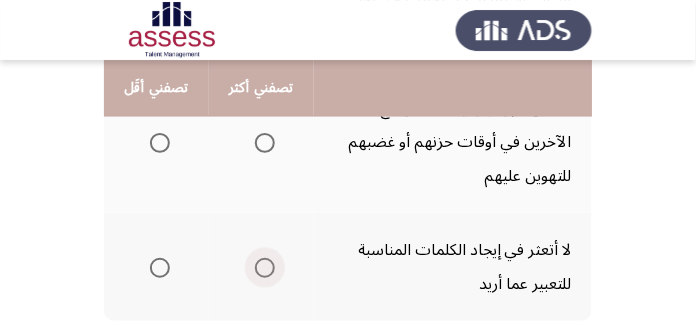 click at bounding box center [265, 268] 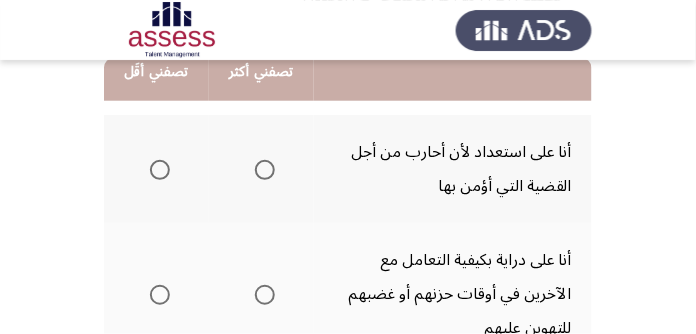scroll, scrollTop: 228, scrollLeft: 0, axis: vertical 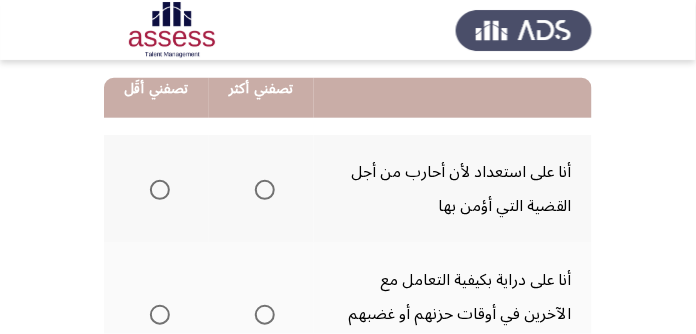 click at bounding box center (265, 190) 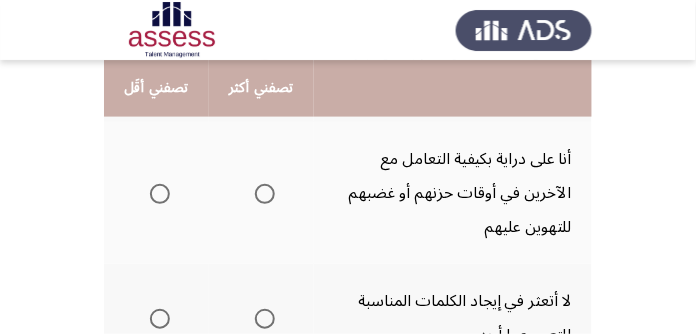 scroll, scrollTop: 342, scrollLeft: 0, axis: vertical 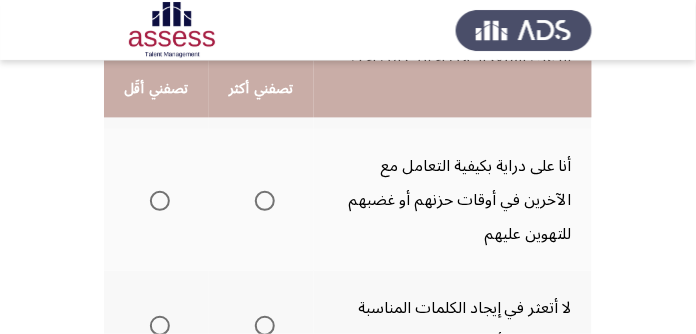 click at bounding box center [160, 201] 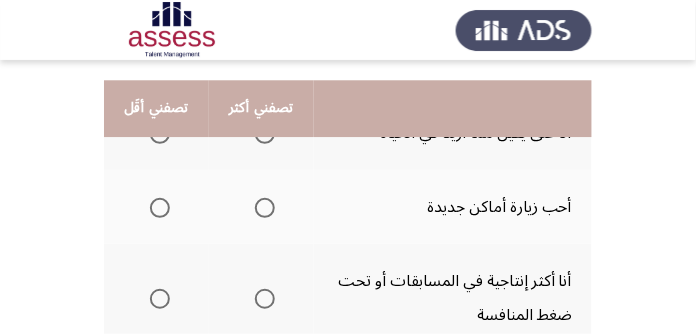 scroll, scrollTop: 742, scrollLeft: 0, axis: vertical 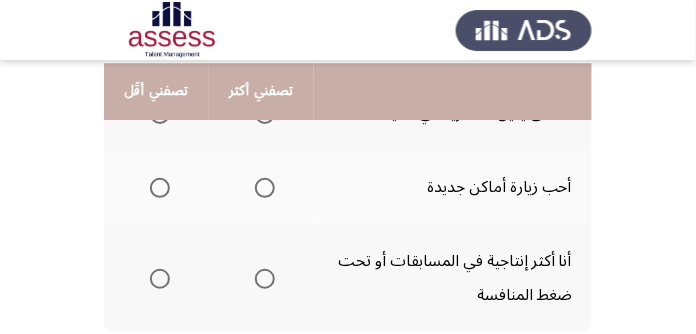 click at bounding box center [265, 279] 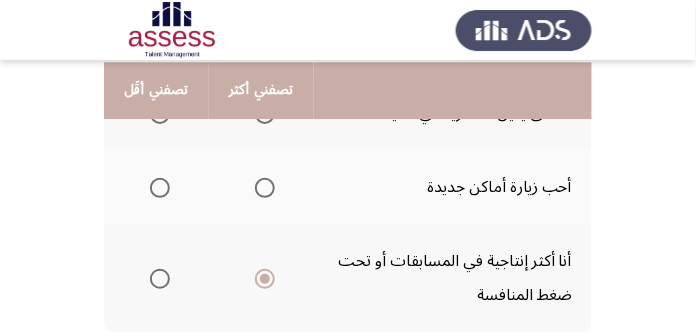 scroll, scrollTop: 685, scrollLeft: 0, axis: vertical 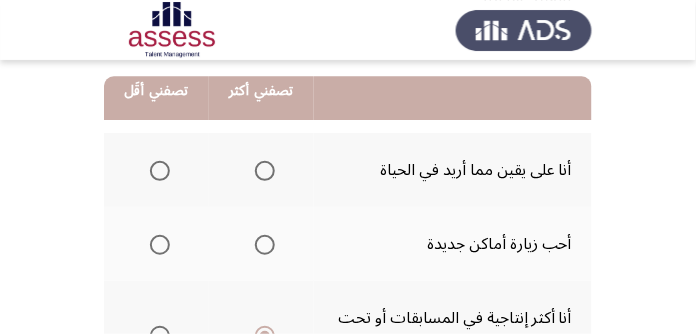 click at bounding box center [160, 245] 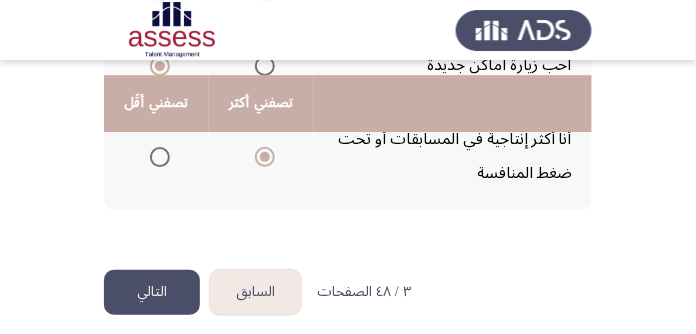 scroll, scrollTop: 876, scrollLeft: 0, axis: vertical 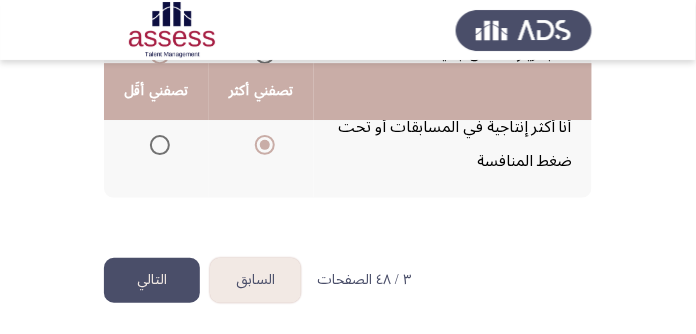 click on "التالي" 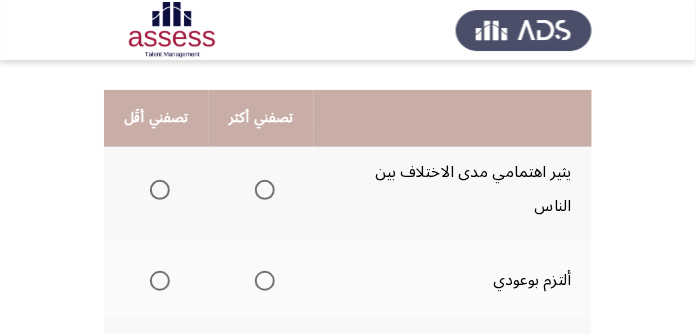 scroll, scrollTop: 285, scrollLeft: 0, axis: vertical 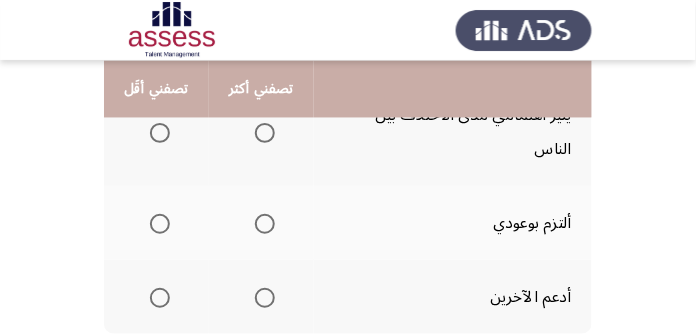 click at bounding box center (265, 224) 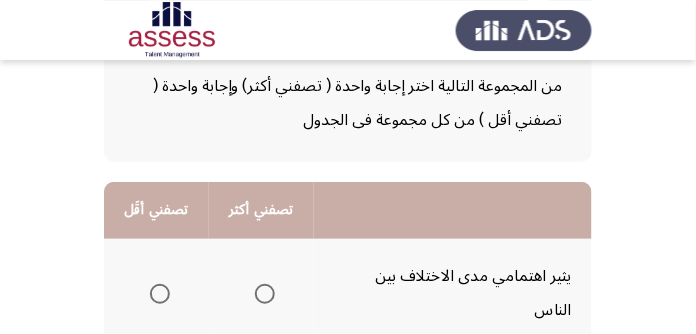 scroll, scrollTop: 114, scrollLeft: 0, axis: vertical 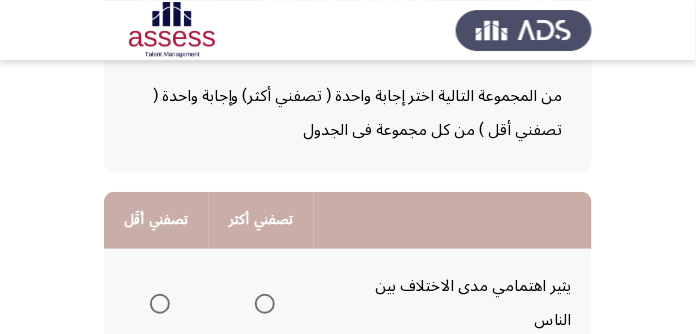 click at bounding box center (160, 304) 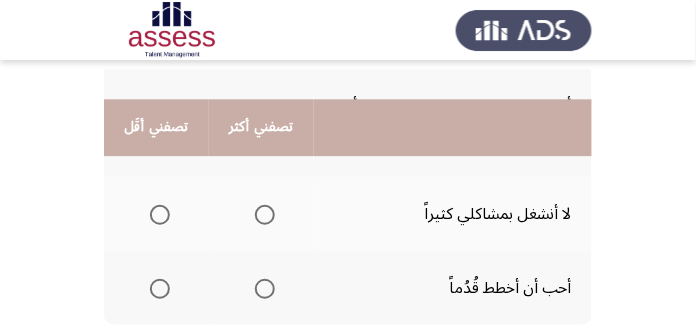scroll, scrollTop: 628, scrollLeft: 0, axis: vertical 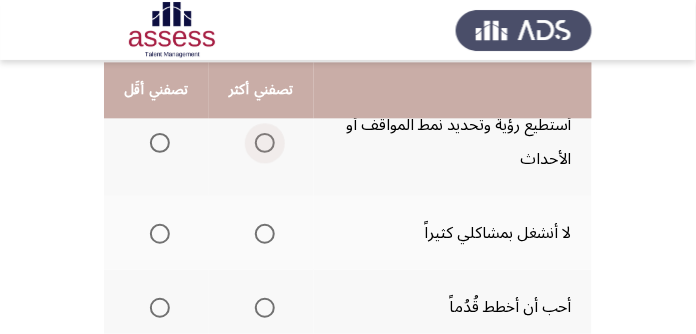 click at bounding box center [265, 143] 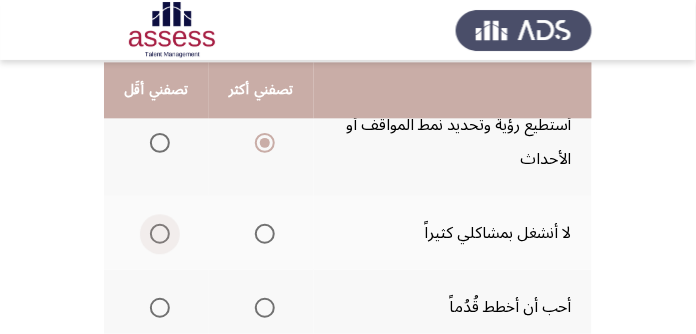 click at bounding box center (160, 234) 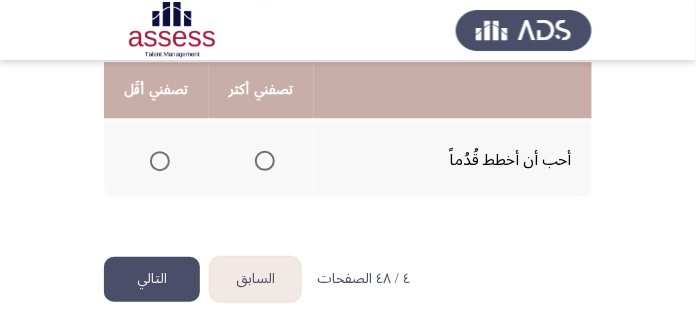 scroll, scrollTop: 775, scrollLeft: 0, axis: vertical 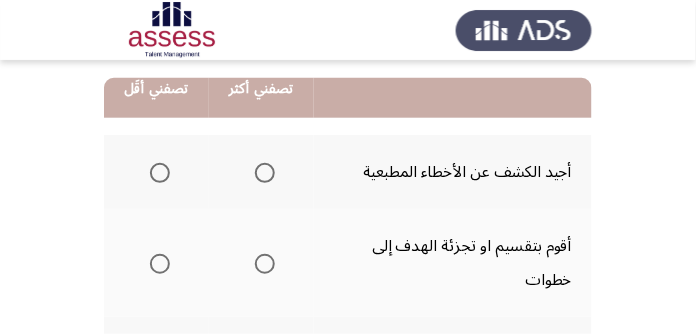 click at bounding box center (265, 264) 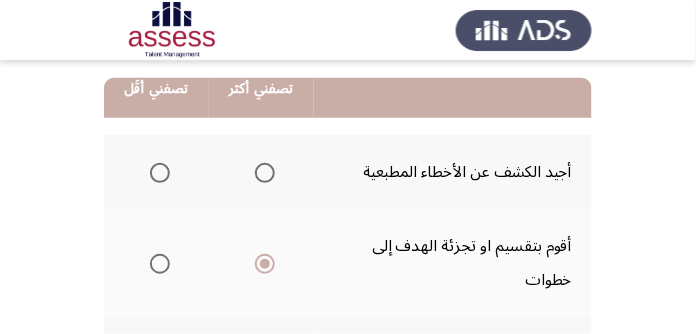 click at bounding box center [160, 173] 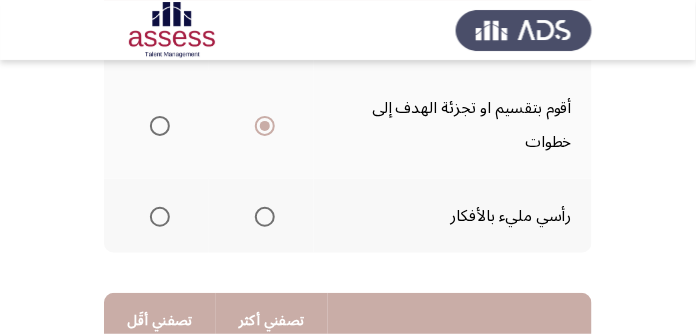 scroll, scrollTop: 400, scrollLeft: 0, axis: vertical 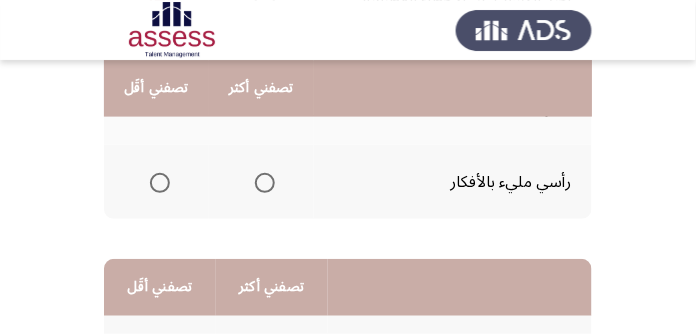 click at bounding box center [160, 183] 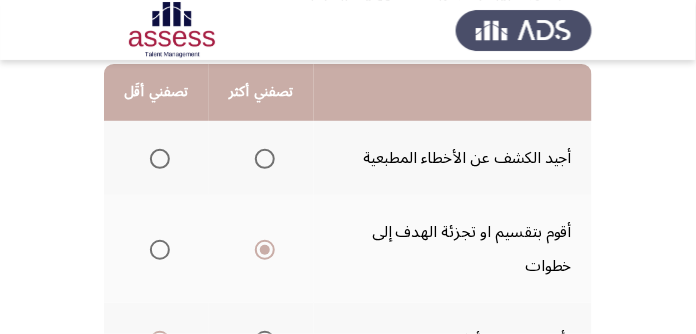 scroll, scrollTop: 171, scrollLeft: 0, axis: vertical 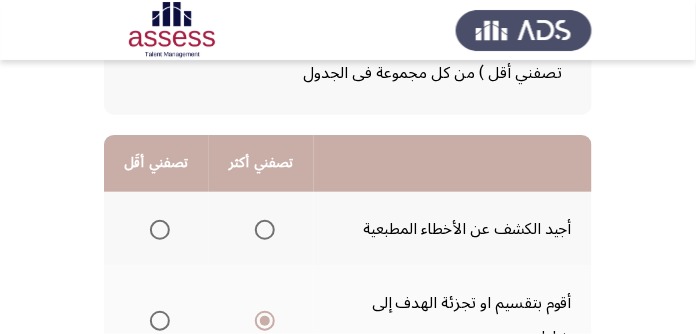 click at bounding box center [160, 230] 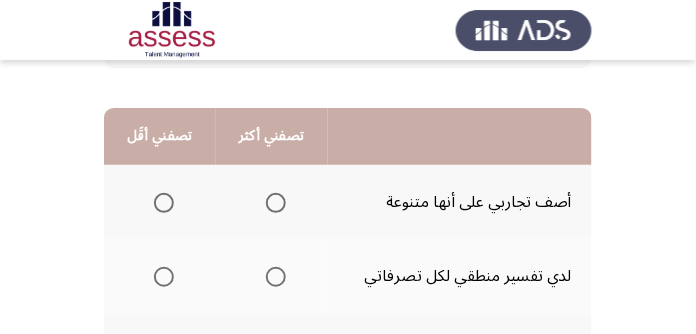 scroll, scrollTop: 571, scrollLeft: 0, axis: vertical 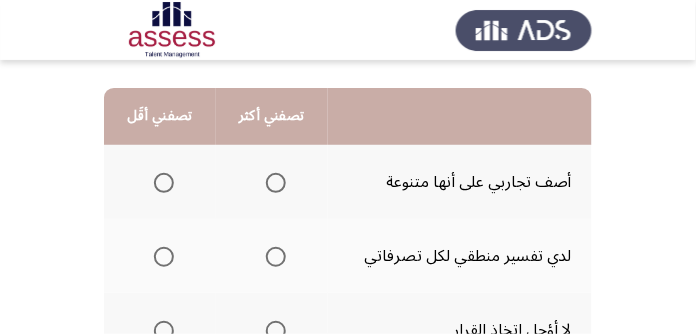 click at bounding box center (276, 257) 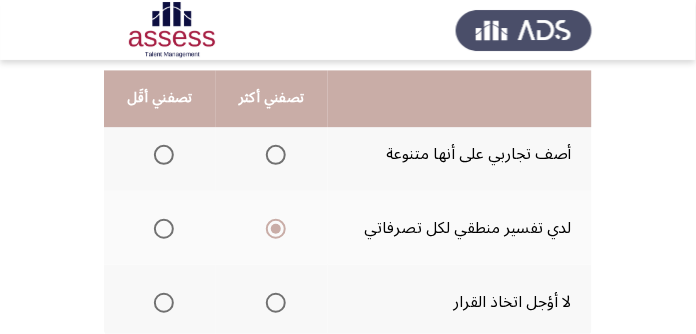 scroll, scrollTop: 570, scrollLeft: 0, axis: vertical 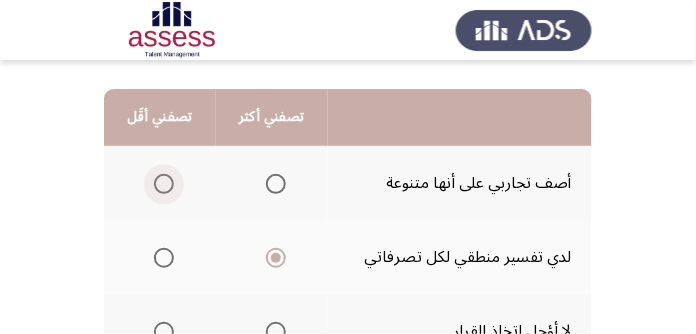 click at bounding box center [164, 184] 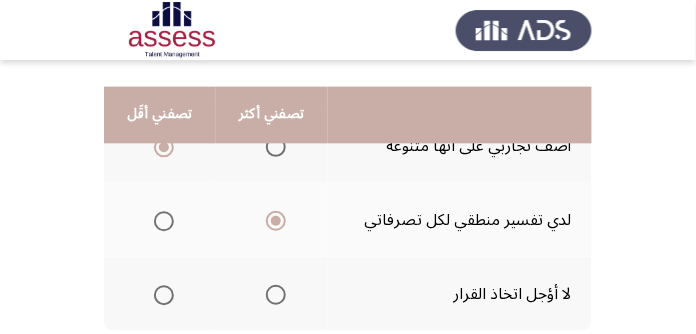 scroll, scrollTop: 684, scrollLeft: 0, axis: vertical 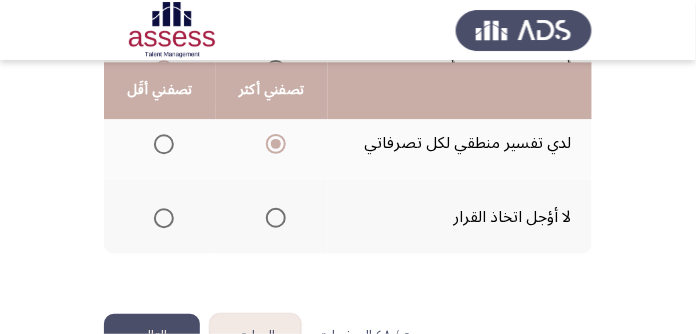 click at bounding box center (164, 218) 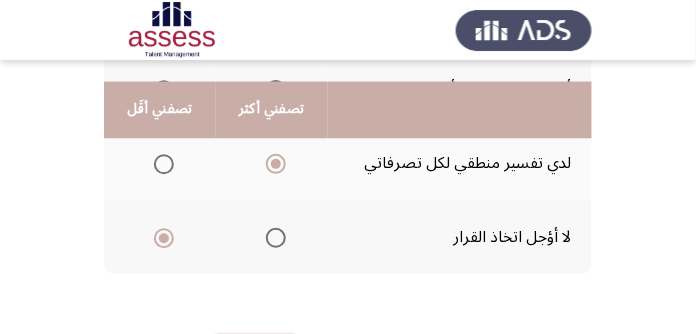 scroll, scrollTop: 684, scrollLeft: 0, axis: vertical 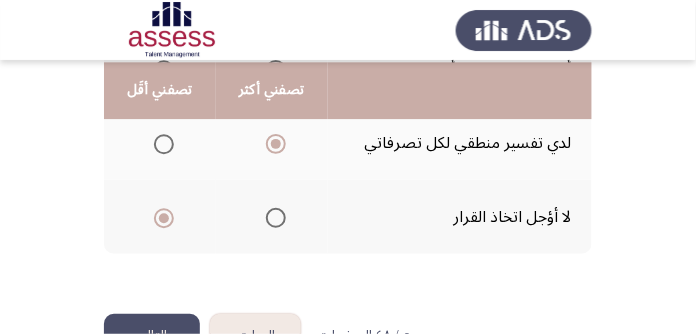 click on "التالي" 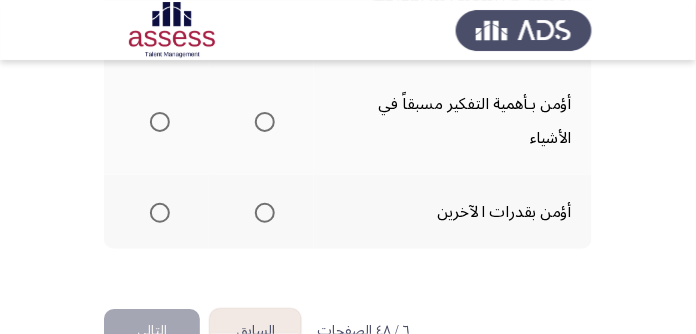 scroll, scrollTop: 775, scrollLeft: 0, axis: vertical 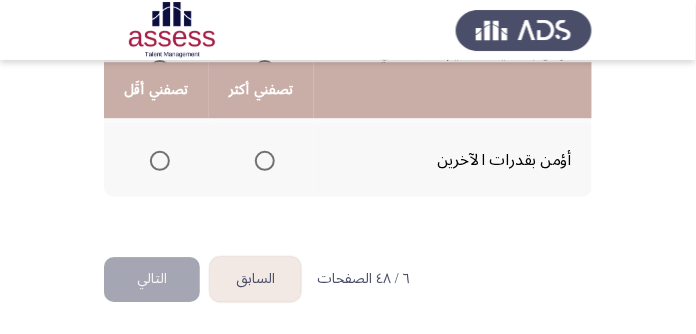click on "السابق" 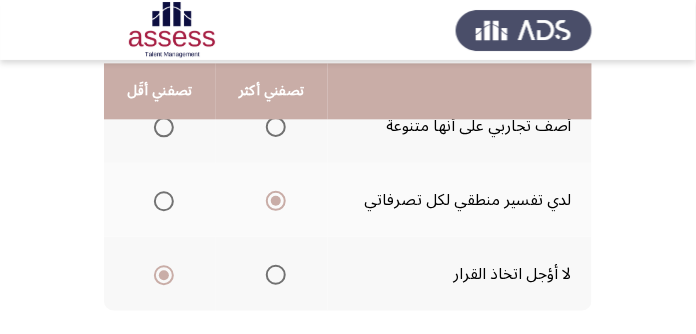 scroll, scrollTop: 628, scrollLeft: 0, axis: vertical 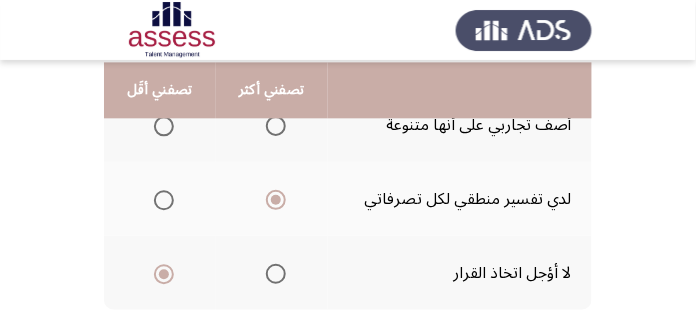 click at bounding box center [276, 274] 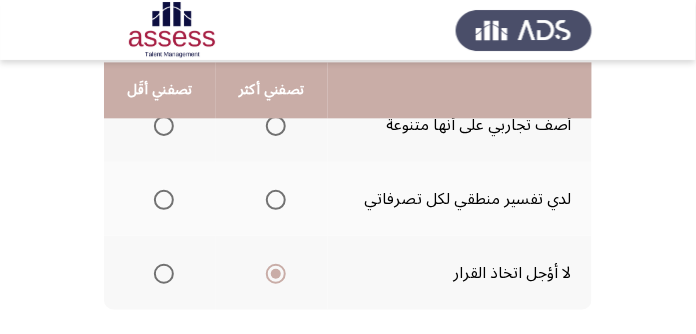 click at bounding box center (164, 126) 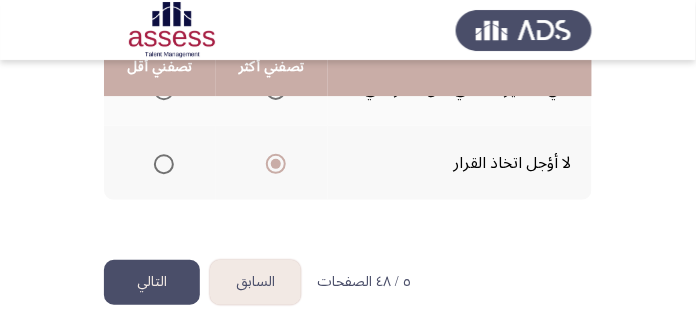 scroll, scrollTop: 741, scrollLeft: 0, axis: vertical 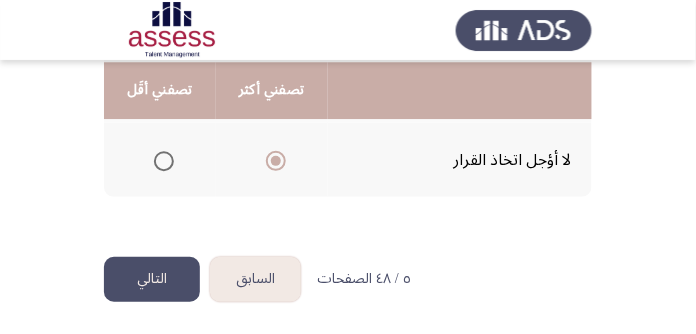 click on "التالي" 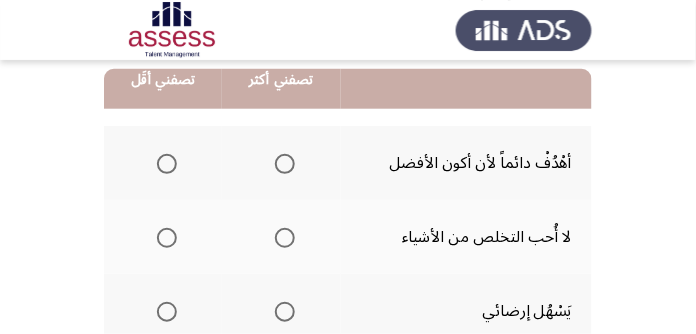 scroll, scrollTop: 228, scrollLeft: 0, axis: vertical 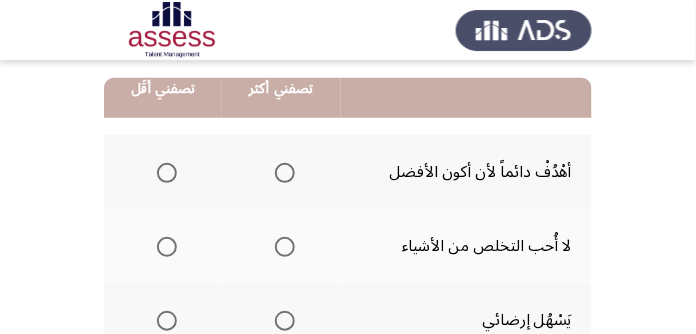 click at bounding box center [285, 173] 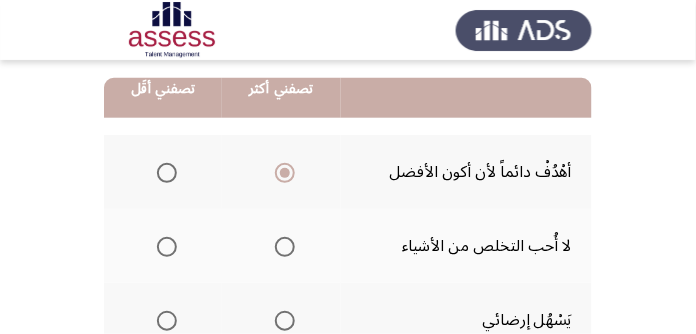 click at bounding box center [167, 247] 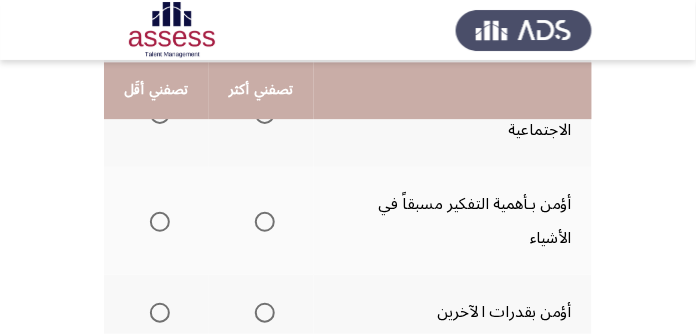 scroll, scrollTop: 547, scrollLeft: 0, axis: vertical 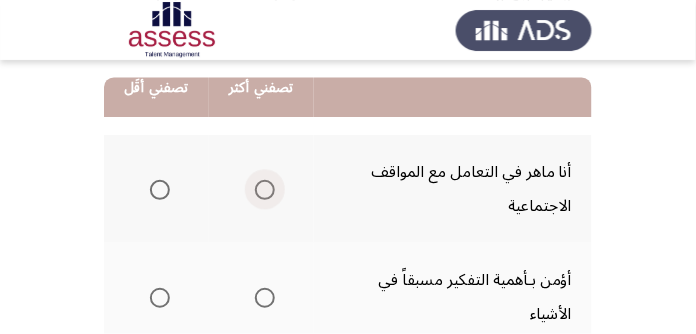 click at bounding box center (265, 190) 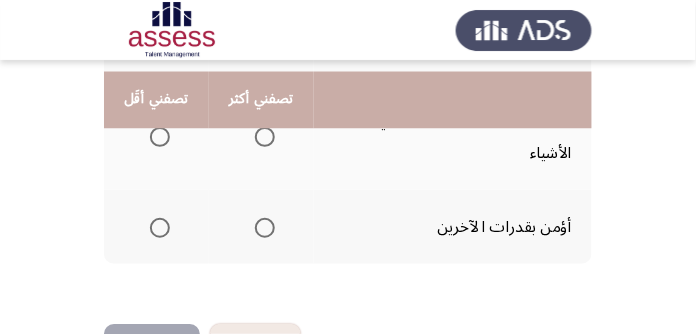 scroll, scrollTop: 718, scrollLeft: 0, axis: vertical 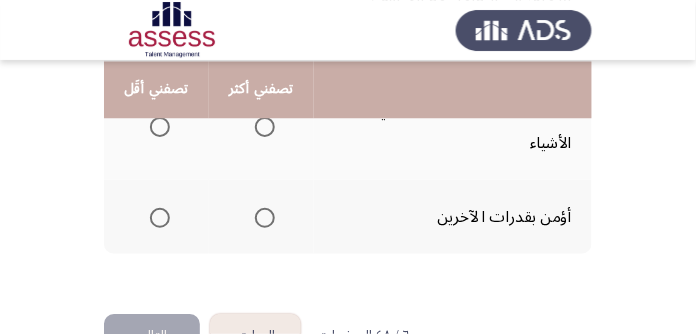 click at bounding box center (160, 127) 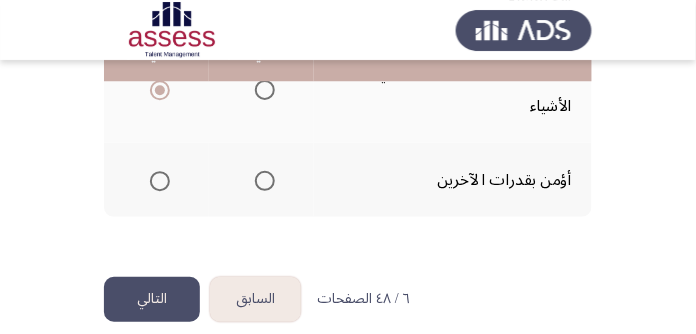 scroll, scrollTop: 775, scrollLeft: 0, axis: vertical 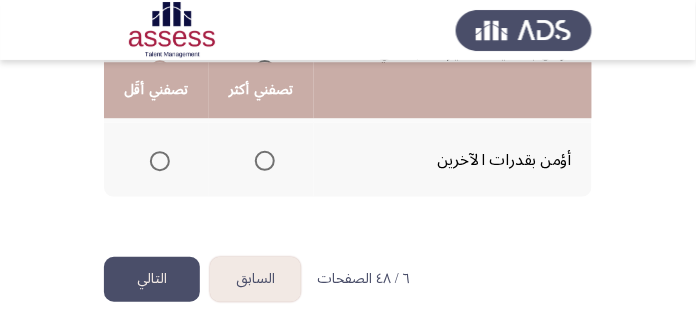 click on "التالي" 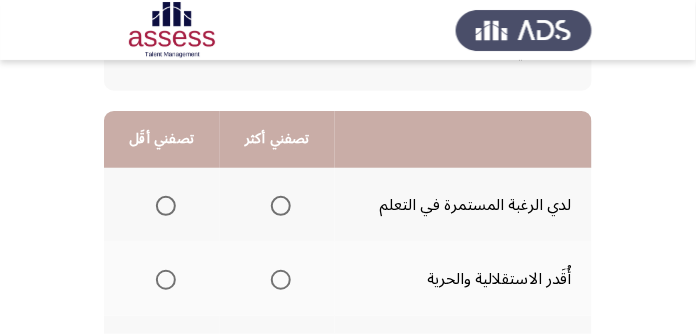 scroll, scrollTop: 171, scrollLeft: 0, axis: vertical 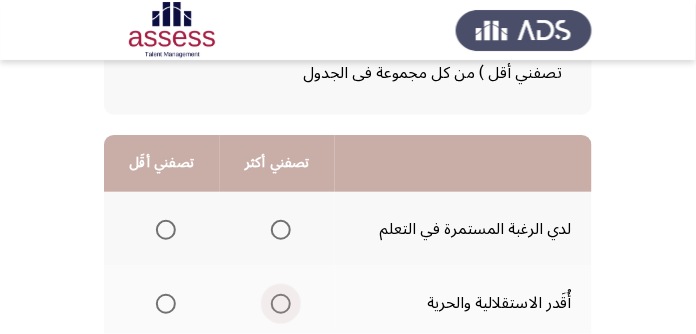 click at bounding box center (281, 304) 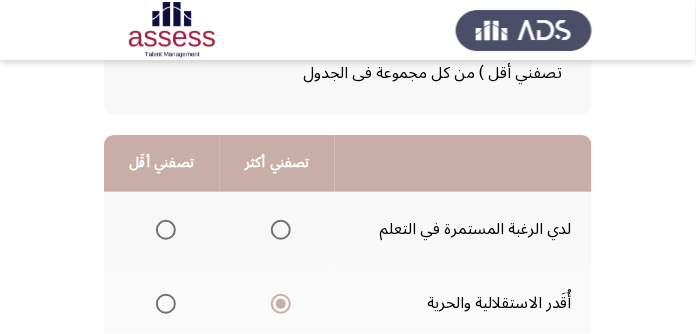click at bounding box center [166, 304] 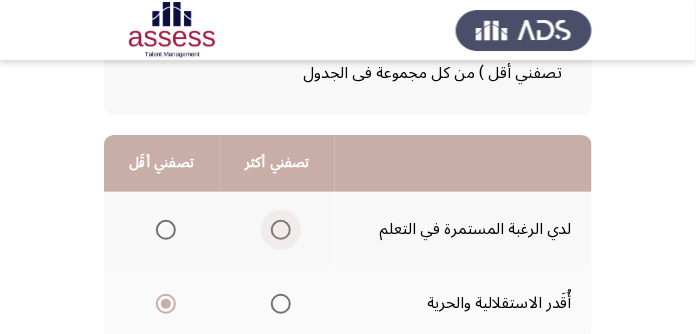 click at bounding box center (281, 230) 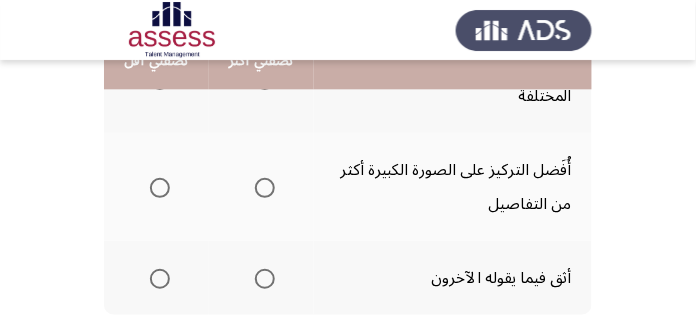 scroll, scrollTop: 685, scrollLeft: 0, axis: vertical 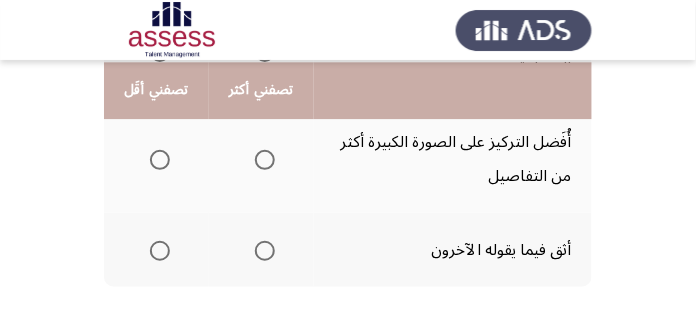 click at bounding box center (265, 160) 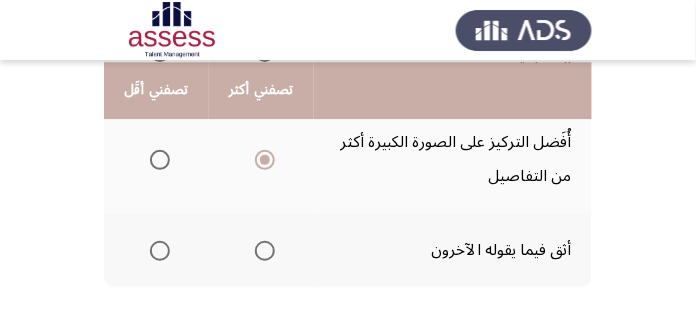 click at bounding box center (160, 251) 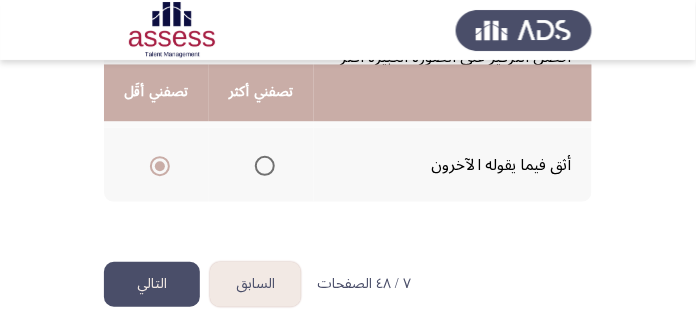 scroll, scrollTop: 775, scrollLeft: 0, axis: vertical 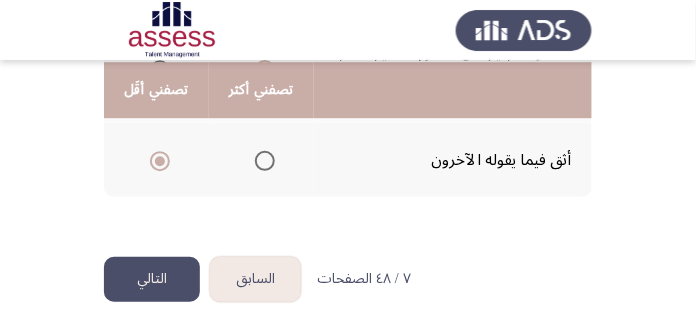 click on "التالي" 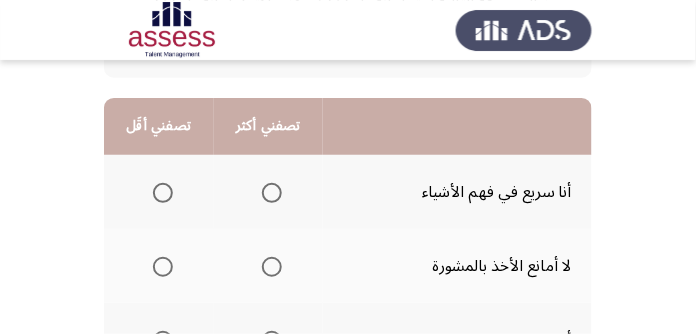 scroll, scrollTop: 228, scrollLeft: 0, axis: vertical 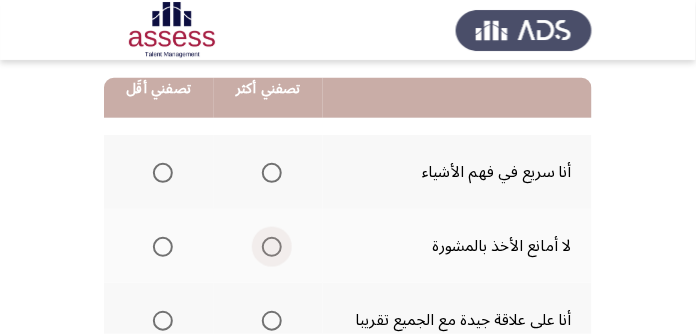click at bounding box center (272, 247) 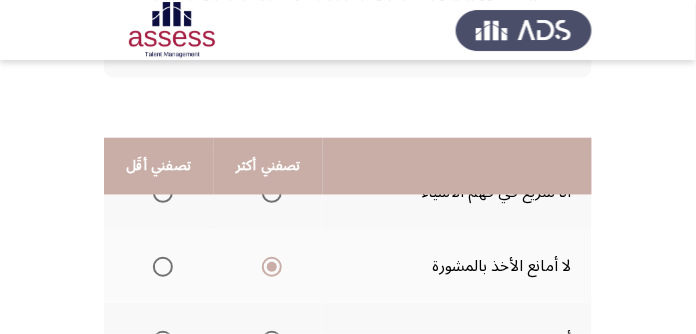 scroll, scrollTop: 171, scrollLeft: 0, axis: vertical 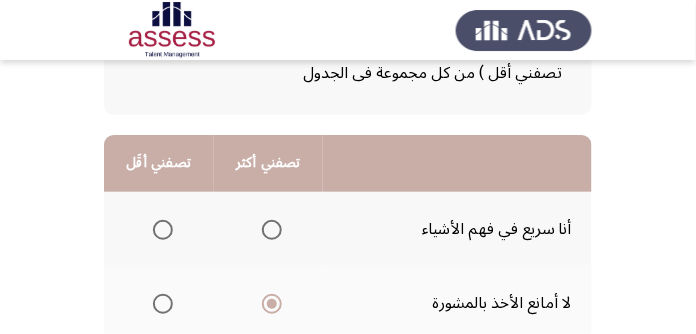 click at bounding box center [163, 230] 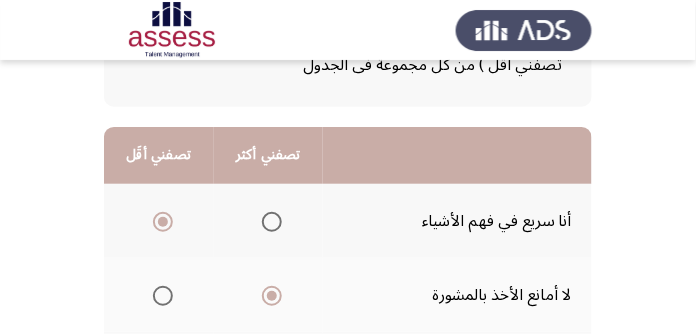 scroll, scrollTop: 171, scrollLeft: 0, axis: vertical 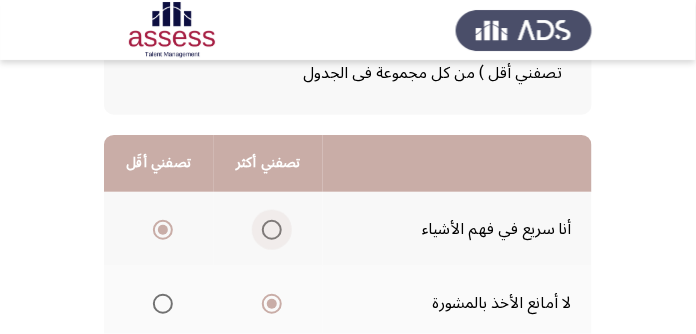 click at bounding box center [272, 230] 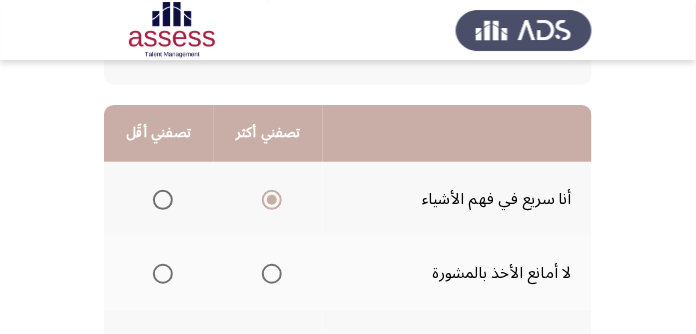 scroll, scrollTop: 228, scrollLeft: 0, axis: vertical 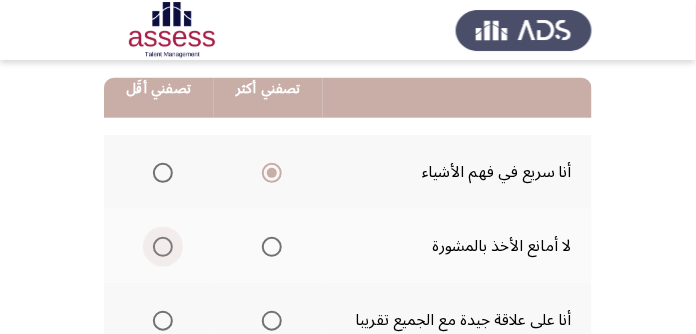 click at bounding box center [163, 247] 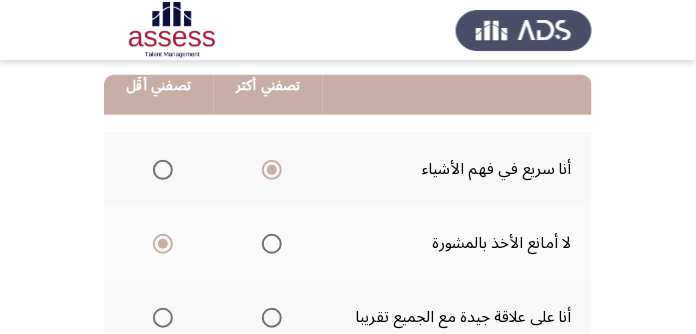 scroll, scrollTop: 228, scrollLeft: 0, axis: vertical 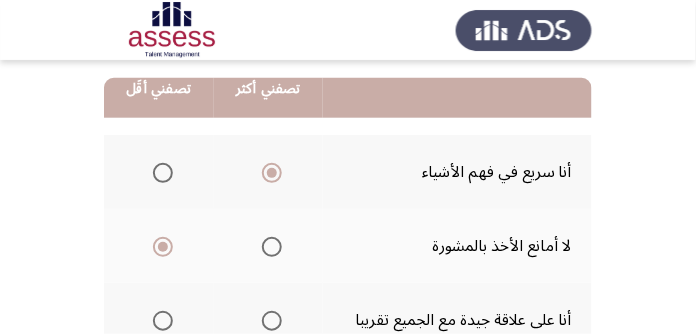 click at bounding box center [272, 247] 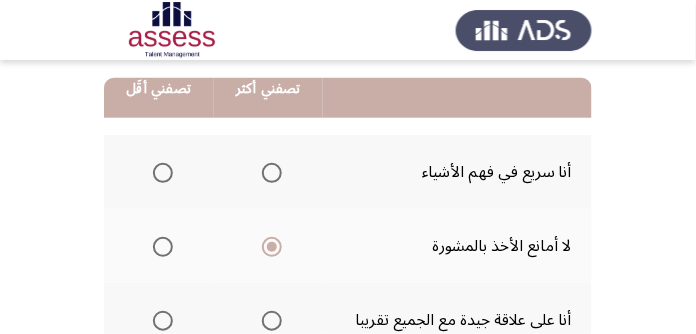 click at bounding box center [163, 173] 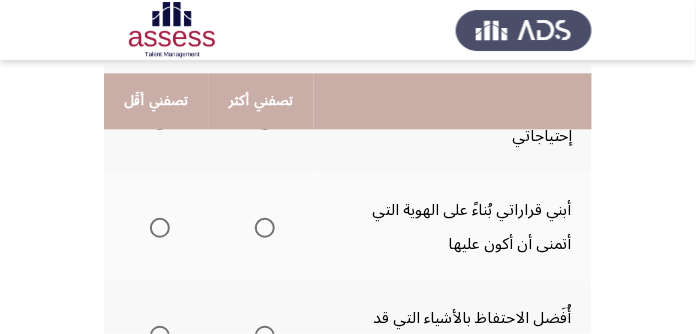 scroll, scrollTop: 628, scrollLeft: 0, axis: vertical 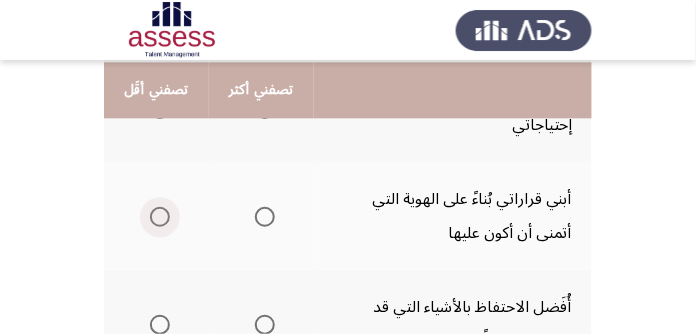 click at bounding box center [160, 217] 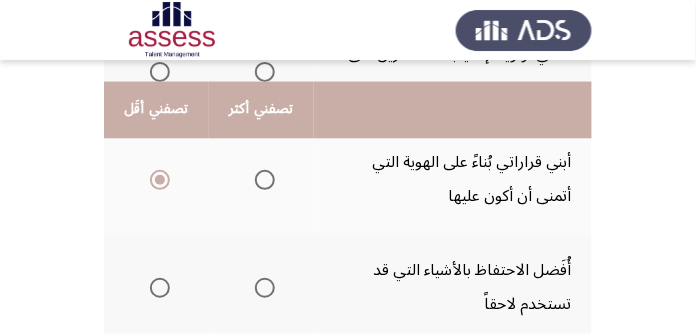 scroll, scrollTop: 685, scrollLeft: 0, axis: vertical 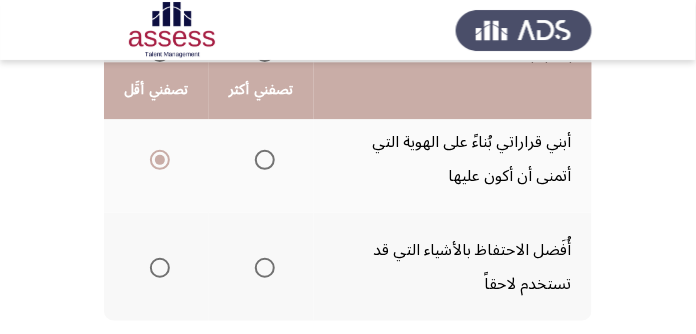 click at bounding box center (160, 268) 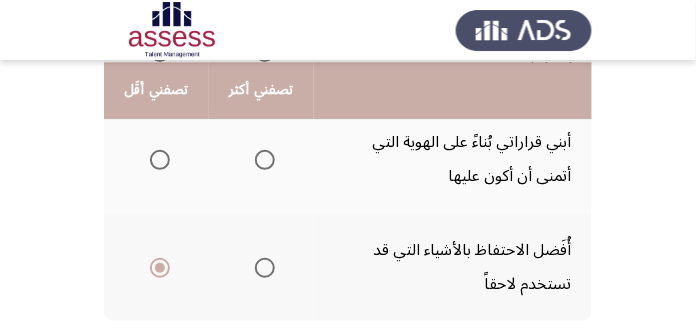 click at bounding box center [265, 160] 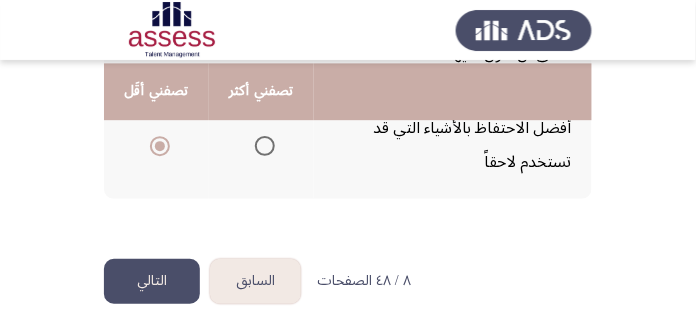 scroll, scrollTop: 809, scrollLeft: 0, axis: vertical 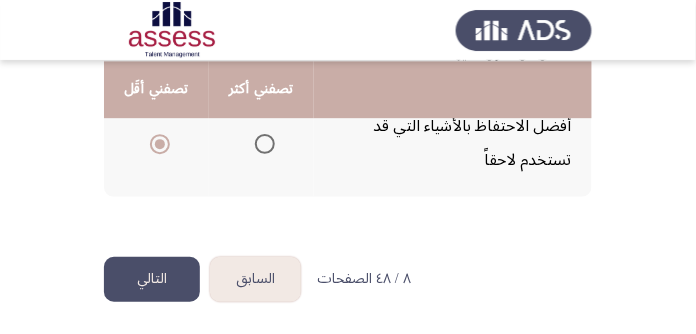 click on "التالي" 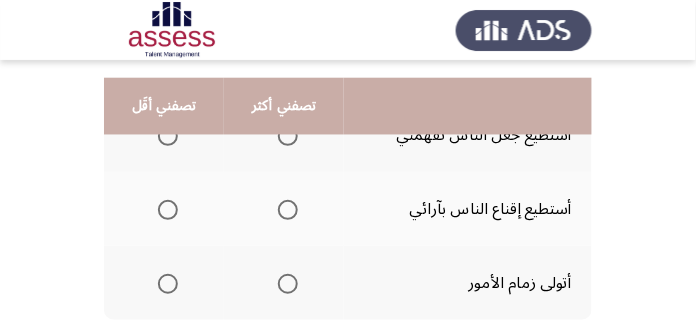 scroll, scrollTop: 285, scrollLeft: 0, axis: vertical 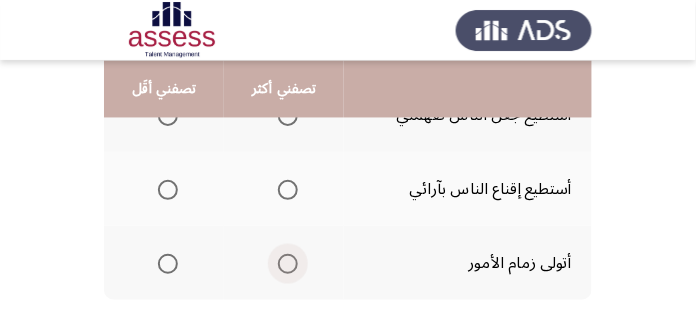 click at bounding box center (288, 264) 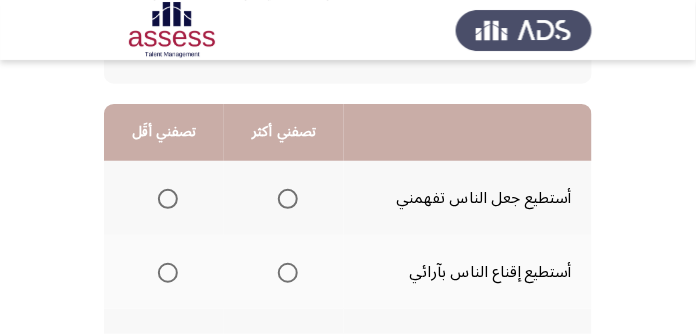 scroll, scrollTop: 228, scrollLeft: 0, axis: vertical 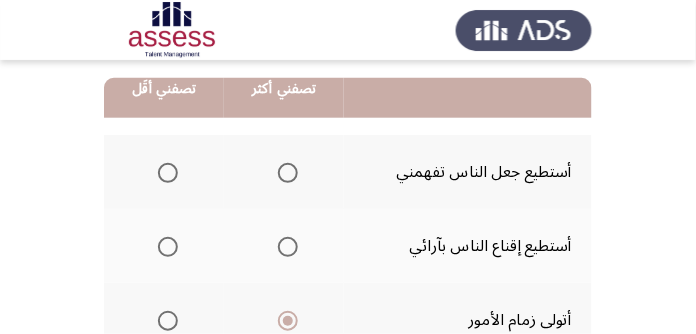 click at bounding box center [288, 247] 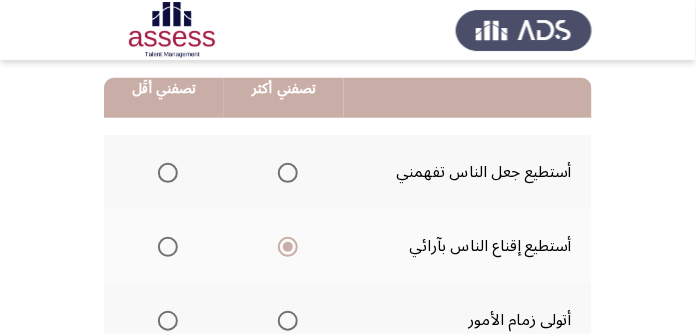 click at bounding box center [168, 321] 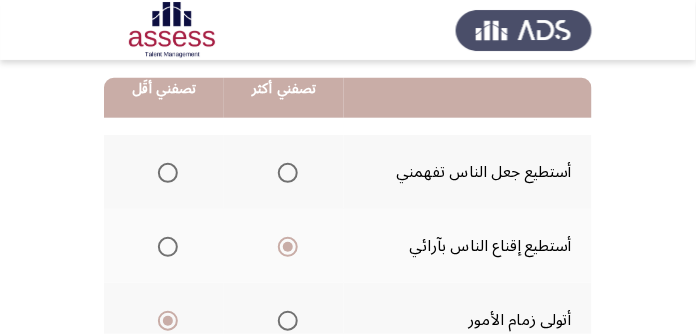click at bounding box center (168, 173) 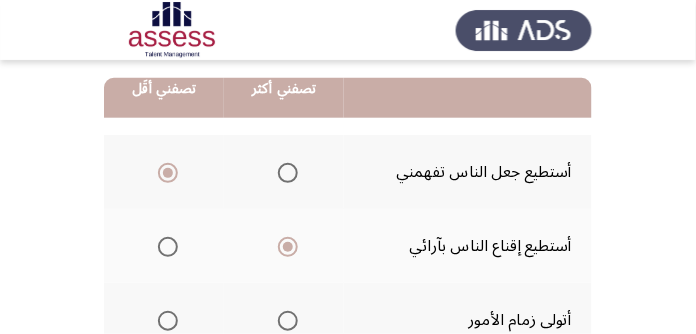 click at bounding box center (168, 321) 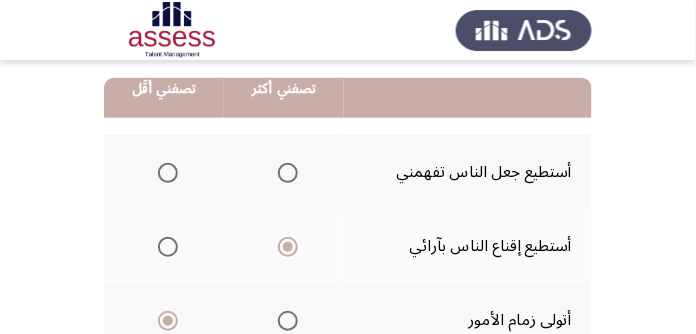 click at bounding box center (288, 321) 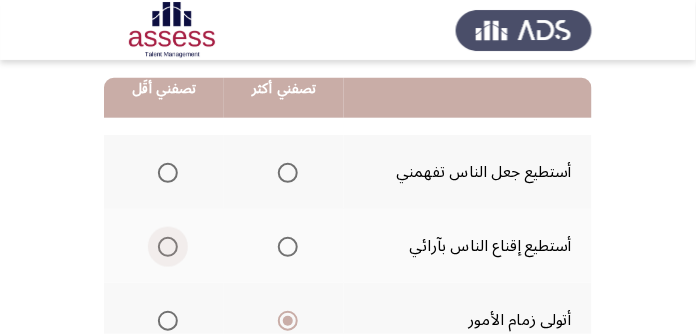 click at bounding box center [168, 247] 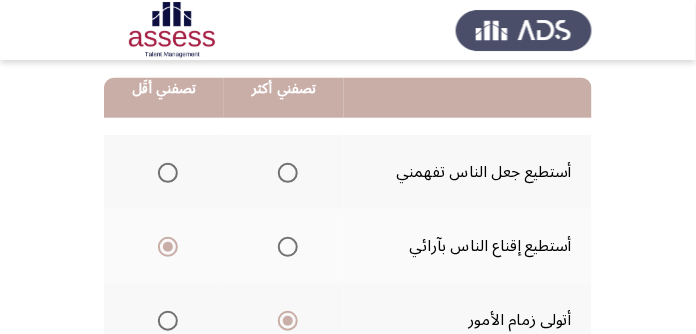 click at bounding box center (168, 173) 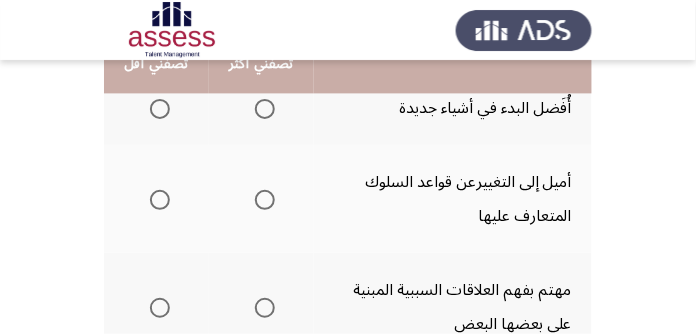 scroll, scrollTop: 628, scrollLeft: 0, axis: vertical 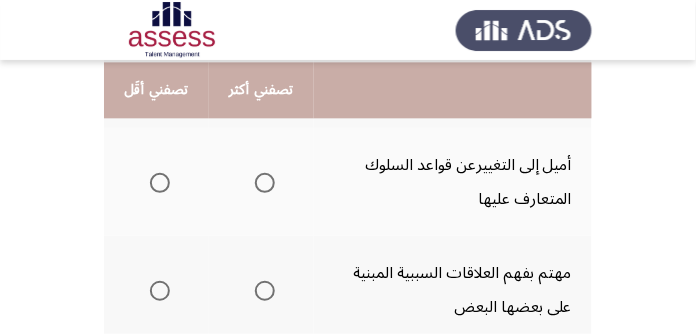 click at bounding box center [265, 291] 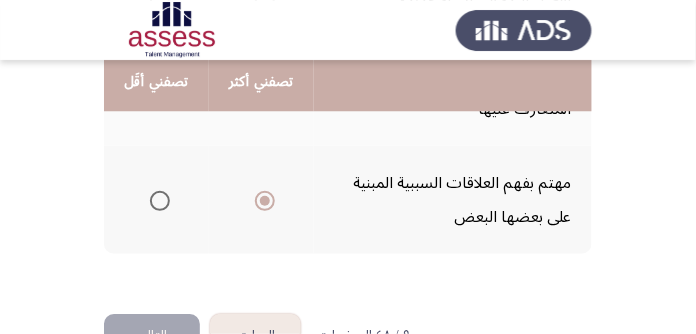 scroll, scrollTop: 661, scrollLeft: 0, axis: vertical 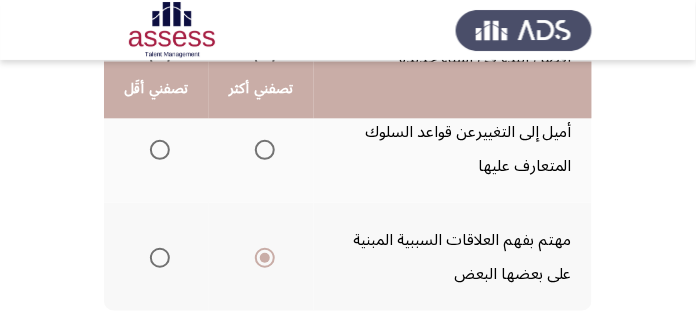 click at bounding box center [160, 150] 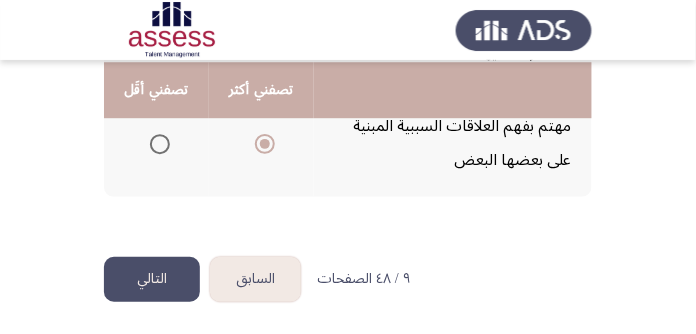 scroll, scrollTop: 775, scrollLeft: 0, axis: vertical 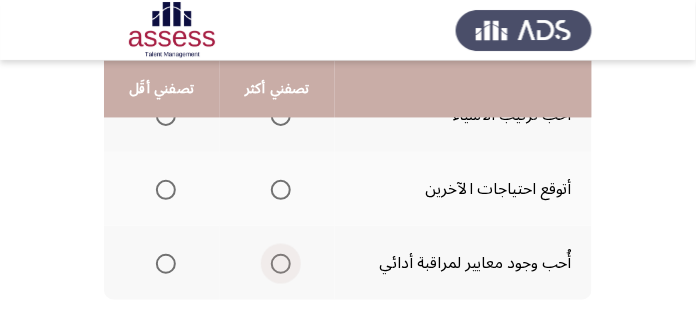 click at bounding box center [281, 264] 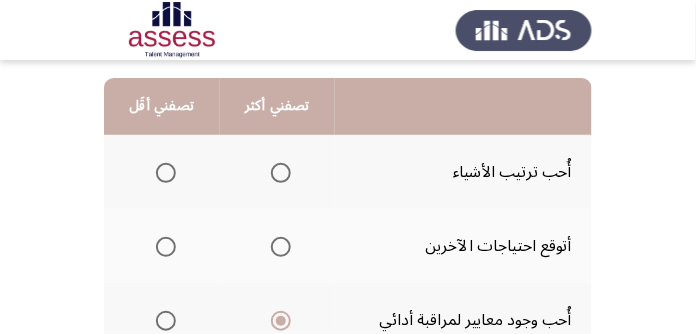 scroll, scrollTop: 228, scrollLeft: 0, axis: vertical 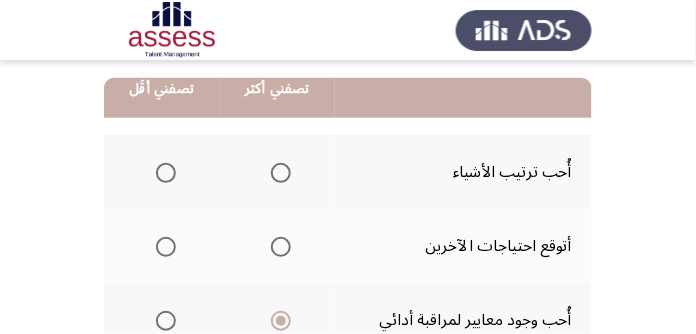 click 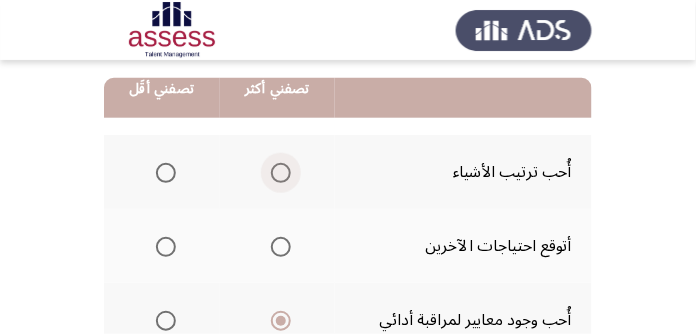 click at bounding box center (281, 173) 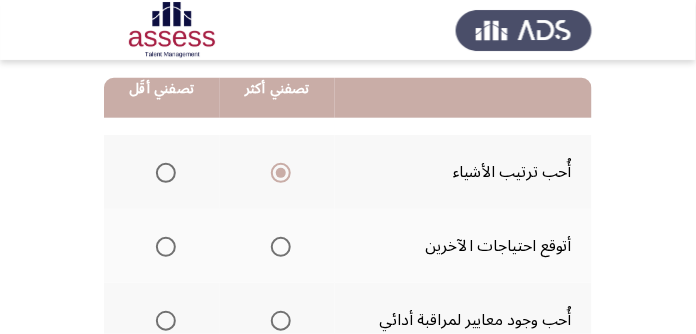 click at bounding box center [166, 247] 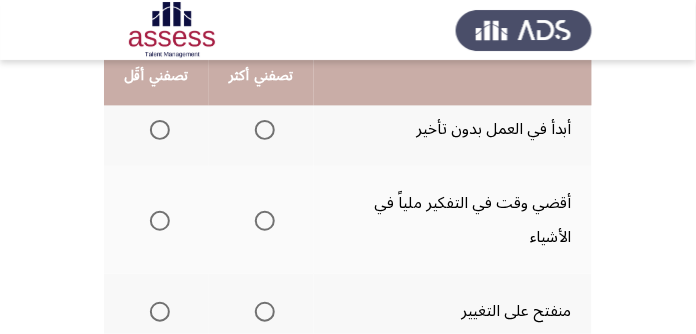 scroll, scrollTop: 570, scrollLeft: 0, axis: vertical 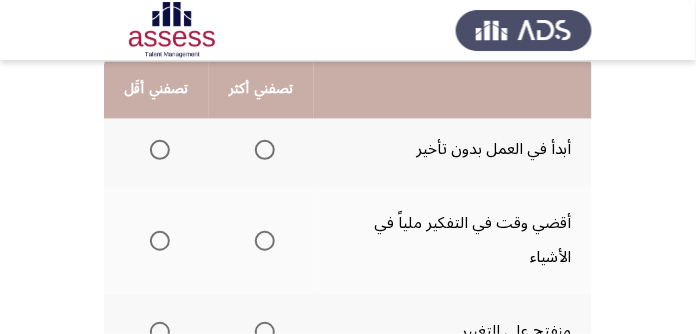 click at bounding box center [265, 150] 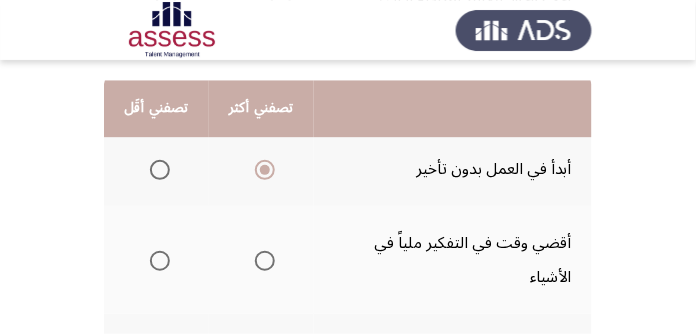 scroll, scrollTop: 570, scrollLeft: 0, axis: vertical 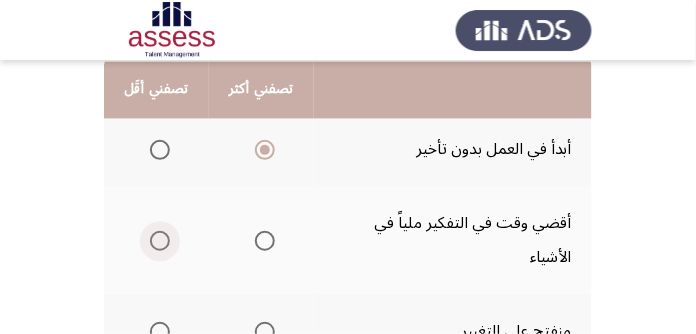 click at bounding box center (160, 241) 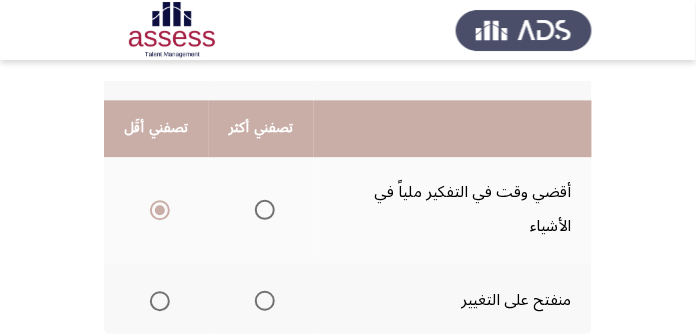 scroll, scrollTop: 741, scrollLeft: 0, axis: vertical 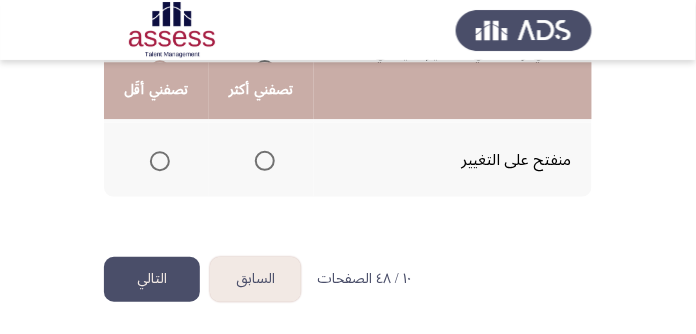 click on "التالي" 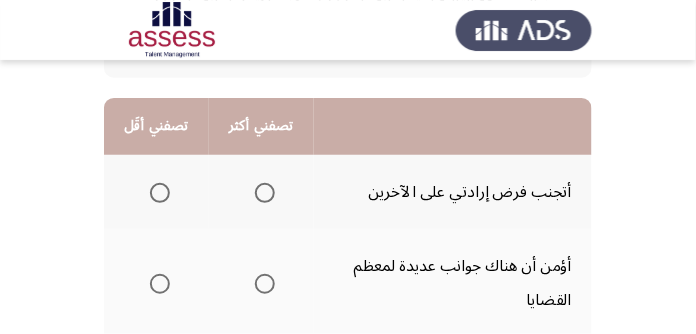 scroll, scrollTop: 228, scrollLeft: 0, axis: vertical 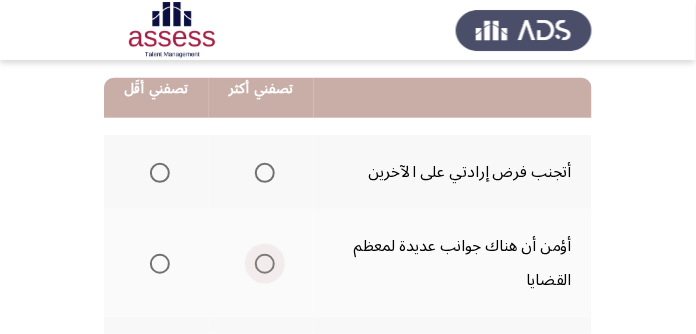 click at bounding box center [265, 264] 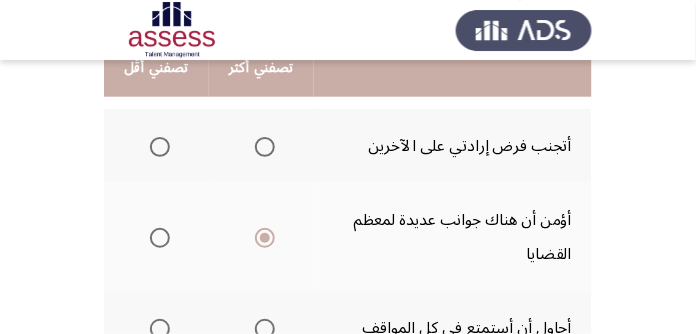 scroll, scrollTop: 228, scrollLeft: 0, axis: vertical 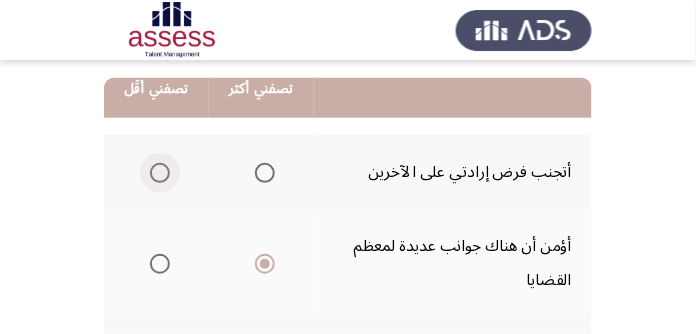 click at bounding box center (160, 173) 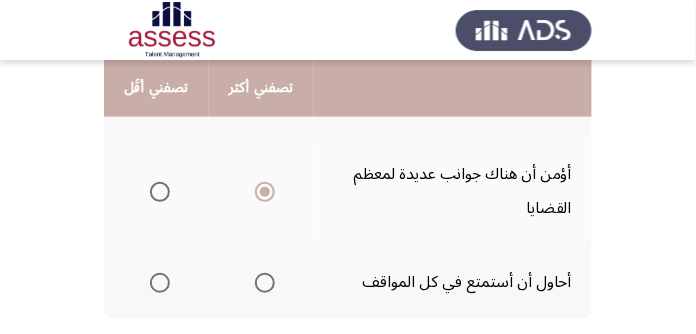 scroll, scrollTop: 285, scrollLeft: 0, axis: vertical 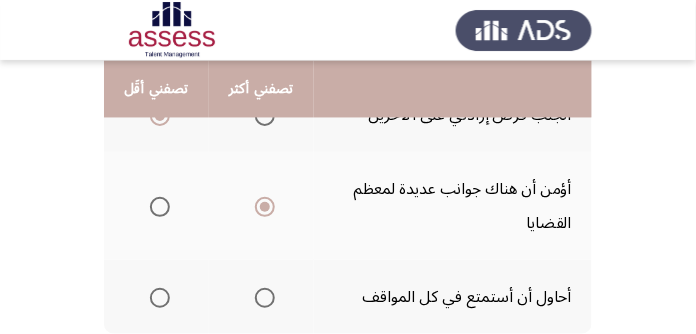 click at bounding box center [160, 298] 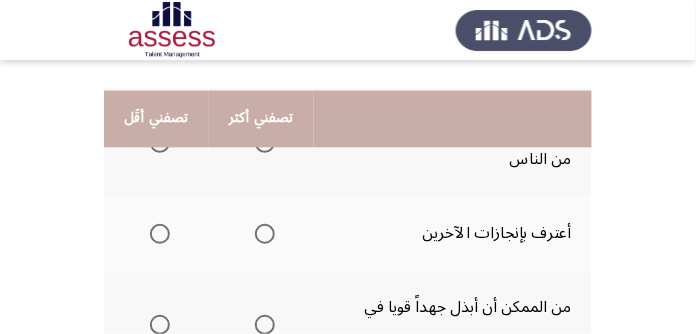scroll, scrollTop: 685, scrollLeft: 0, axis: vertical 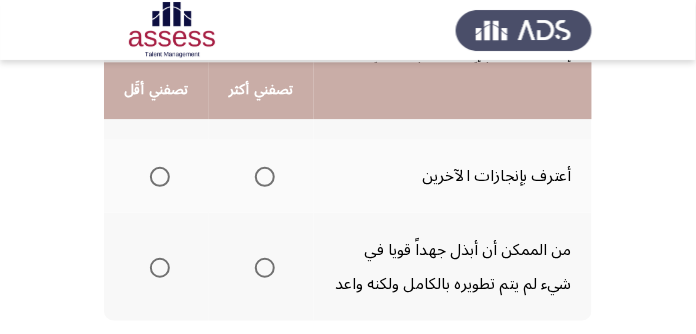 click at bounding box center (265, 268) 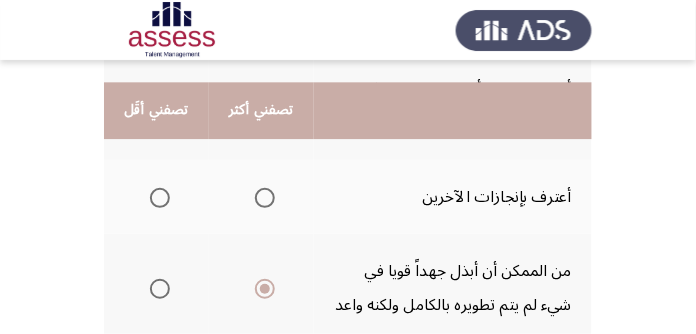 scroll, scrollTop: 628, scrollLeft: 0, axis: vertical 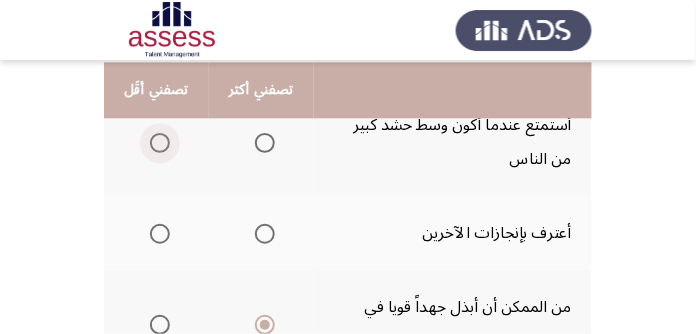 click at bounding box center [160, 143] 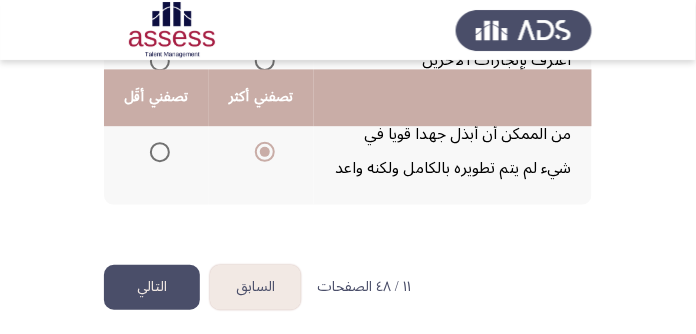 scroll, scrollTop: 809, scrollLeft: 0, axis: vertical 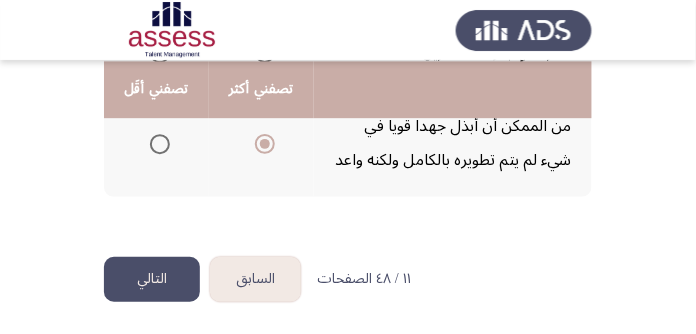 click on "التالي" 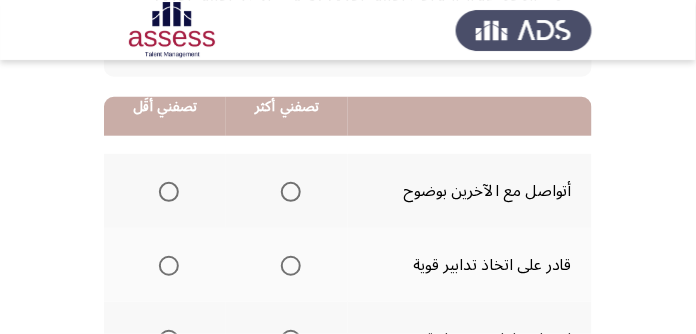 scroll, scrollTop: 228, scrollLeft: 0, axis: vertical 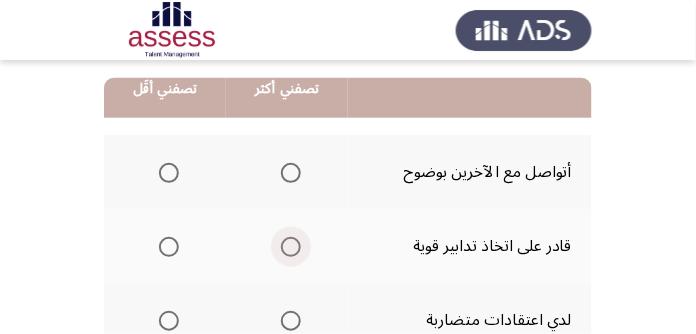 click at bounding box center [291, 247] 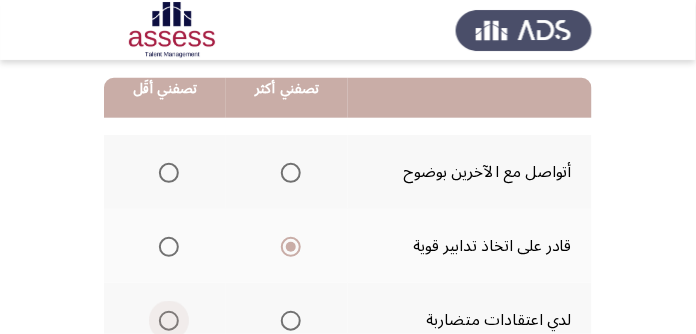 click at bounding box center [169, 321] 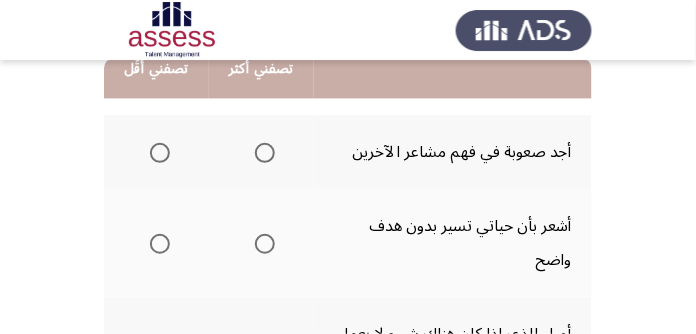 scroll, scrollTop: 547, scrollLeft: 0, axis: vertical 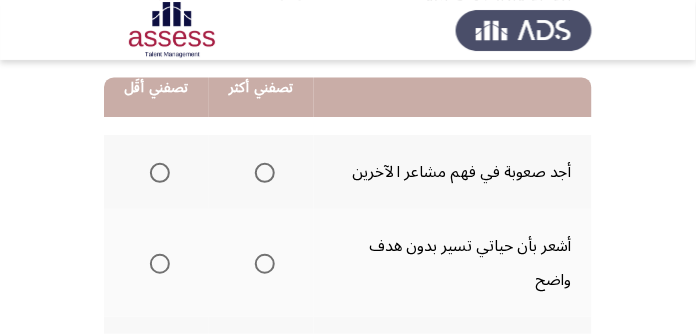 click at bounding box center (160, 264) 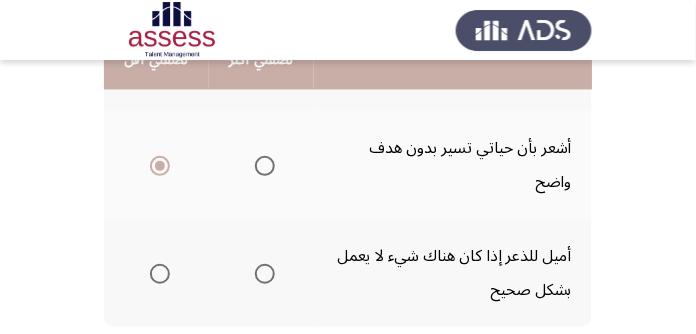 scroll, scrollTop: 661, scrollLeft: 0, axis: vertical 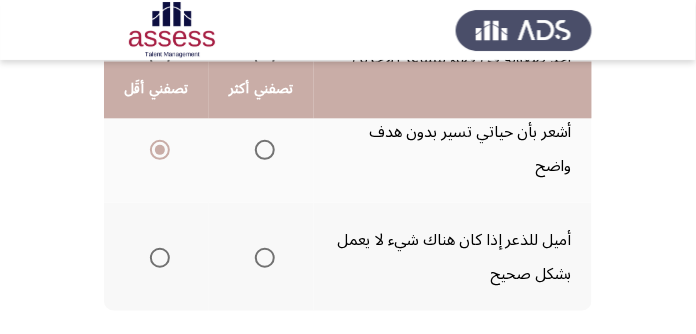 click at bounding box center (265, 258) 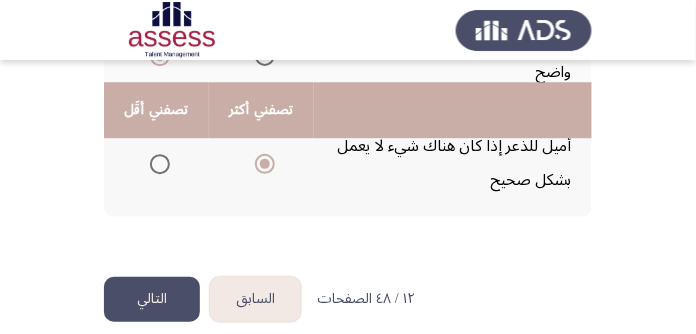 scroll, scrollTop: 775, scrollLeft: 0, axis: vertical 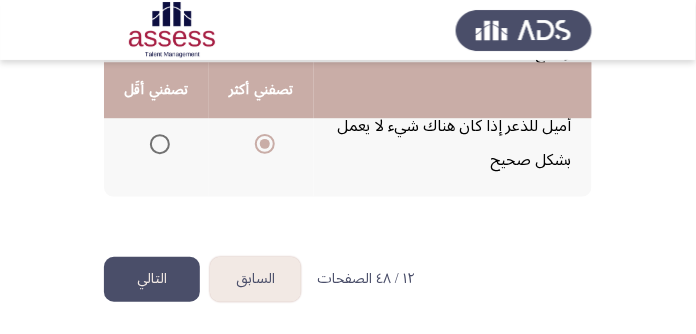 click on "التالي" 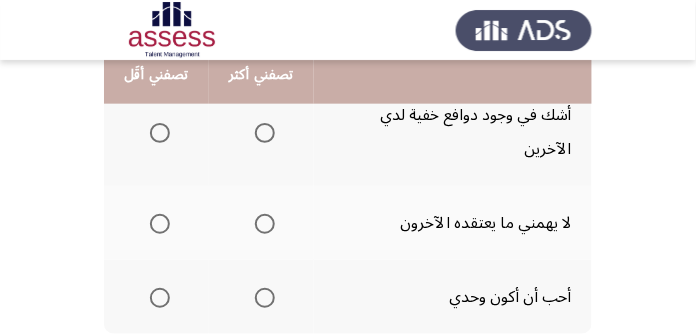 scroll, scrollTop: 228, scrollLeft: 0, axis: vertical 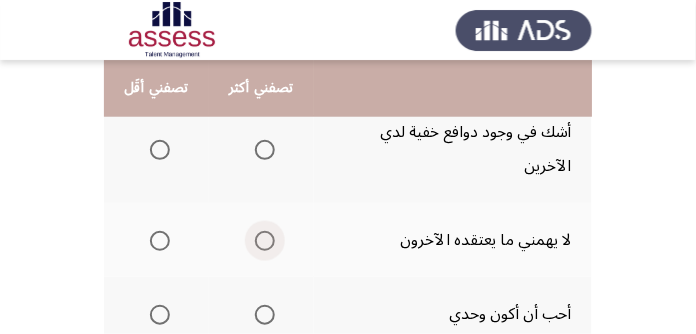 click at bounding box center [265, 241] 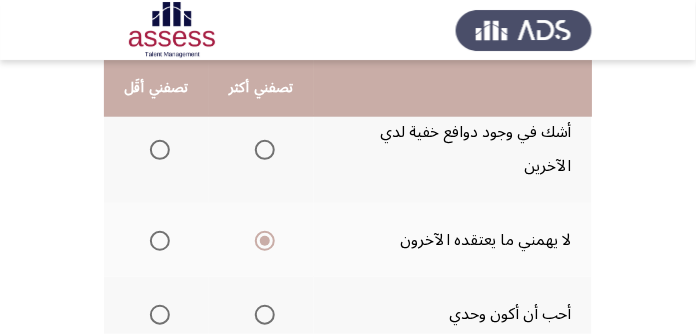 click at bounding box center (160, 315) 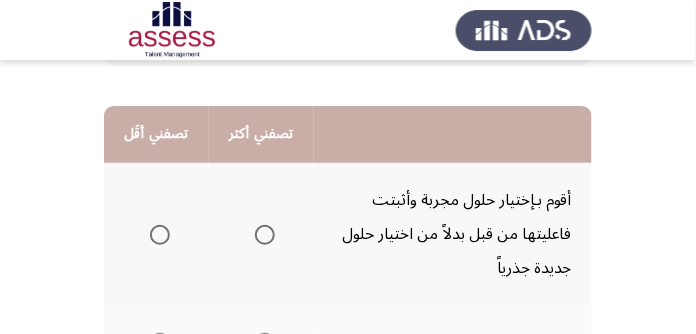 scroll, scrollTop: 610, scrollLeft: 0, axis: vertical 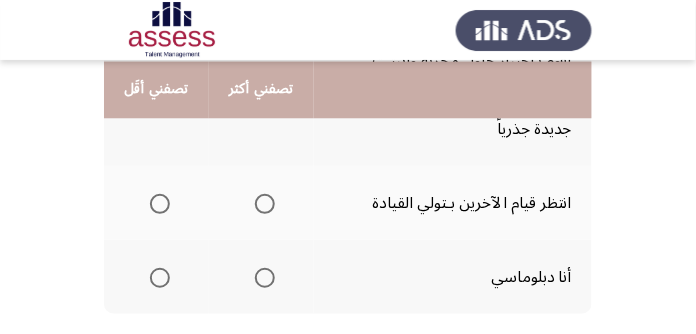 click at bounding box center [265, 278] 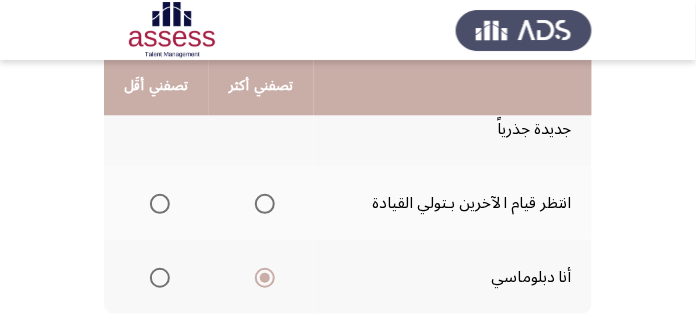 scroll, scrollTop: 635, scrollLeft: 0, axis: vertical 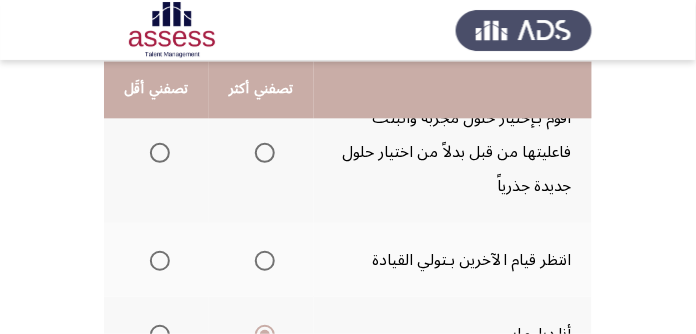 click at bounding box center [160, 153] 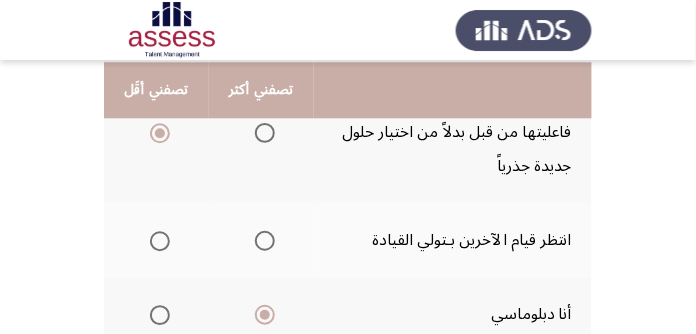 scroll, scrollTop: 653, scrollLeft: 0, axis: vertical 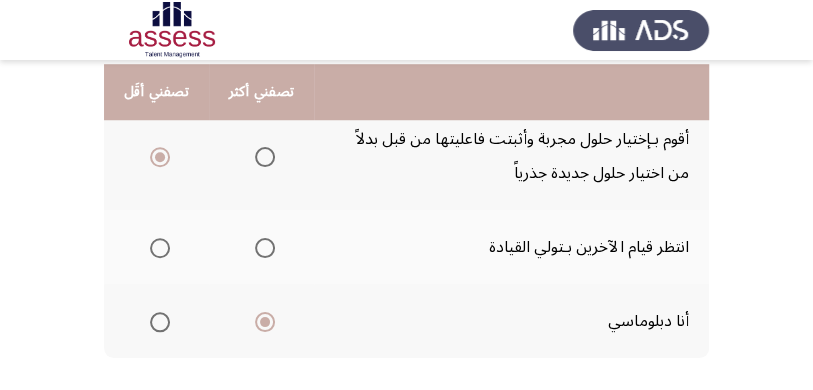 click at bounding box center (160, 248) 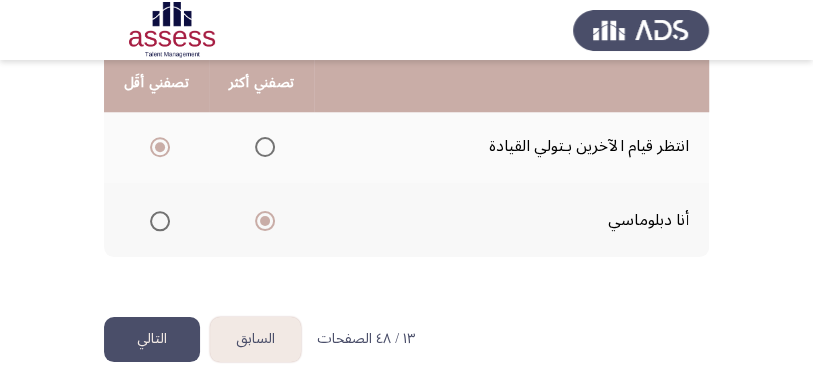 scroll, scrollTop: 682, scrollLeft: 0, axis: vertical 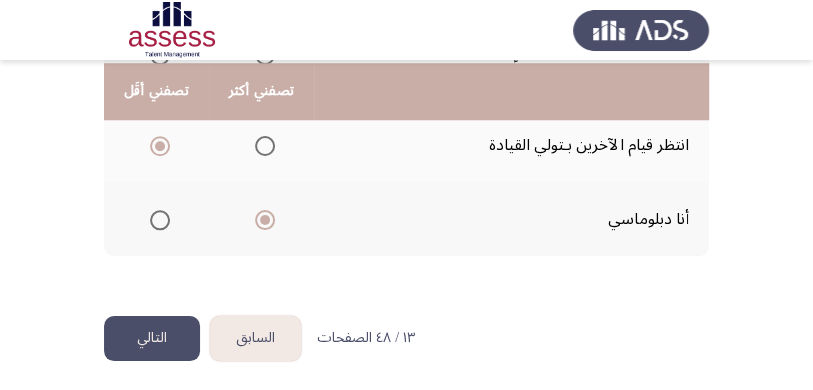 click on "التالي" 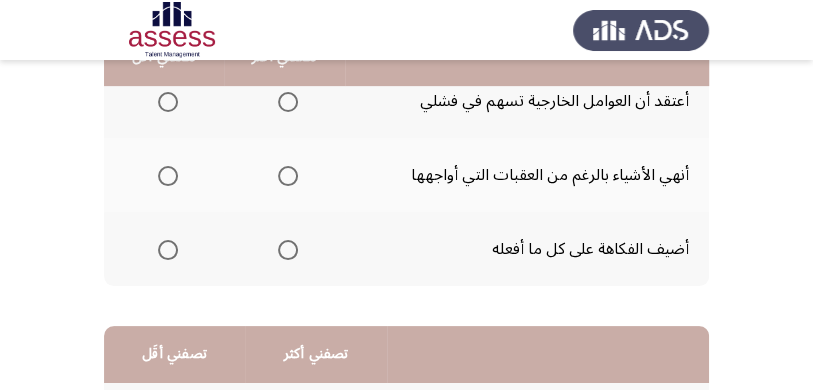 scroll, scrollTop: 266, scrollLeft: 0, axis: vertical 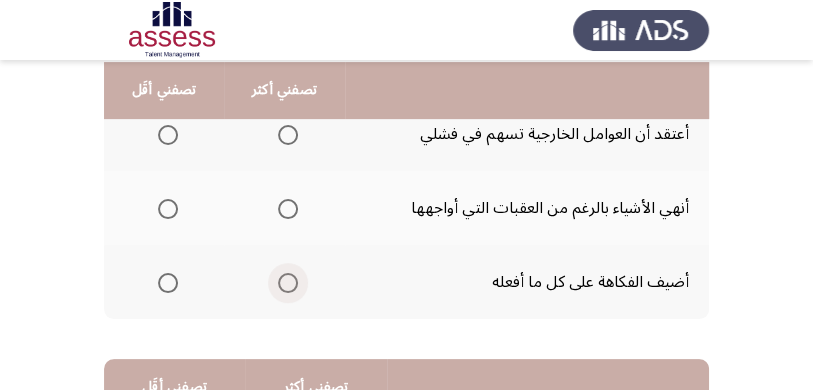 click at bounding box center (288, 283) 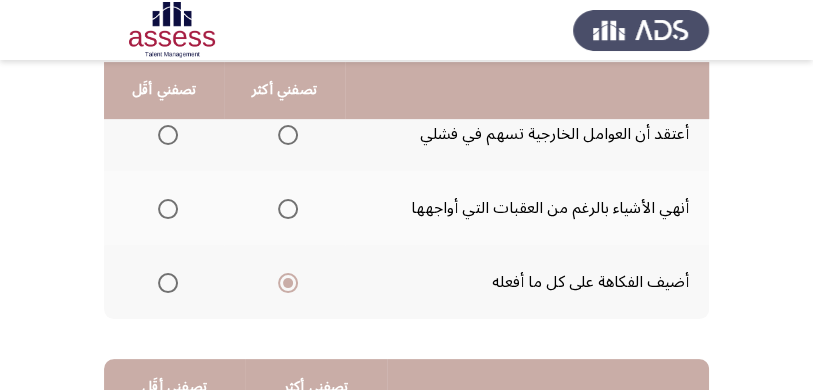 click at bounding box center [288, 209] 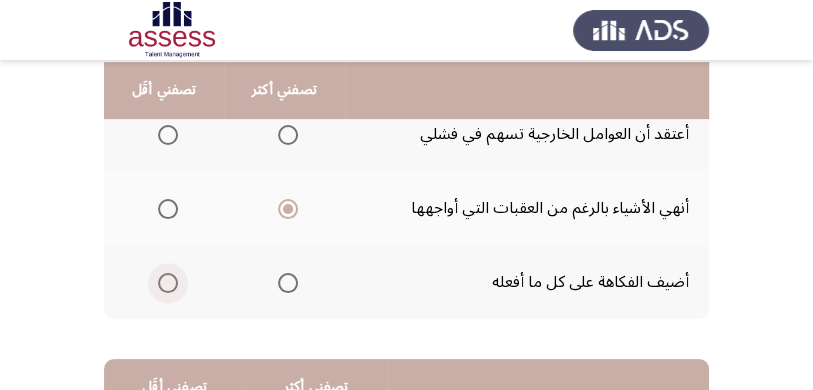 click at bounding box center [168, 283] 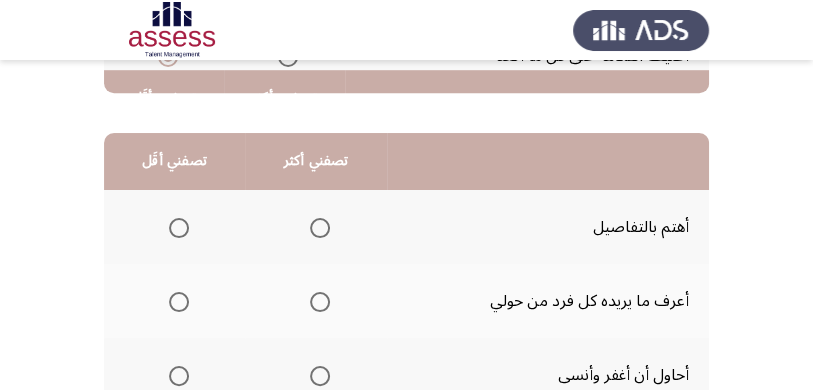 scroll, scrollTop: 515, scrollLeft: 0, axis: vertical 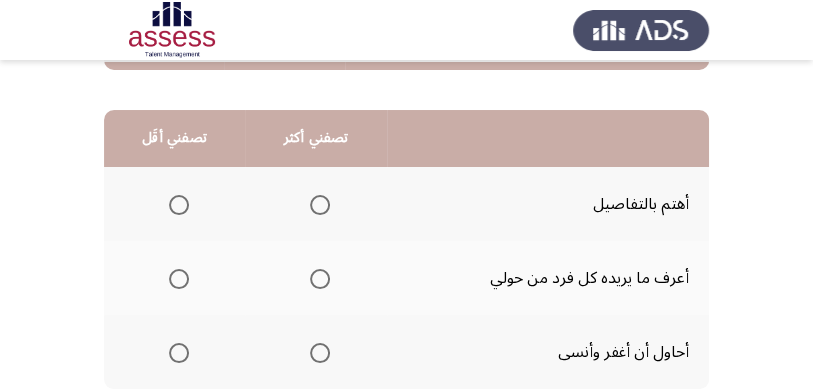 click at bounding box center (320, 205) 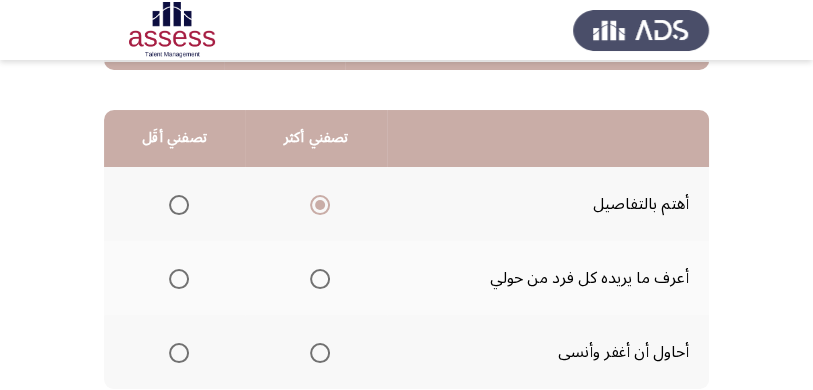 click at bounding box center (179, 279) 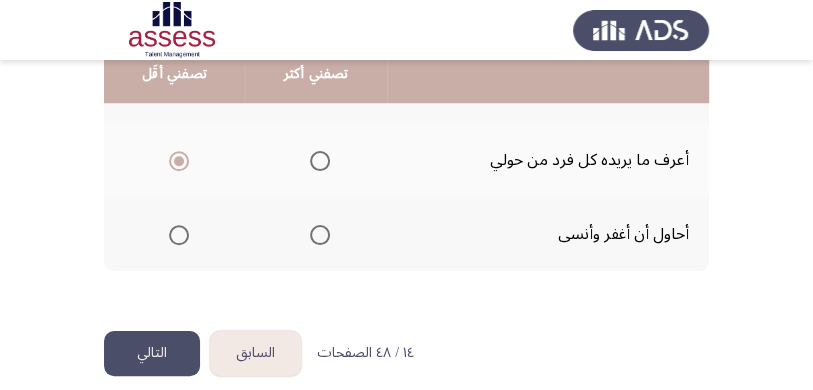 scroll, scrollTop: 649, scrollLeft: 0, axis: vertical 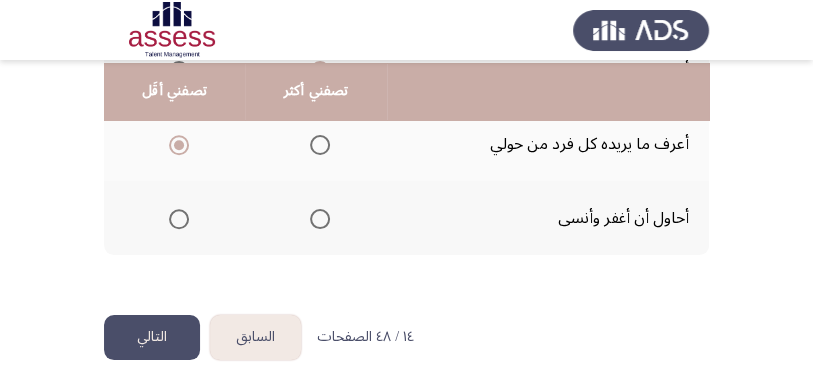 click on "التالي" 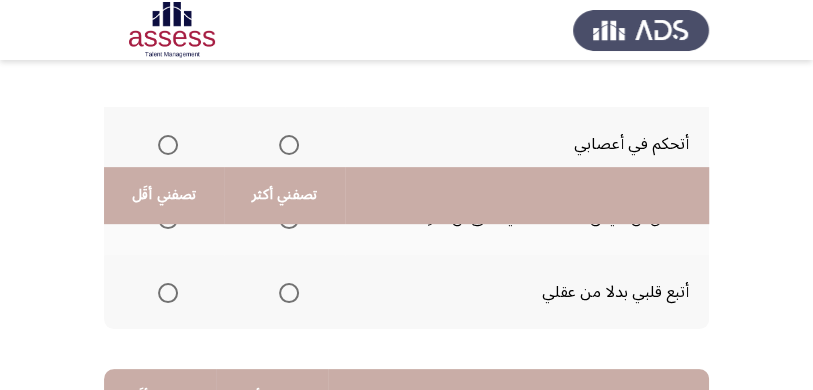 scroll, scrollTop: 249, scrollLeft: 0, axis: vertical 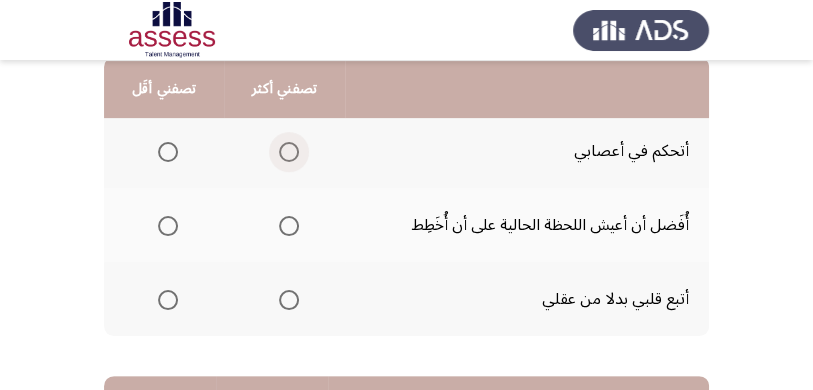 click at bounding box center (289, 152) 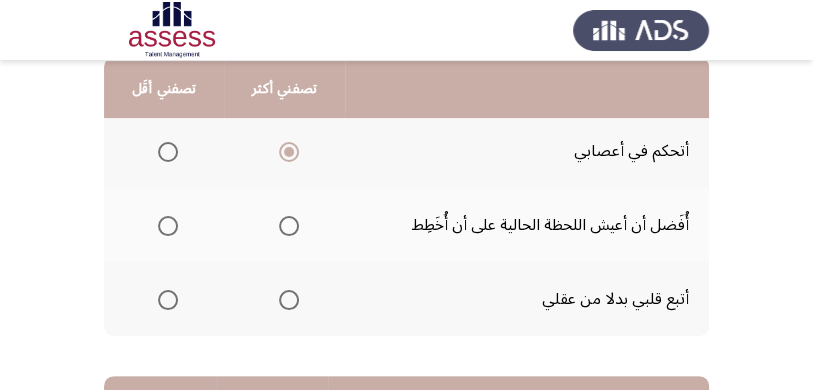 click at bounding box center (168, 300) 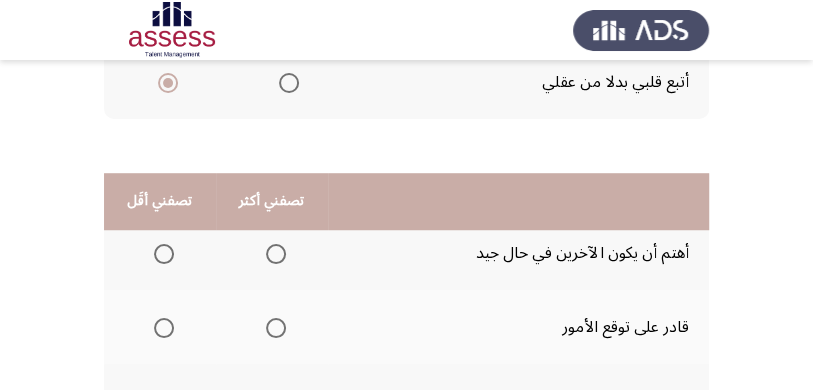 scroll, scrollTop: 649, scrollLeft: 0, axis: vertical 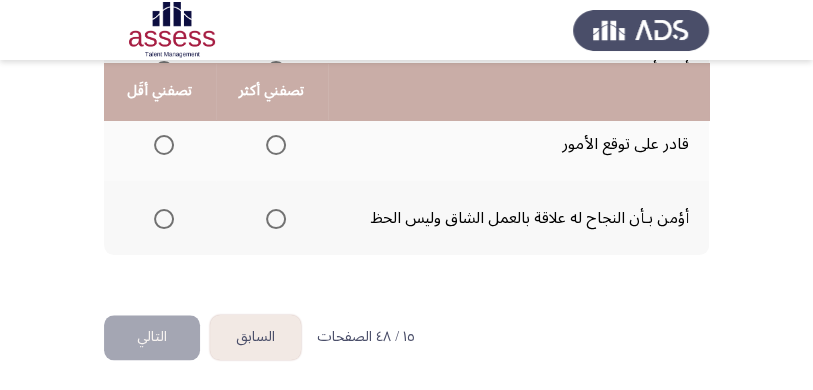 click at bounding box center [276, 219] 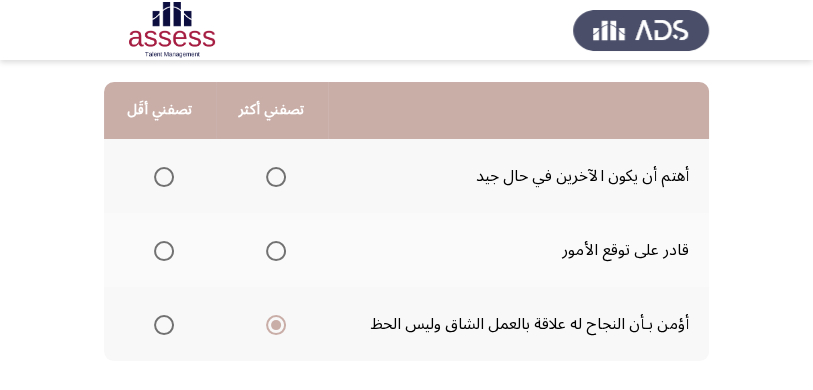 scroll, scrollTop: 515, scrollLeft: 0, axis: vertical 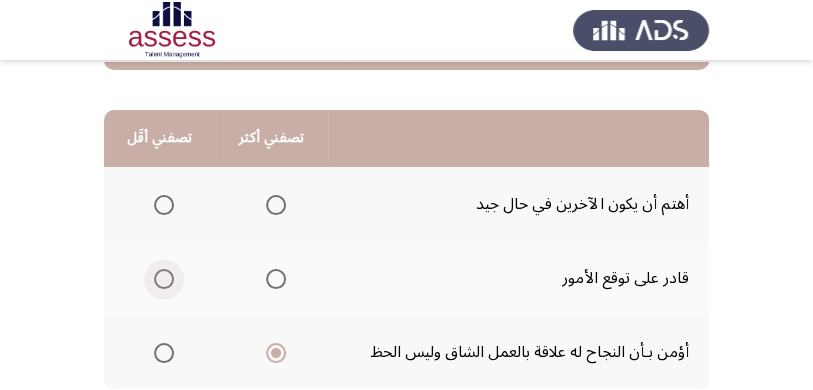 click at bounding box center (164, 279) 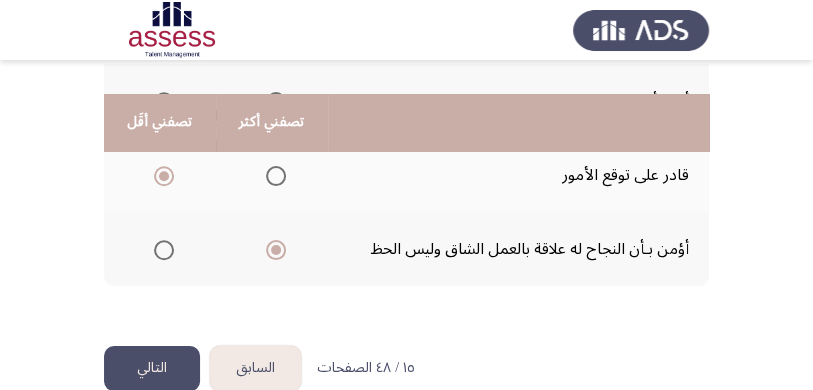 scroll, scrollTop: 649, scrollLeft: 0, axis: vertical 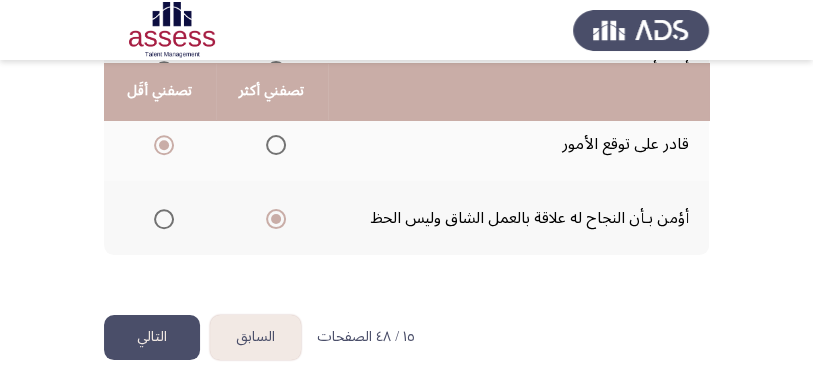 click on "التالي" 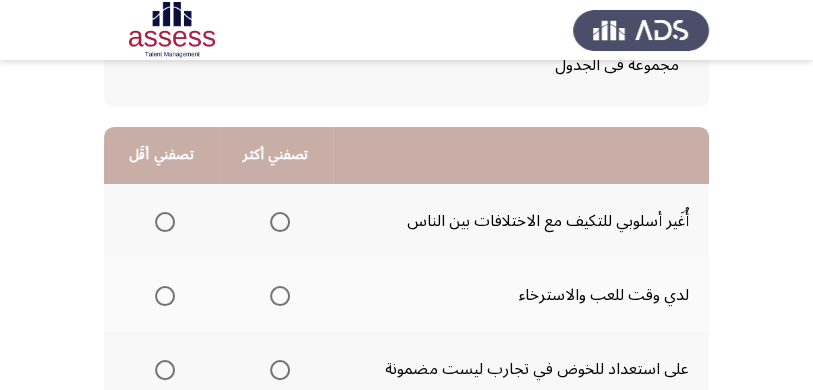 scroll, scrollTop: 199, scrollLeft: 0, axis: vertical 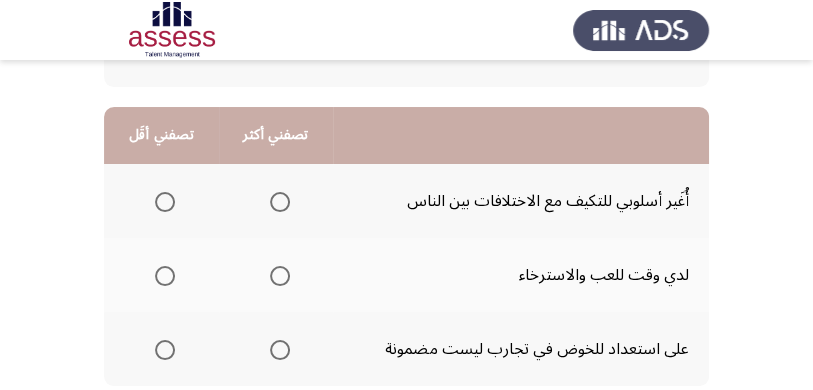 click at bounding box center [165, 202] 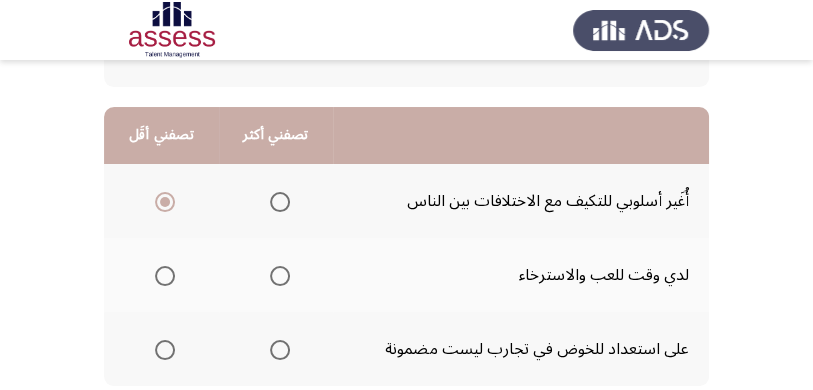 click at bounding box center [280, 202] 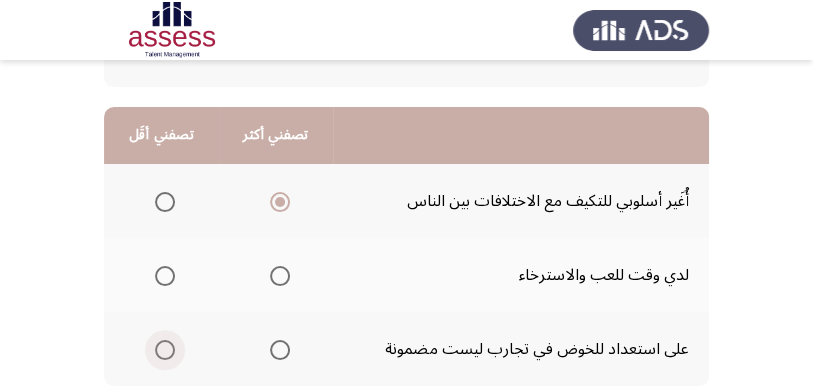 click at bounding box center [165, 350] 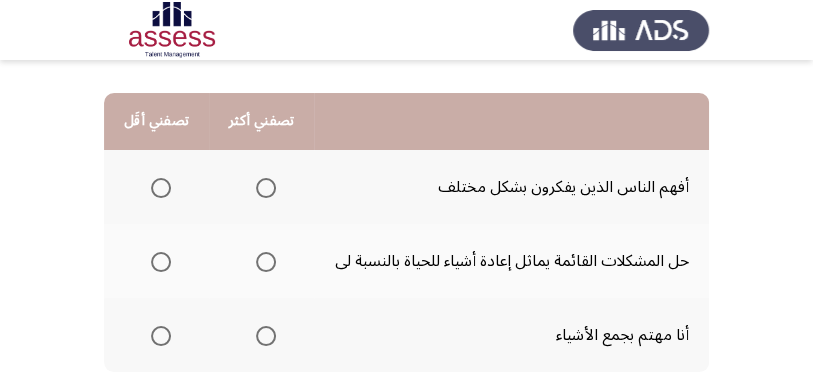 scroll, scrollTop: 533, scrollLeft: 0, axis: vertical 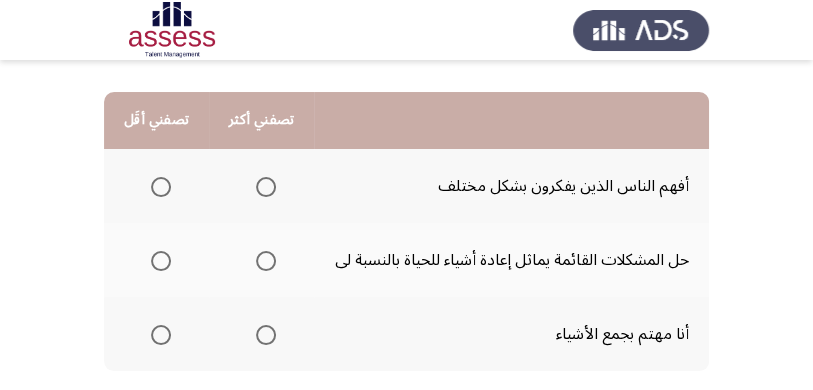 click at bounding box center (266, 261) 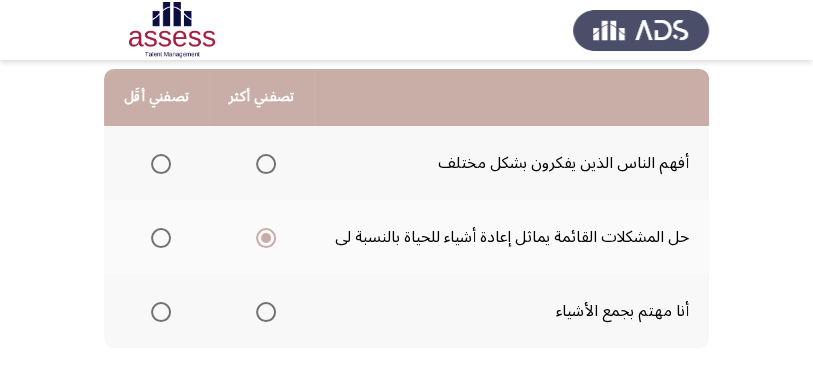 scroll, scrollTop: 533, scrollLeft: 0, axis: vertical 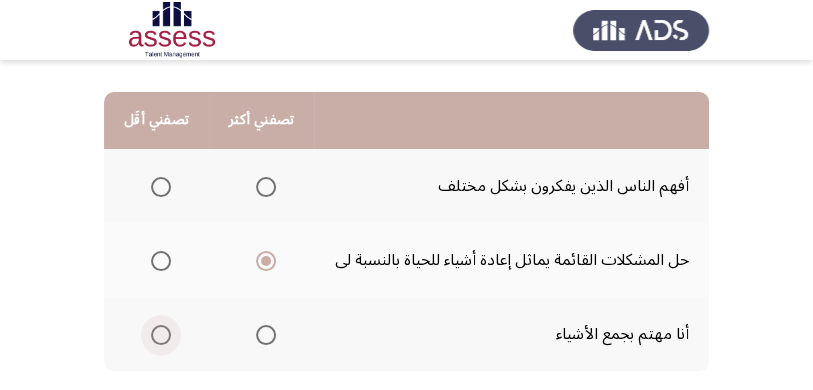 click at bounding box center [161, 335] 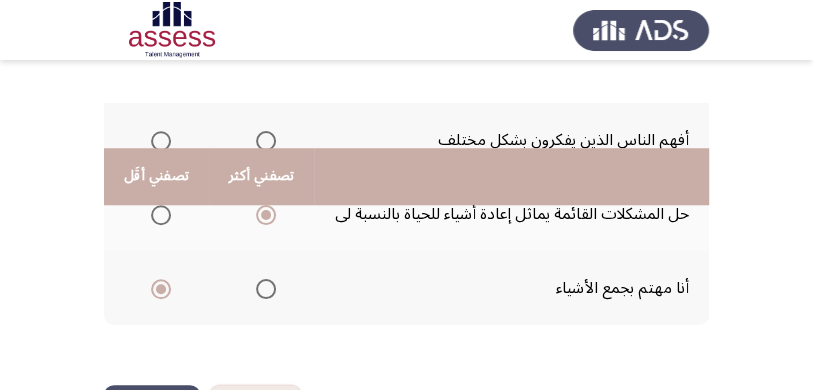 scroll, scrollTop: 682, scrollLeft: 0, axis: vertical 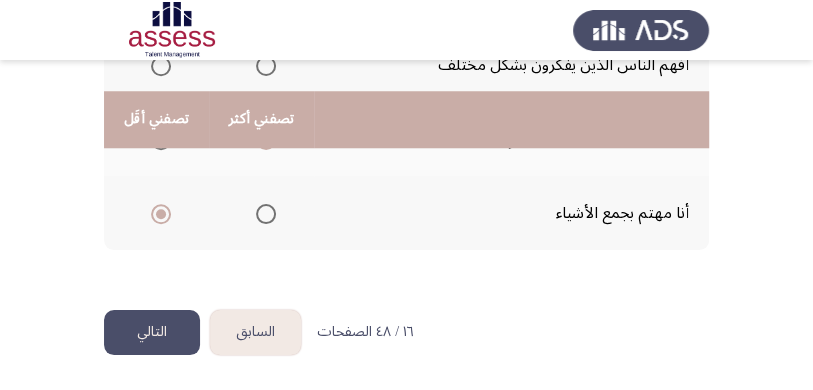 click on "التالي" 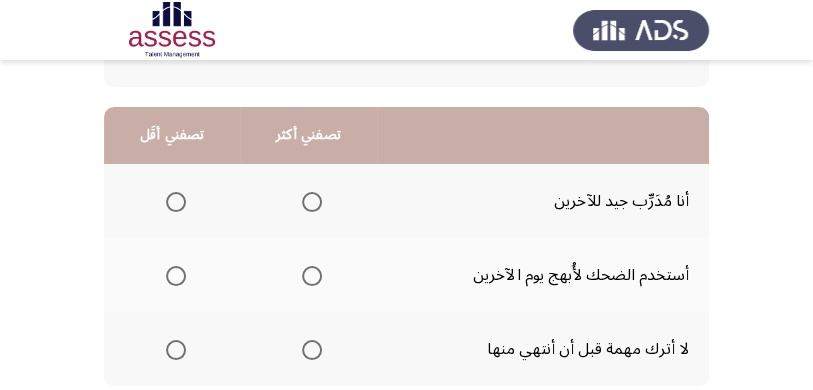 scroll, scrollTop: 266, scrollLeft: 0, axis: vertical 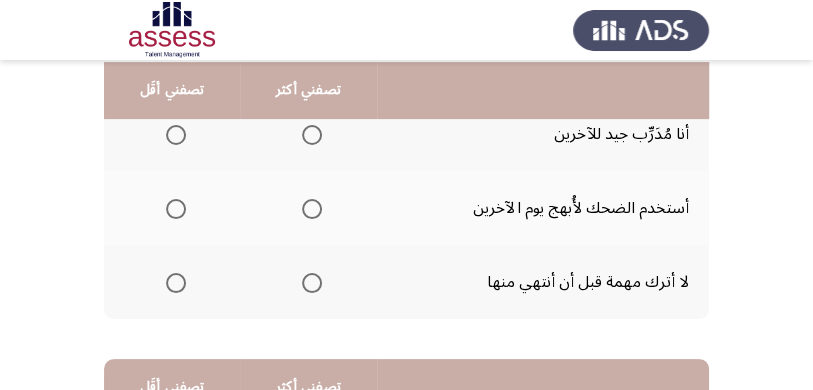 click at bounding box center [312, 283] 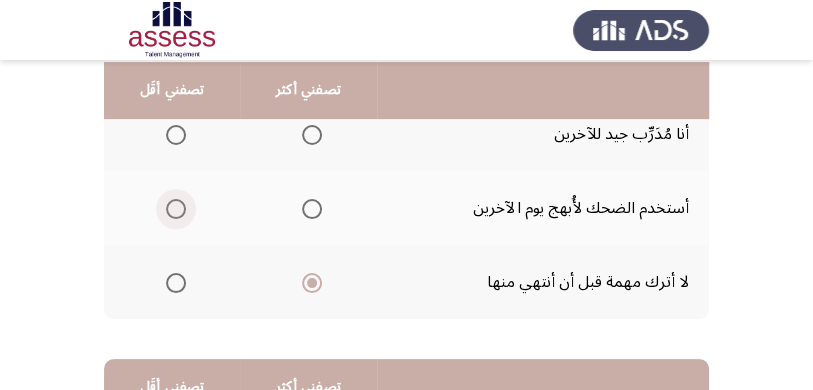click at bounding box center [176, 209] 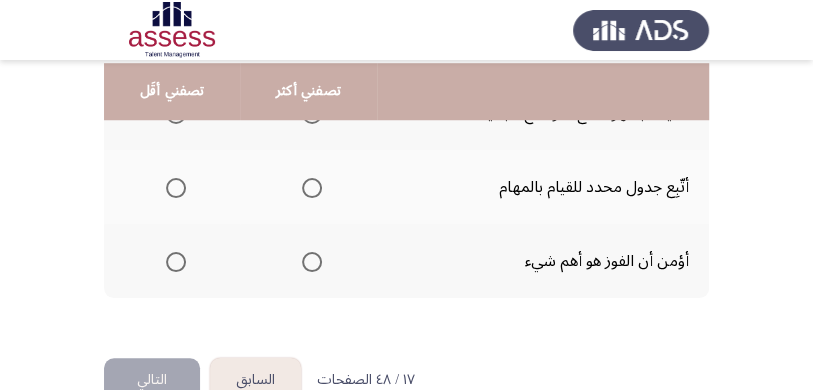 scroll, scrollTop: 582, scrollLeft: 0, axis: vertical 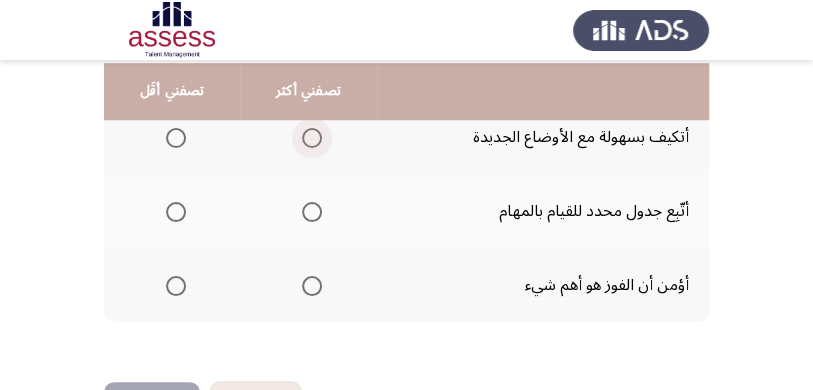 click at bounding box center [312, 138] 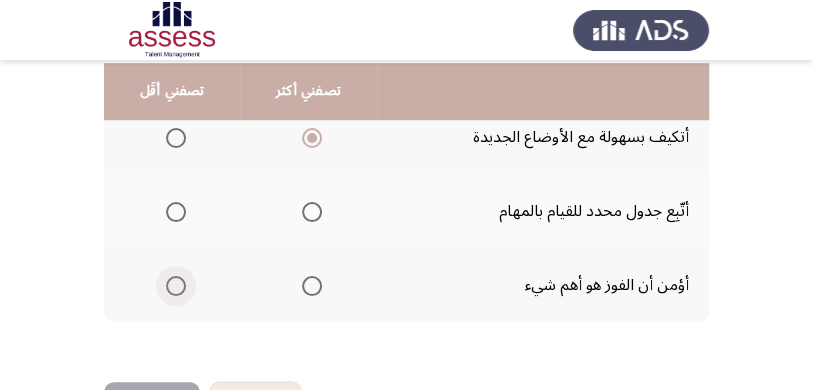 click at bounding box center [176, 286] 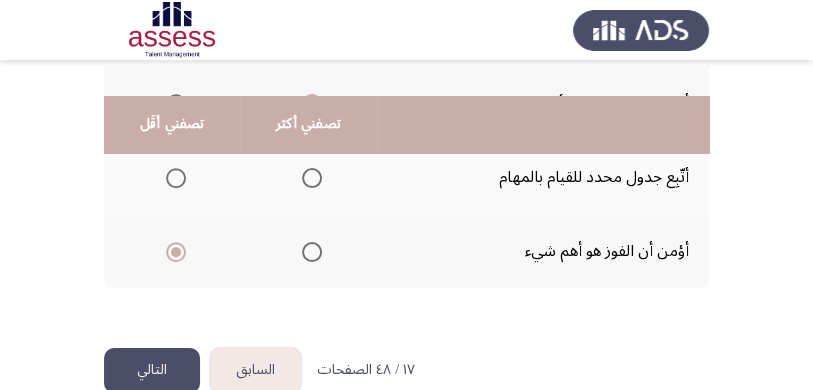 scroll, scrollTop: 649, scrollLeft: 0, axis: vertical 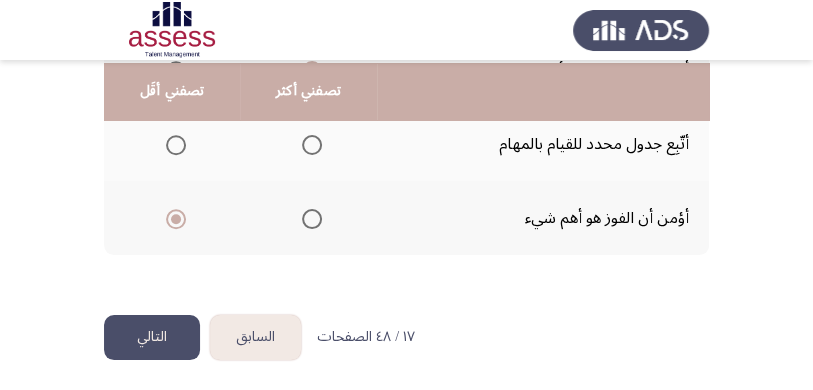 click on "التالي" 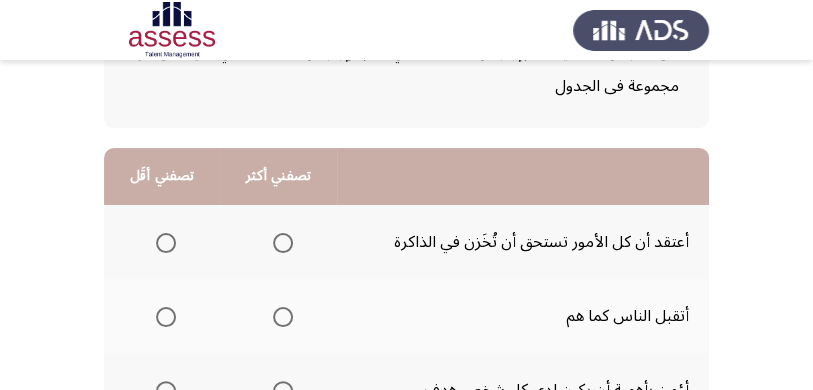 scroll, scrollTop: 199, scrollLeft: 0, axis: vertical 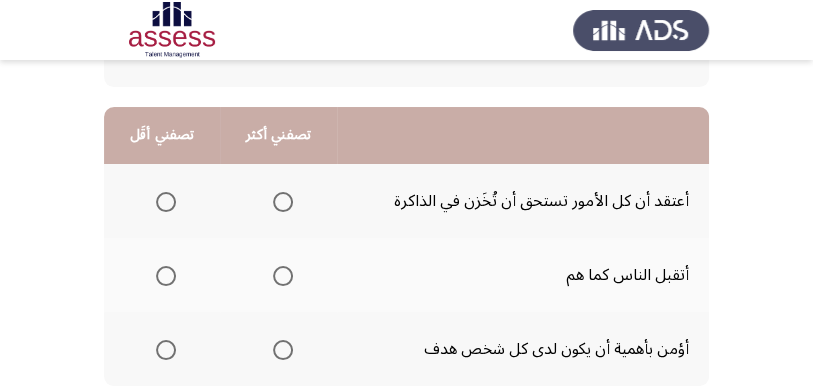 click at bounding box center (166, 202) 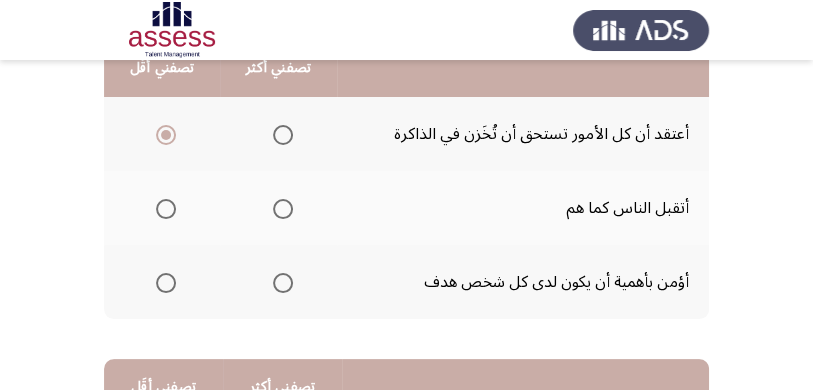 scroll, scrollTop: 133, scrollLeft: 0, axis: vertical 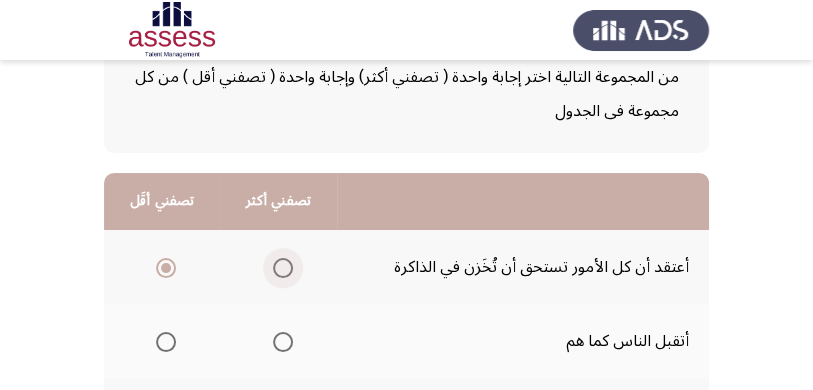 click at bounding box center [283, 268] 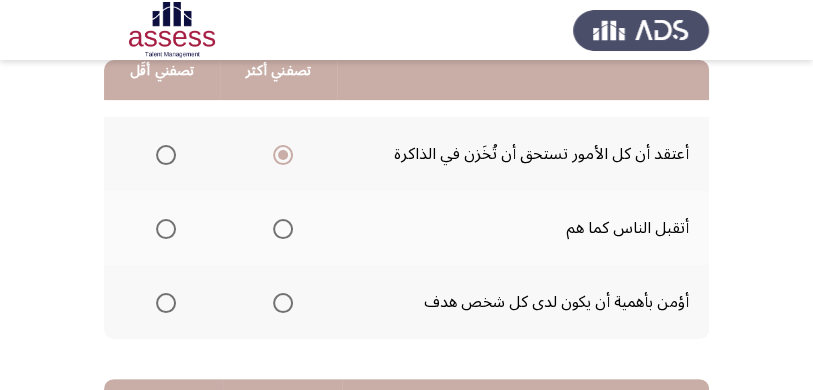 scroll, scrollTop: 266, scrollLeft: 0, axis: vertical 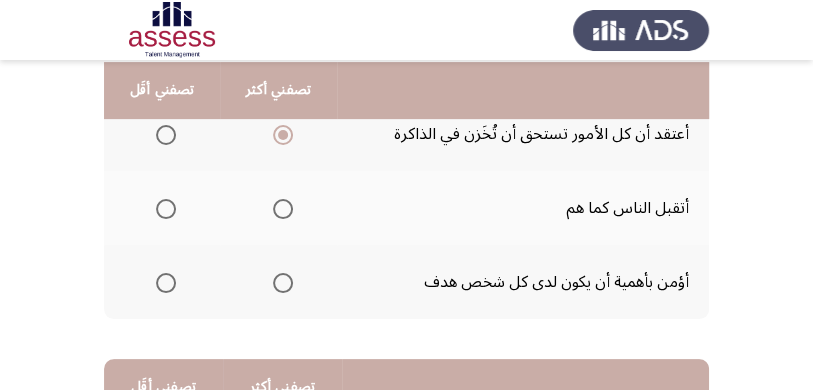 click at bounding box center [166, 135] 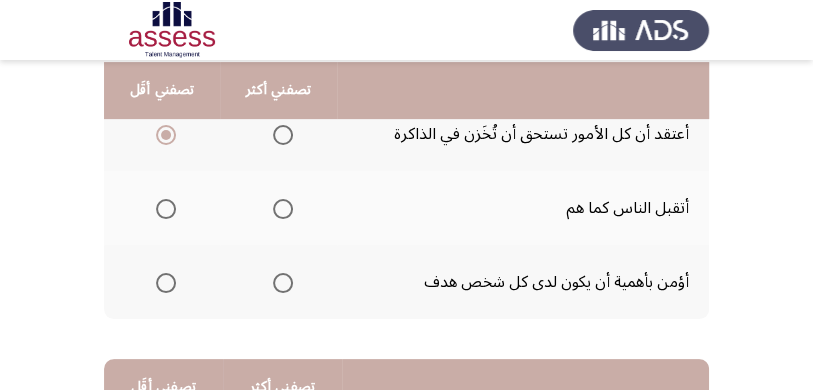 click 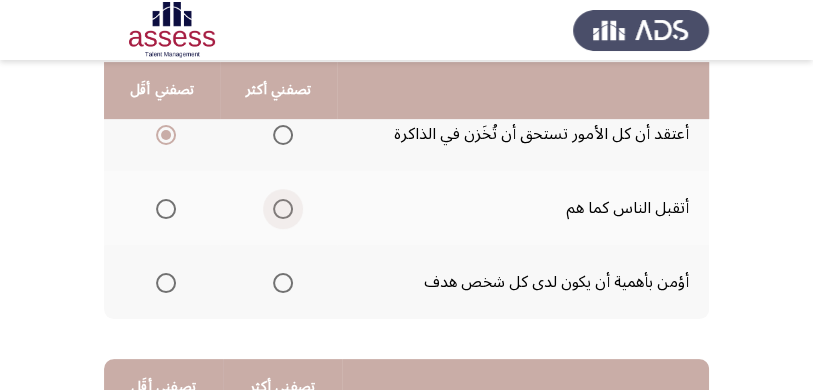 click at bounding box center [283, 209] 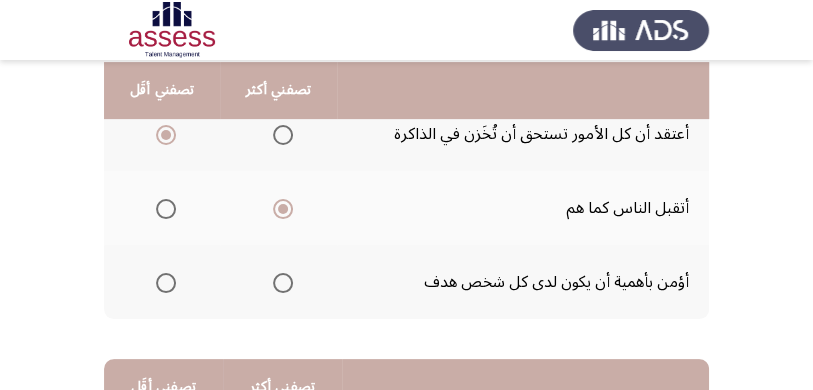 click at bounding box center [283, 283] 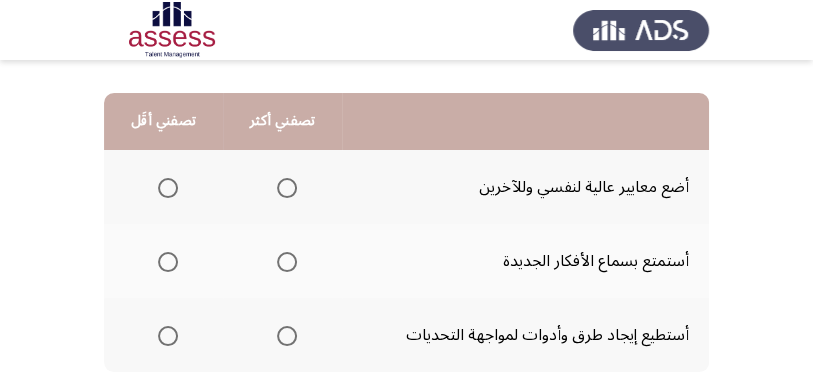 scroll, scrollTop: 533, scrollLeft: 0, axis: vertical 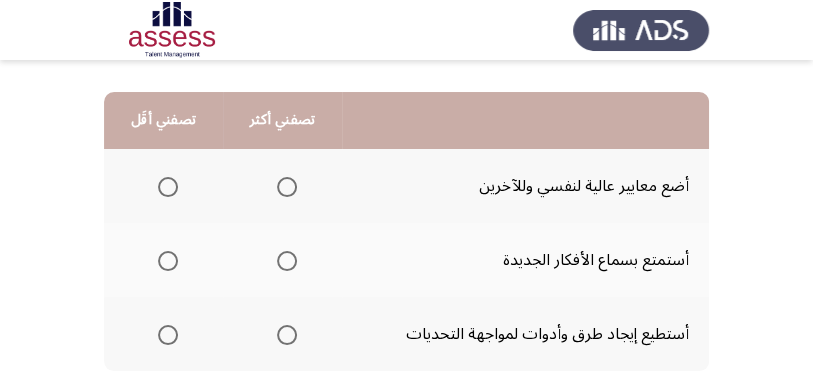 click at bounding box center [287, 335] 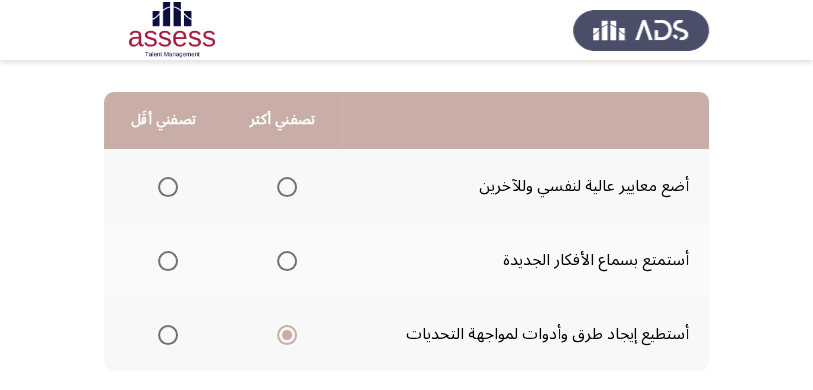 click at bounding box center [168, 187] 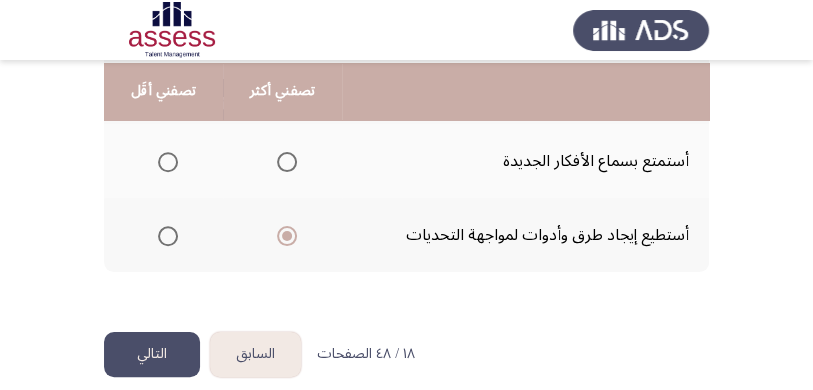 scroll, scrollTop: 649, scrollLeft: 0, axis: vertical 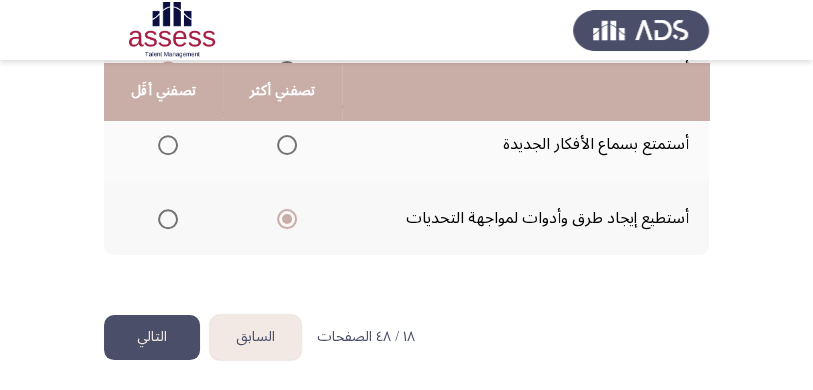 click on "التالي" 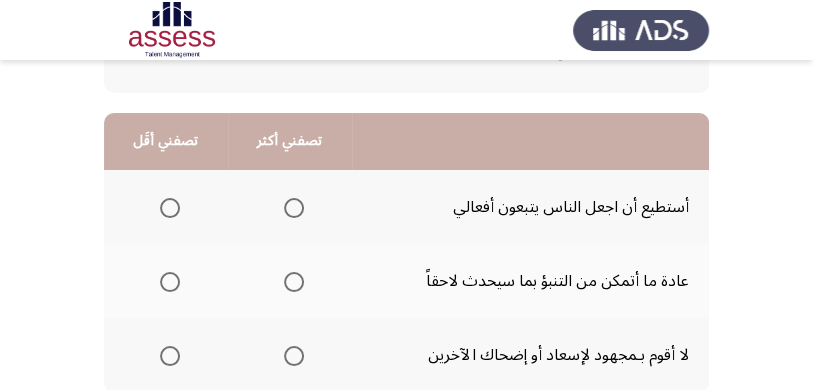 scroll, scrollTop: 199, scrollLeft: 0, axis: vertical 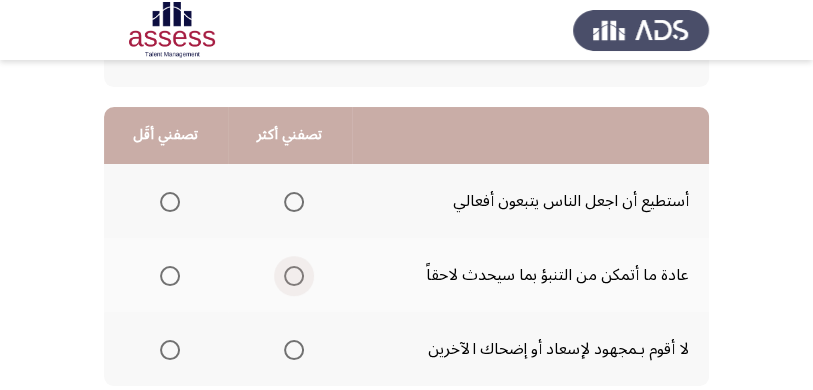 click at bounding box center (294, 276) 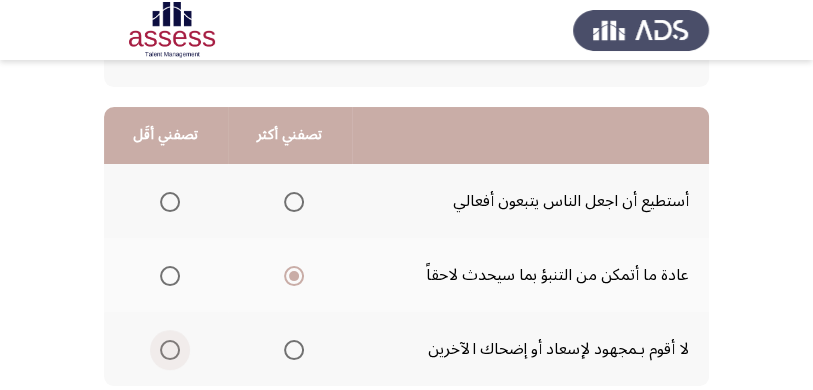 click at bounding box center (170, 350) 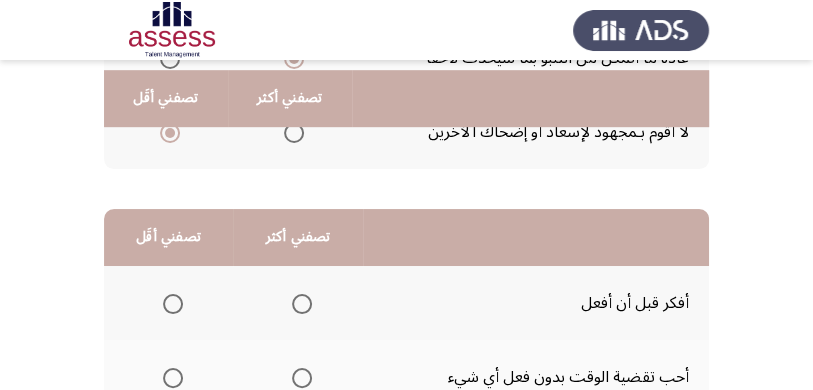 scroll, scrollTop: 449, scrollLeft: 0, axis: vertical 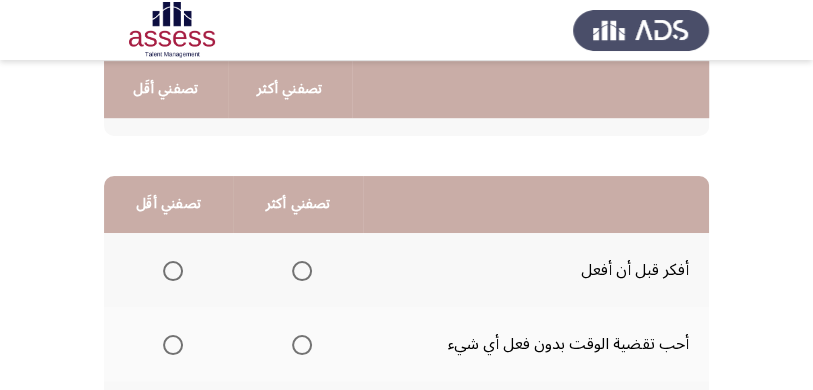 click at bounding box center [302, 271] 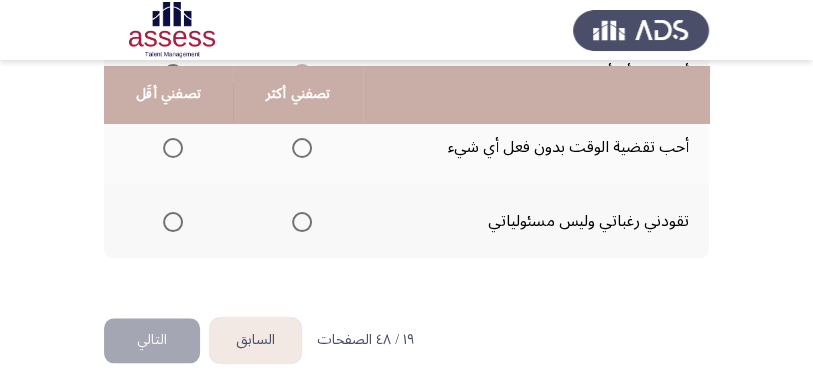 scroll, scrollTop: 649, scrollLeft: 0, axis: vertical 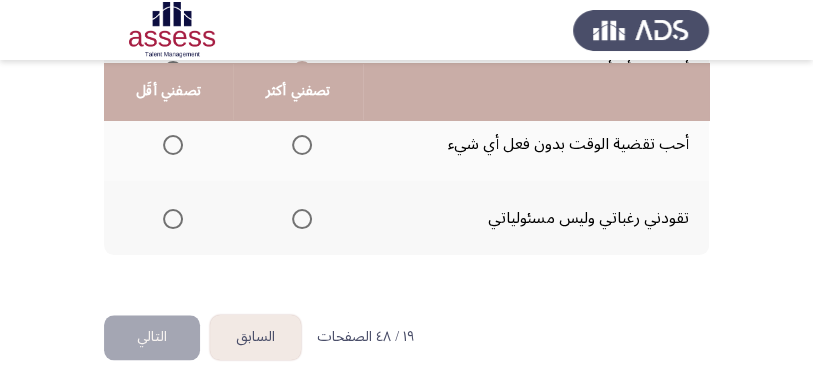 click at bounding box center [173, 145] 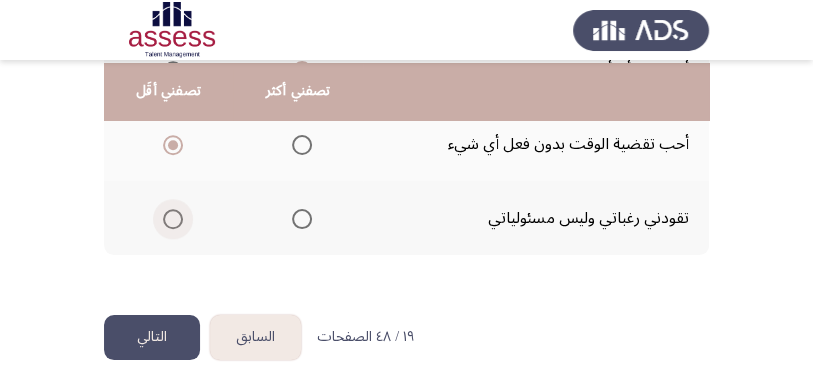 click at bounding box center (173, 219) 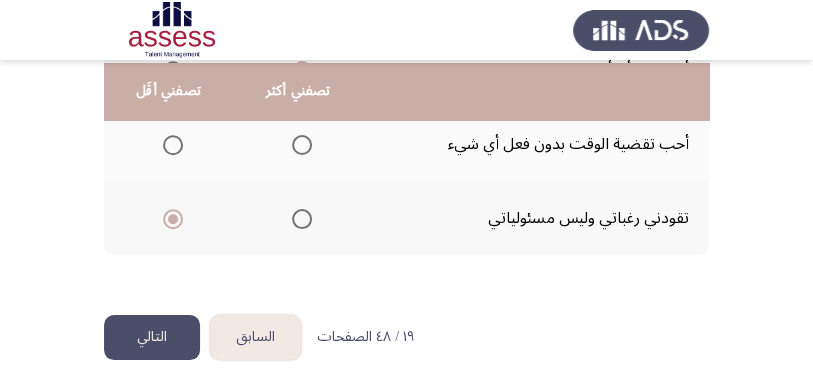 click at bounding box center [173, 145] 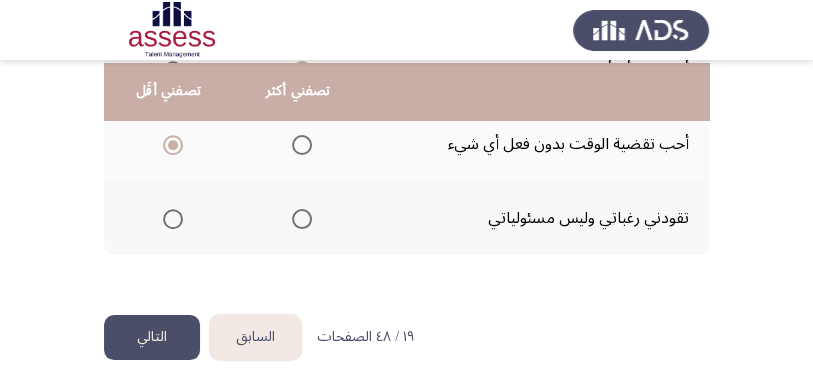 click on "التالي" 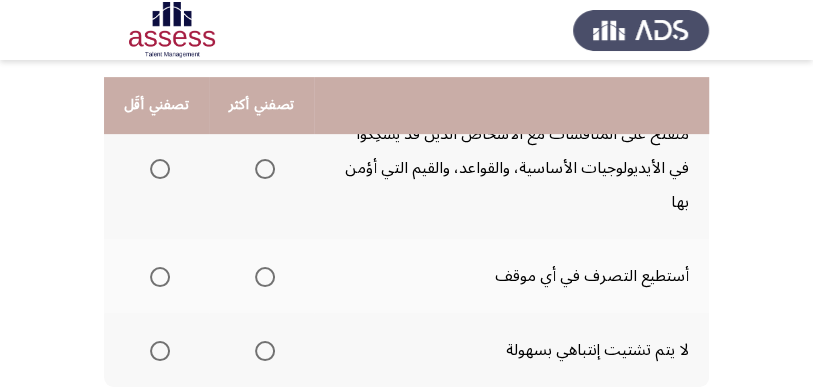 scroll, scrollTop: 333, scrollLeft: 0, axis: vertical 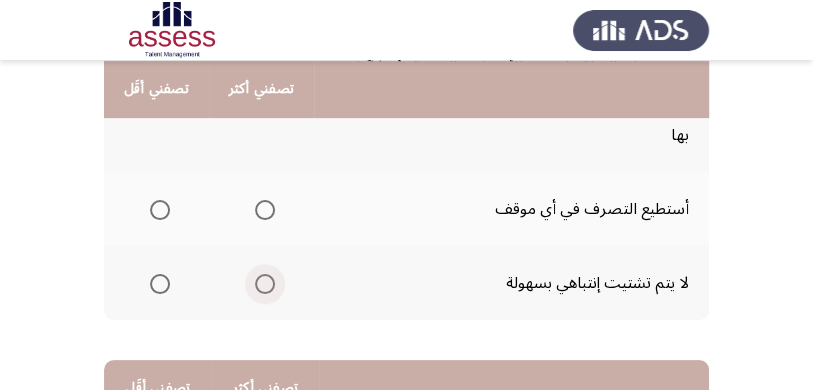 click at bounding box center (265, 284) 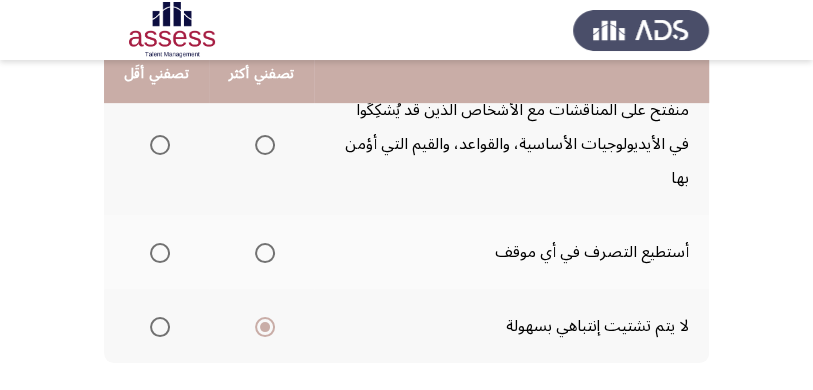 scroll, scrollTop: 266, scrollLeft: 0, axis: vertical 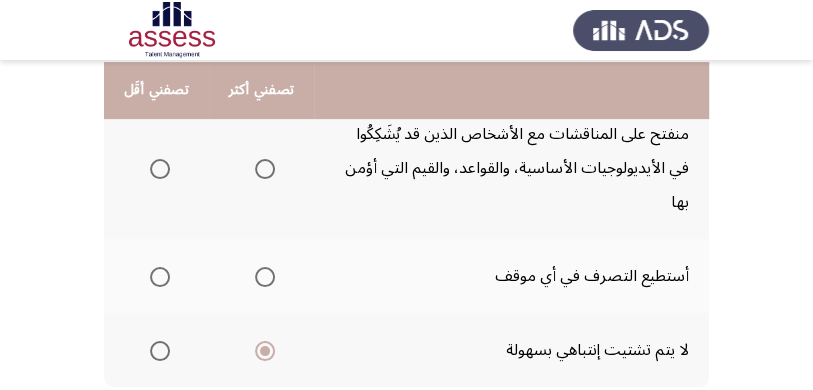 click at bounding box center [160, 169] 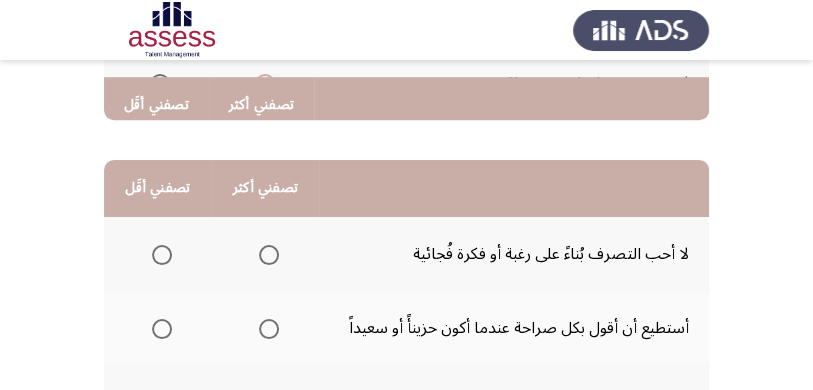 scroll, scrollTop: 599, scrollLeft: 0, axis: vertical 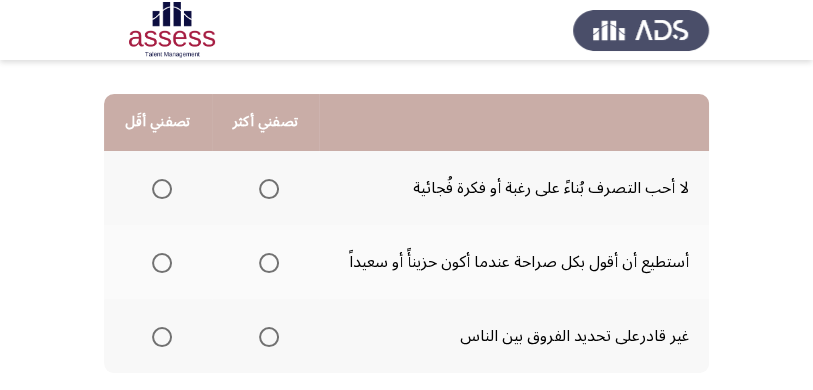 click at bounding box center [269, 189] 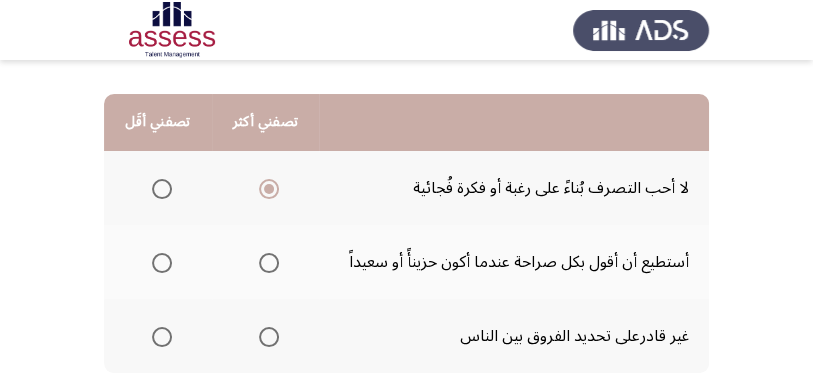 click at bounding box center (162, 263) 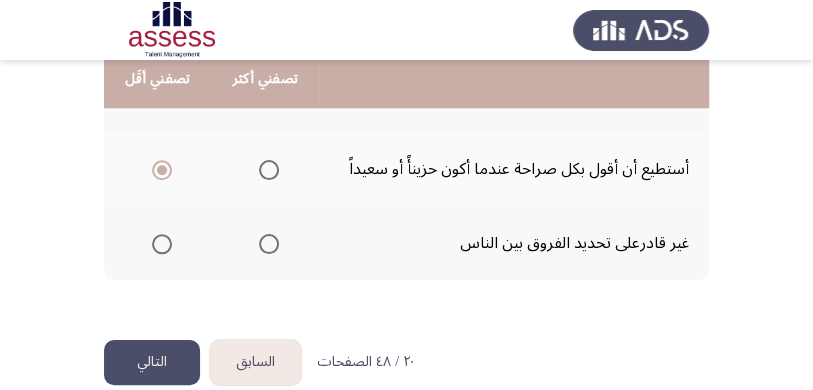 scroll, scrollTop: 715, scrollLeft: 0, axis: vertical 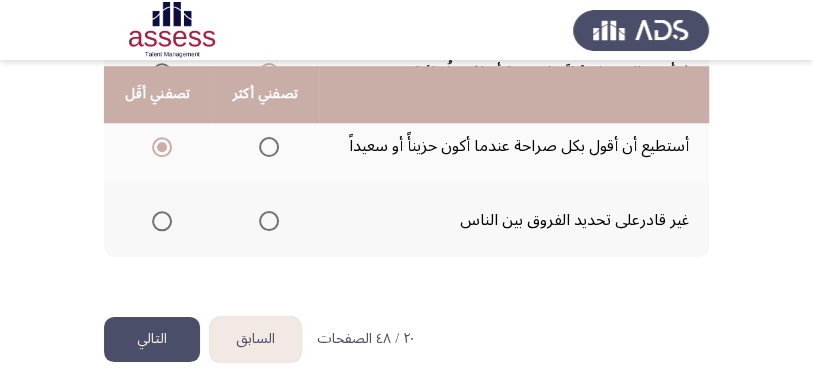 click on "التالي" 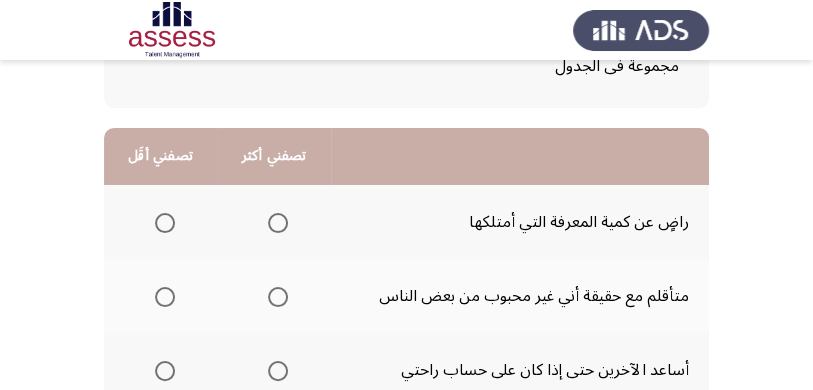 scroll, scrollTop: 199, scrollLeft: 0, axis: vertical 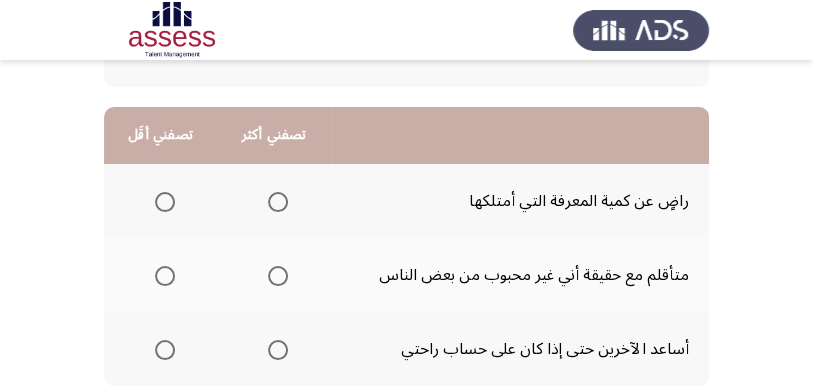 click at bounding box center (278, 276) 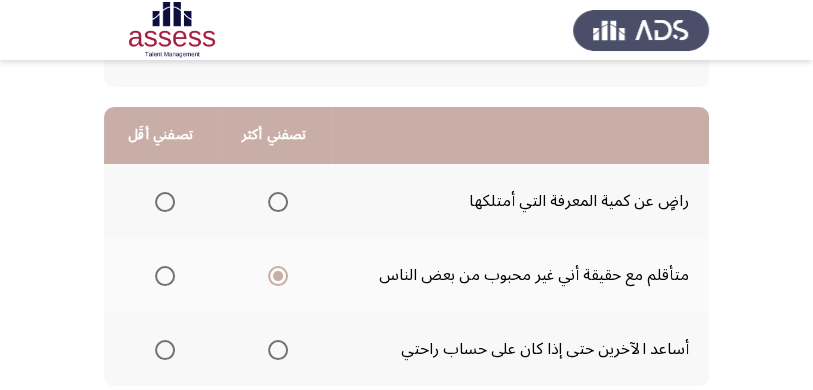 click at bounding box center [165, 202] 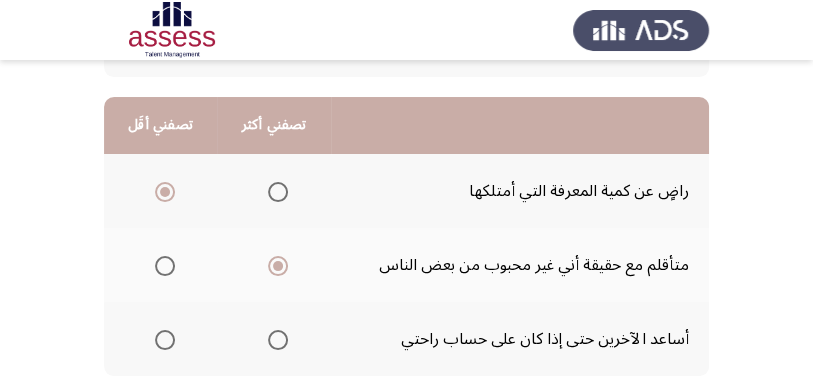 scroll, scrollTop: 266, scrollLeft: 0, axis: vertical 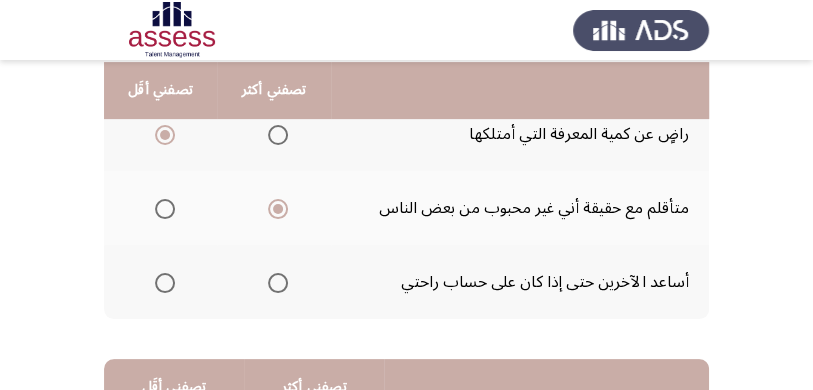 click at bounding box center (165, 283) 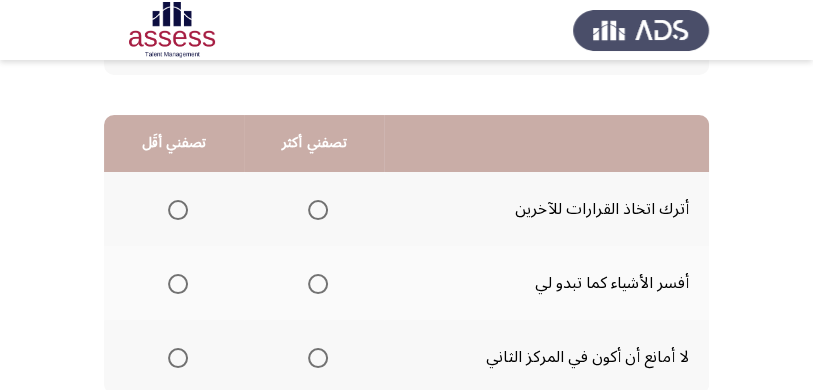 scroll, scrollTop: 533, scrollLeft: 0, axis: vertical 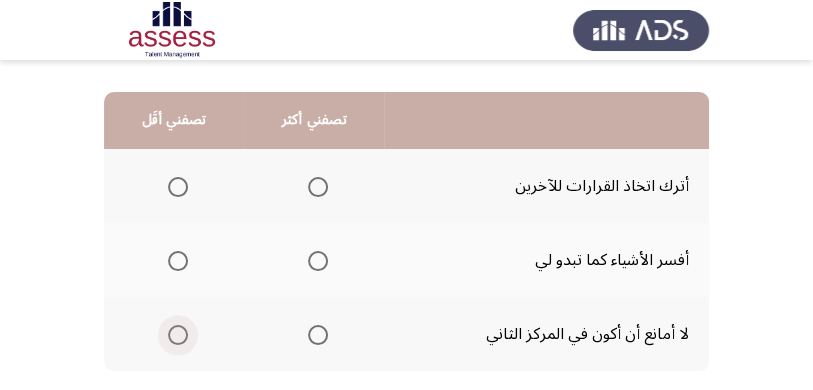 click at bounding box center (178, 335) 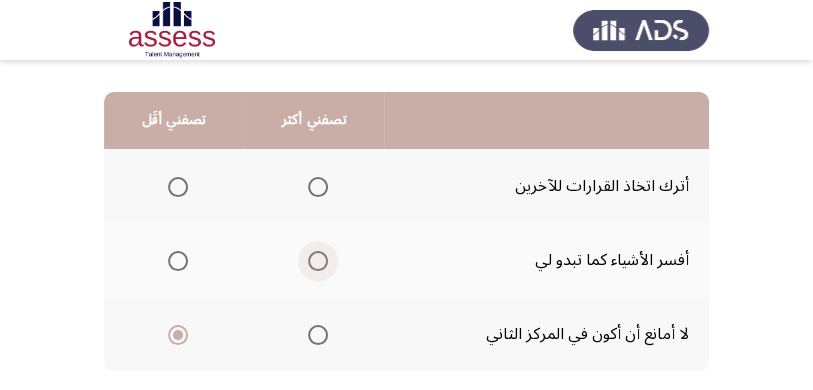 click at bounding box center (318, 261) 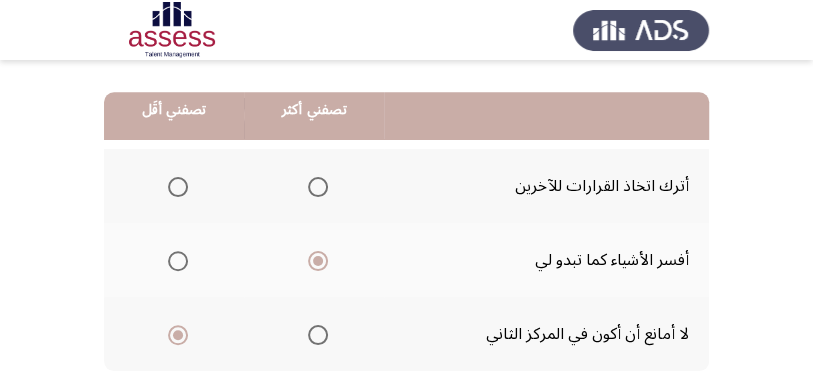 scroll, scrollTop: 649, scrollLeft: 0, axis: vertical 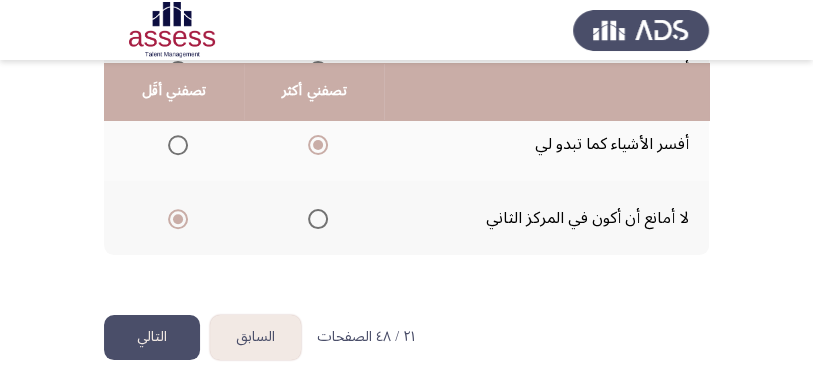 click on "التالي" 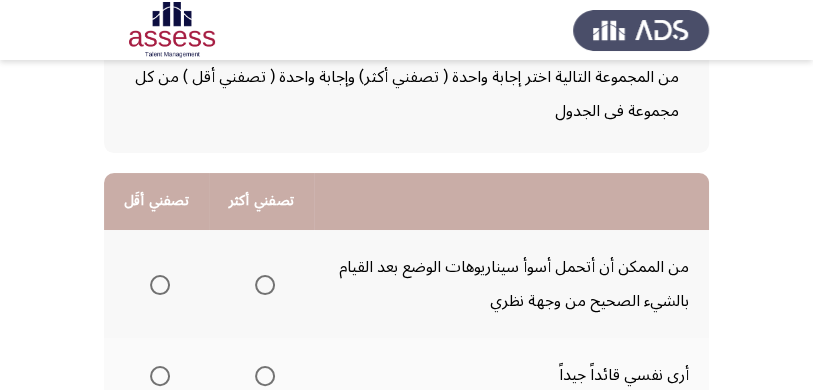 scroll, scrollTop: 199, scrollLeft: 0, axis: vertical 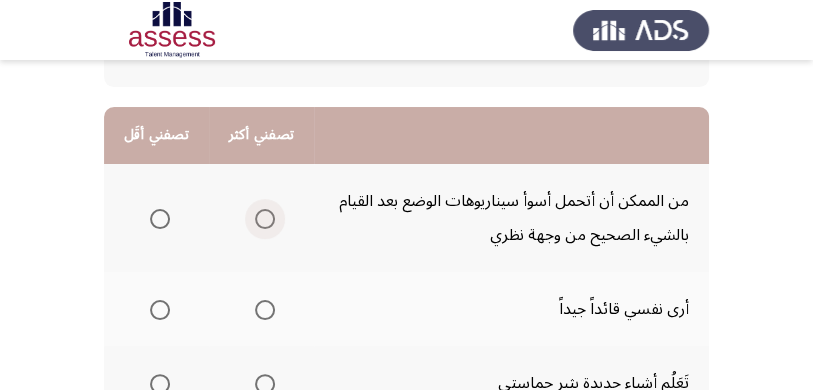click at bounding box center (265, 219) 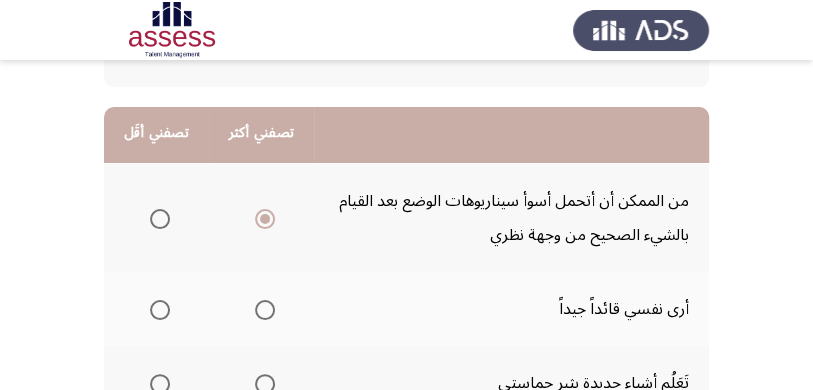 scroll, scrollTop: 266, scrollLeft: 0, axis: vertical 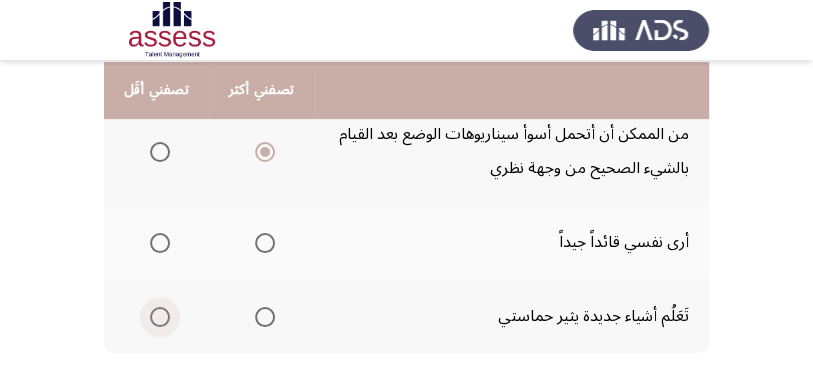 click at bounding box center [160, 317] 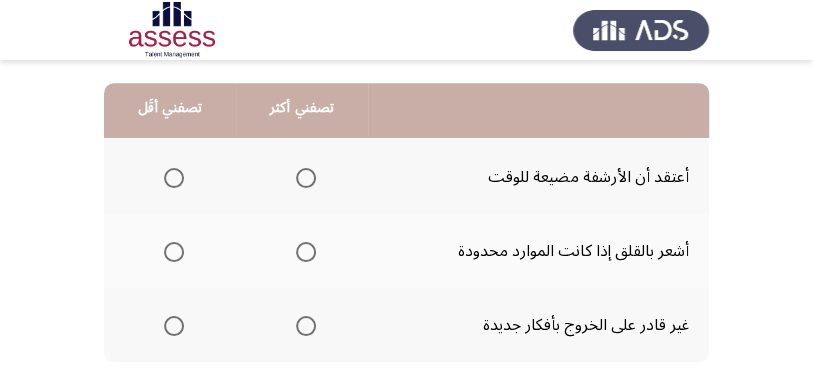 scroll, scrollTop: 599, scrollLeft: 0, axis: vertical 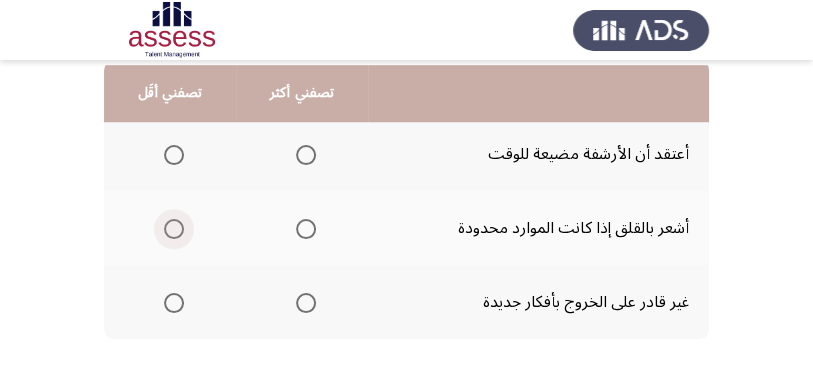 click at bounding box center [174, 229] 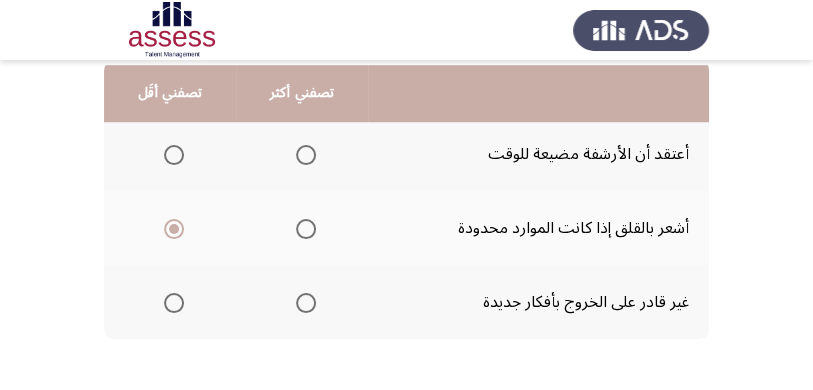click 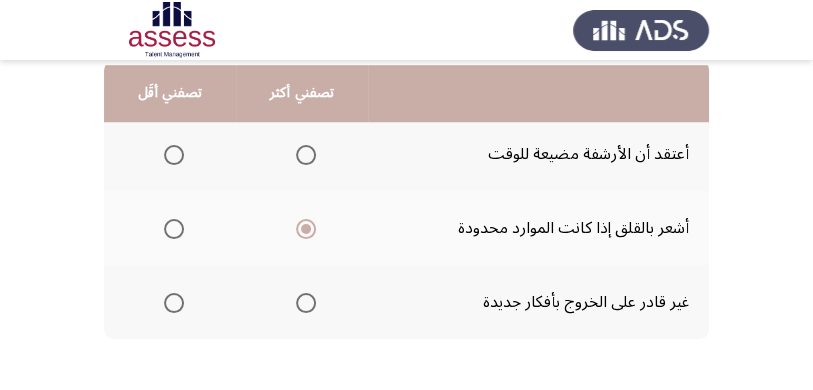 click at bounding box center (174, 303) 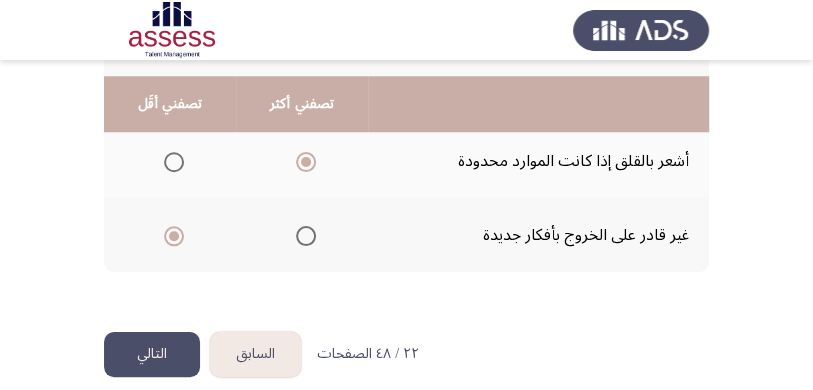 scroll, scrollTop: 682, scrollLeft: 0, axis: vertical 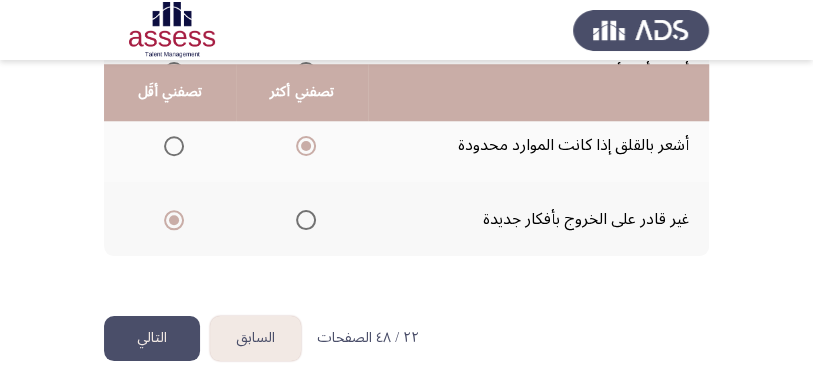 click on "التالي" 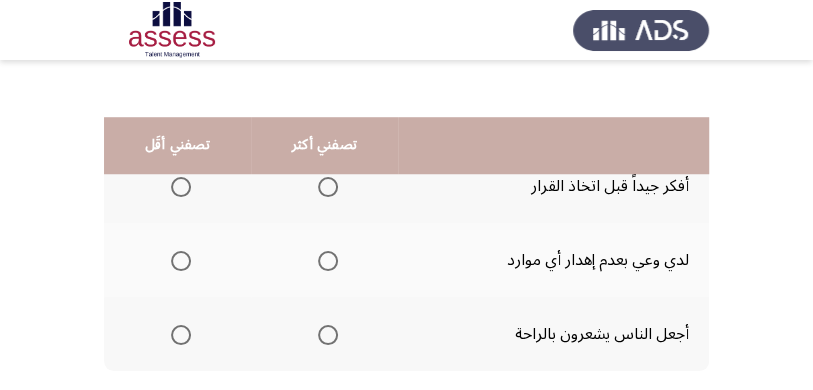 scroll, scrollTop: 649, scrollLeft: 0, axis: vertical 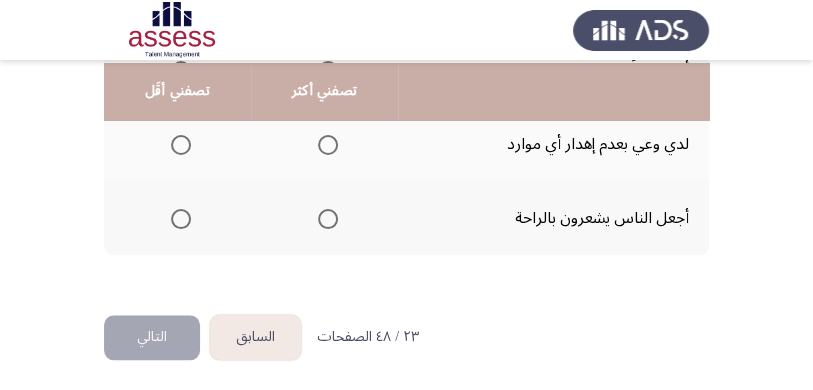 click on "السابق" 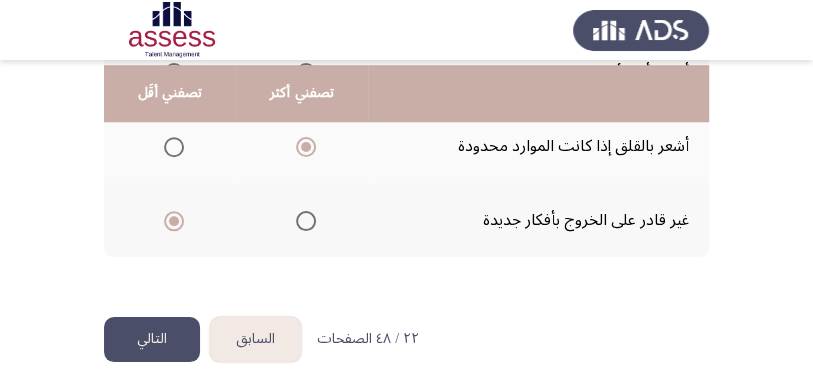 scroll, scrollTop: 682, scrollLeft: 0, axis: vertical 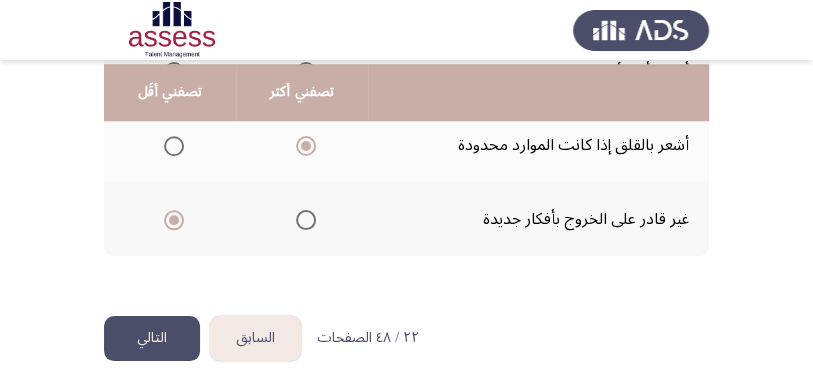 click on "التالي" 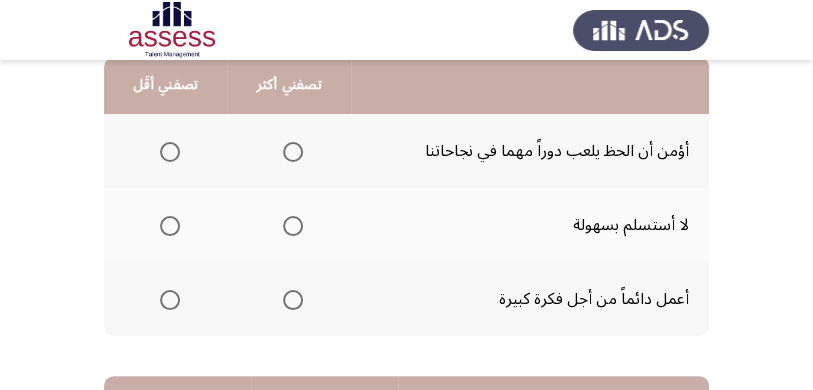 scroll, scrollTop: 182, scrollLeft: 0, axis: vertical 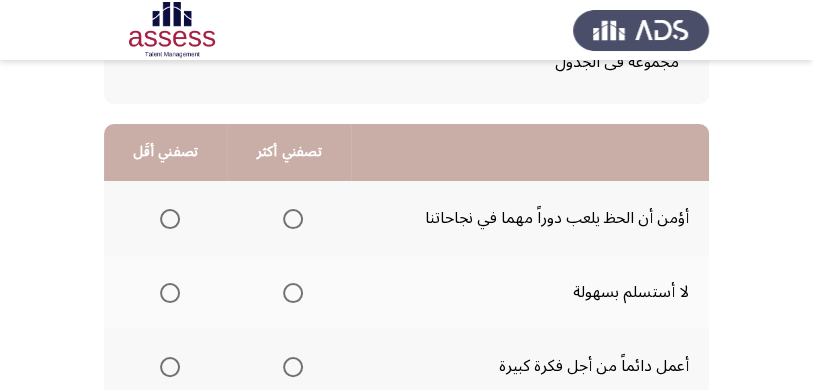click at bounding box center [293, 293] 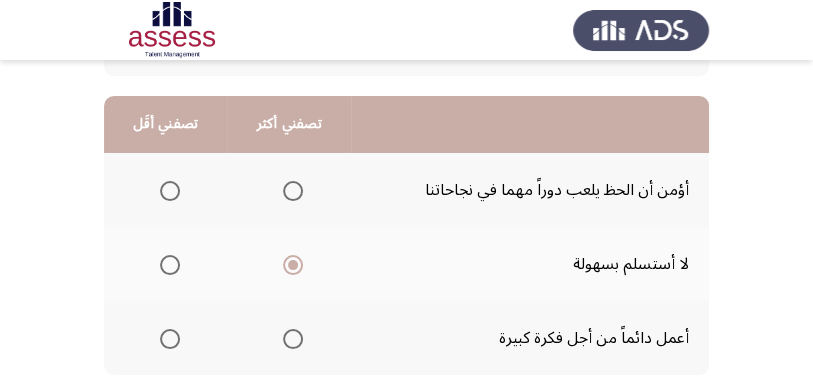 scroll, scrollTop: 182, scrollLeft: 0, axis: vertical 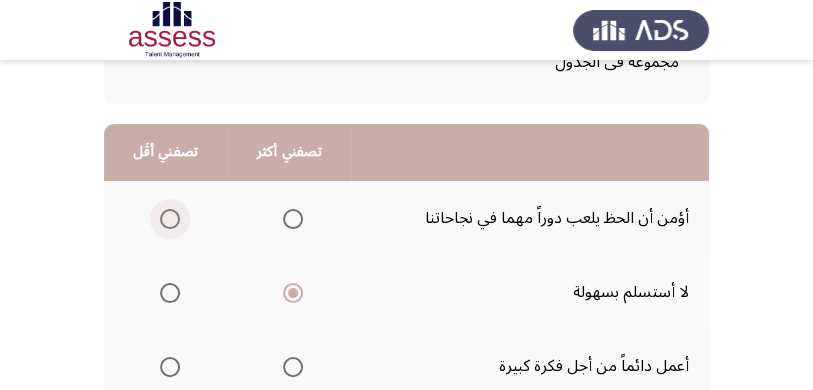 click at bounding box center (170, 219) 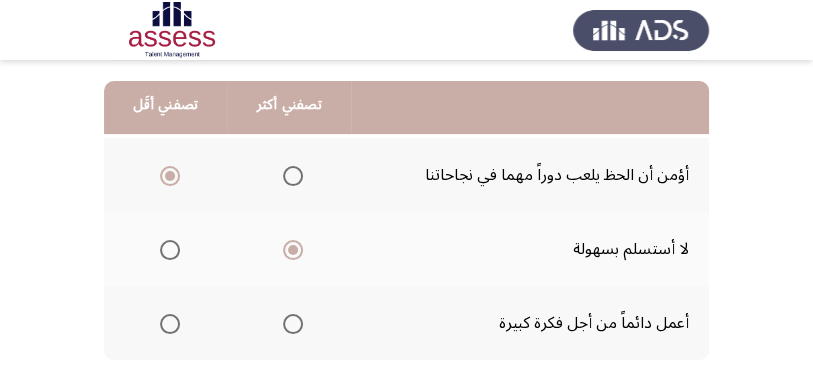 scroll, scrollTop: 249, scrollLeft: 0, axis: vertical 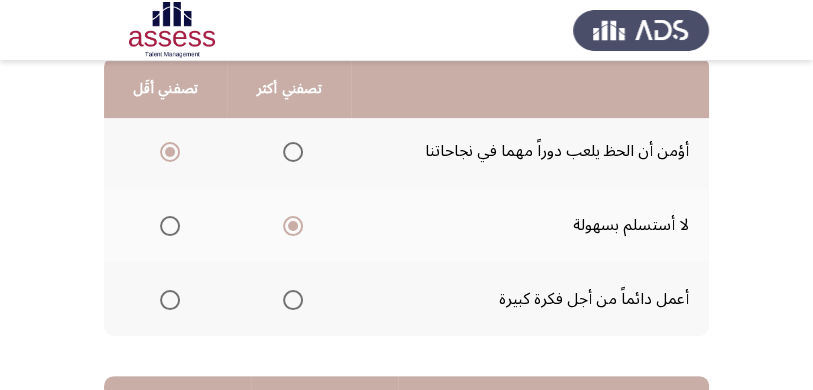 click at bounding box center [170, 300] 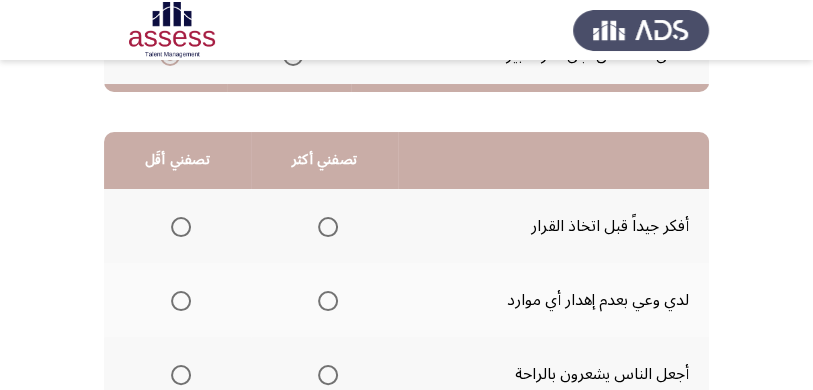 scroll, scrollTop: 515, scrollLeft: 0, axis: vertical 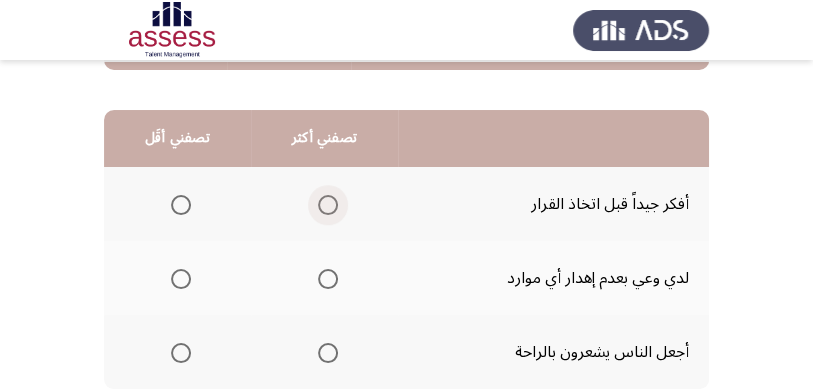 click at bounding box center [328, 205] 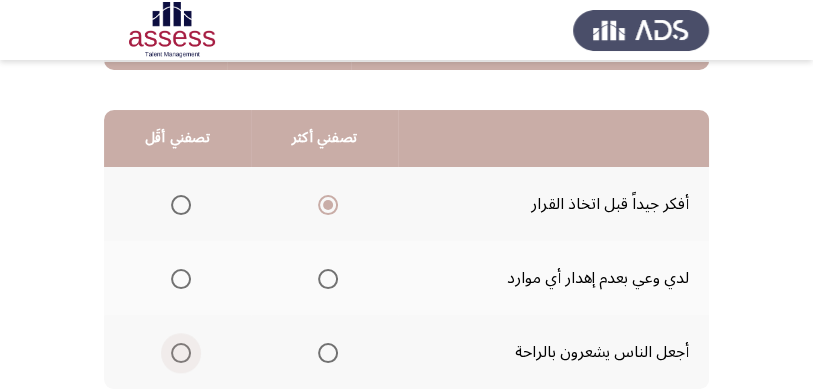 click at bounding box center (181, 353) 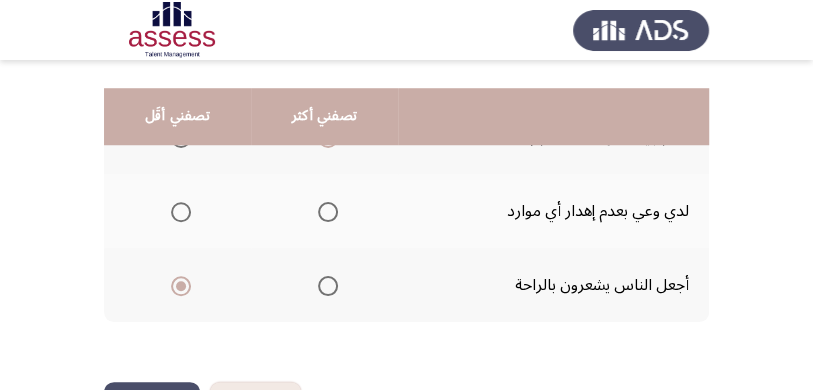 scroll, scrollTop: 649, scrollLeft: 0, axis: vertical 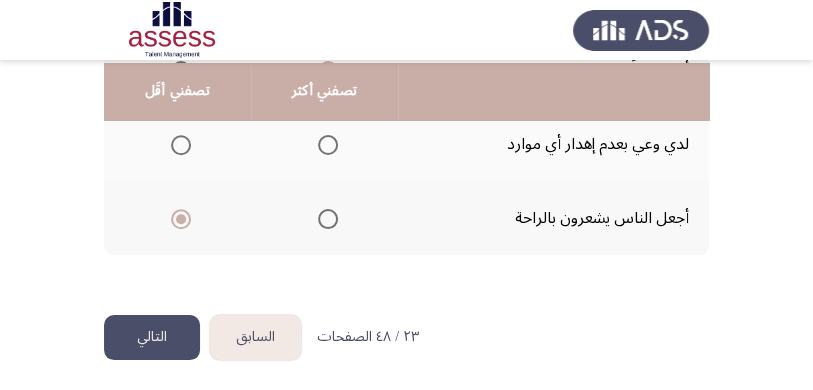 click on "التالي" 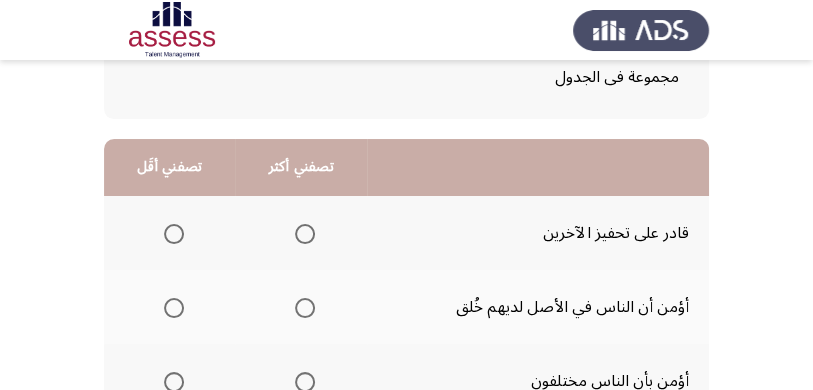 scroll, scrollTop: 199, scrollLeft: 0, axis: vertical 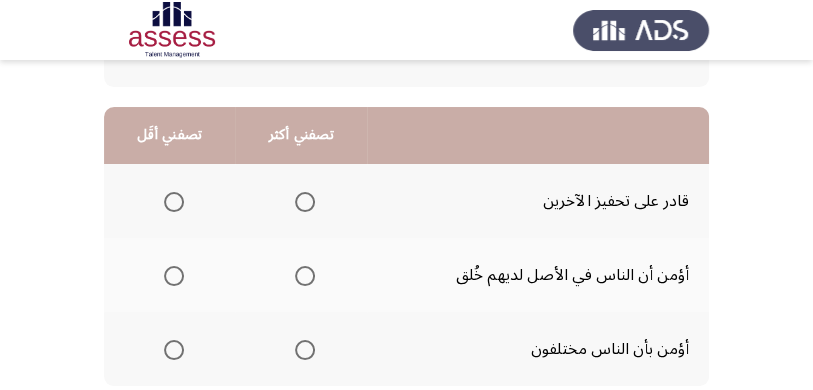 click at bounding box center (305, 350) 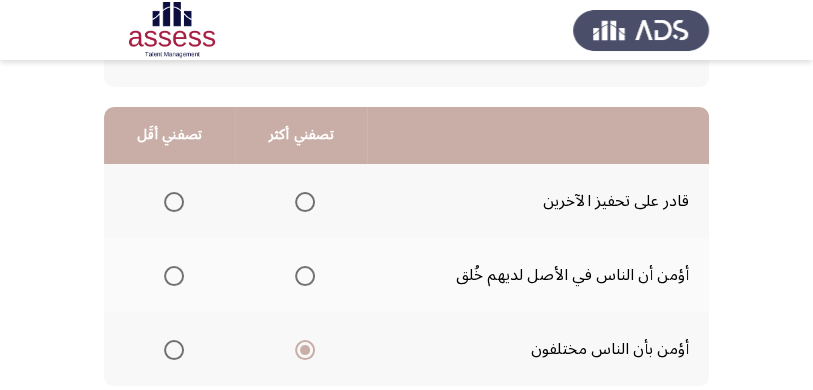 click at bounding box center (305, 202) 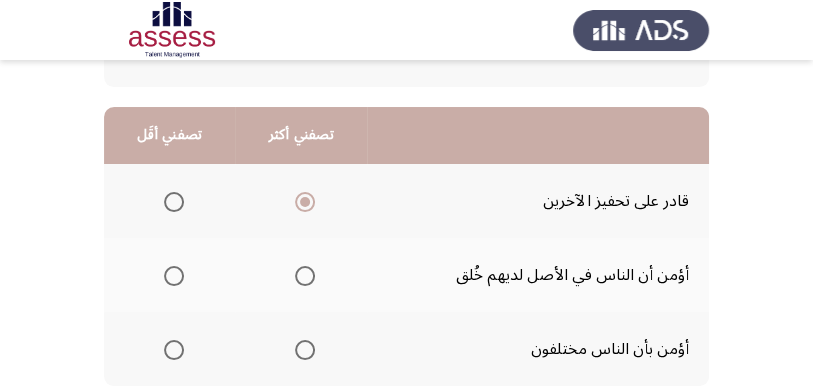 click at bounding box center (174, 276) 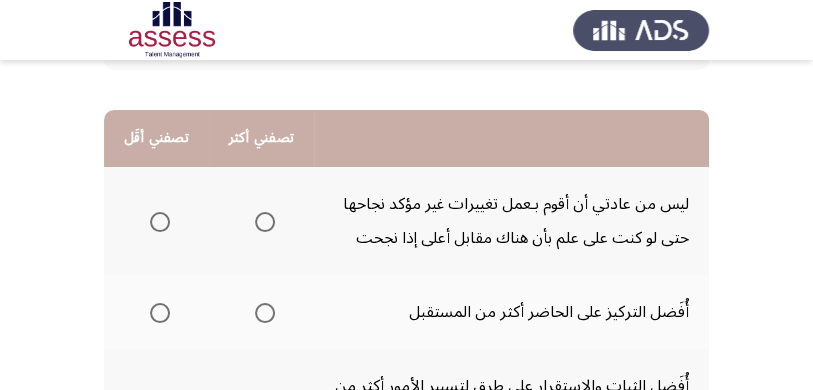 scroll, scrollTop: 582, scrollLeft: 0, axis: vertical 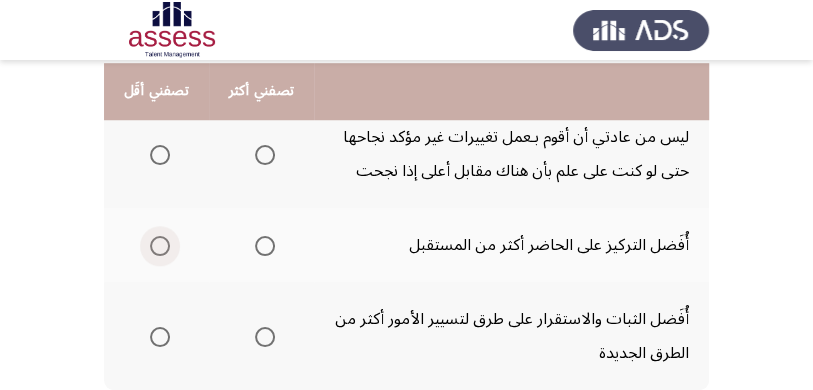 click at bounding box center [160, 246] 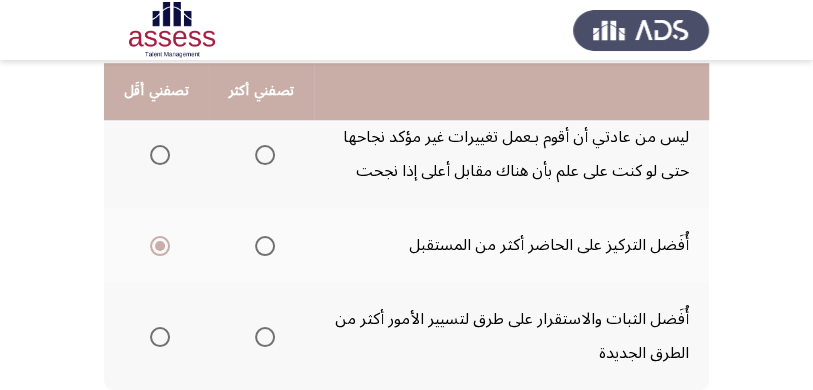 click at bounding box center (265, 337) 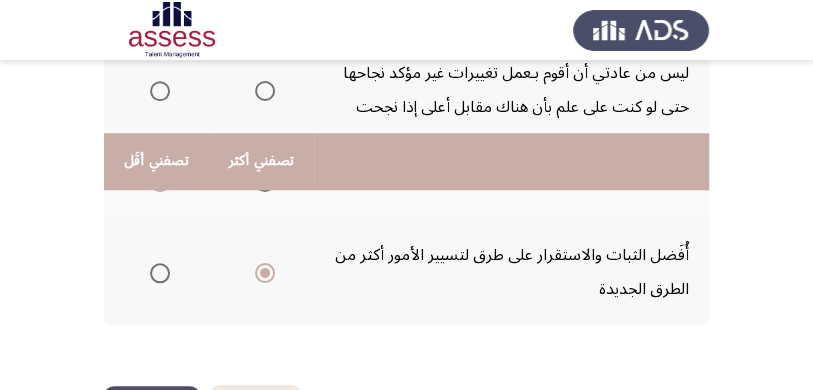 scroll, scrollTop: 715, scrollLeft: 0, axis: vertical 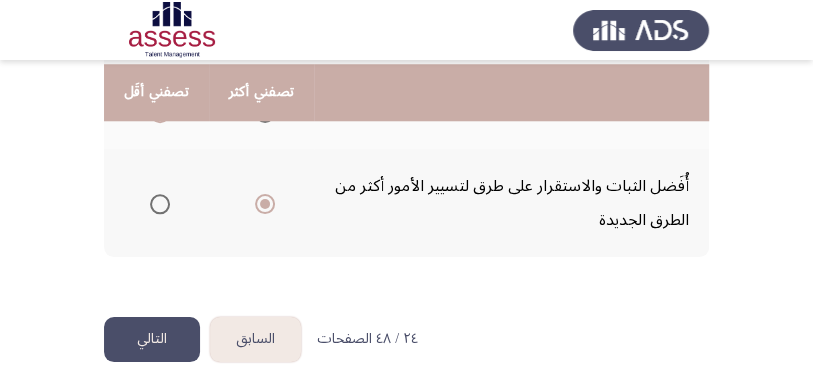 click on "التالي" 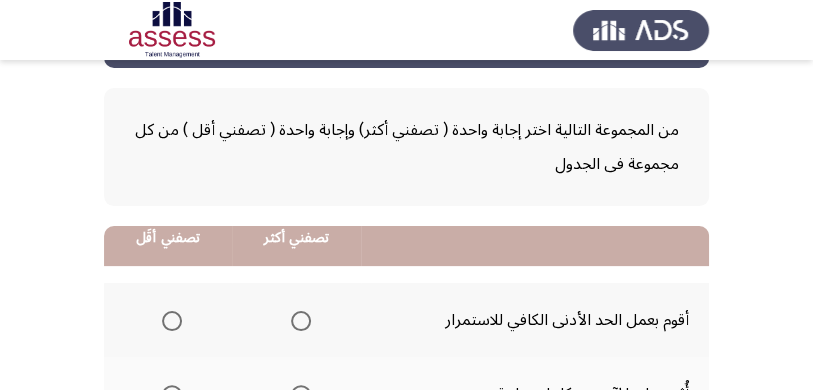 scroll, scrollTop: 266, scrollLeft: 0, axis: vertical 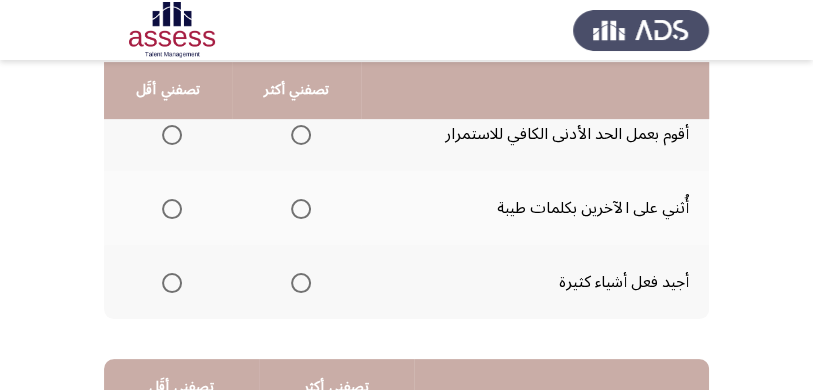 click at bounding box center (301, 283) 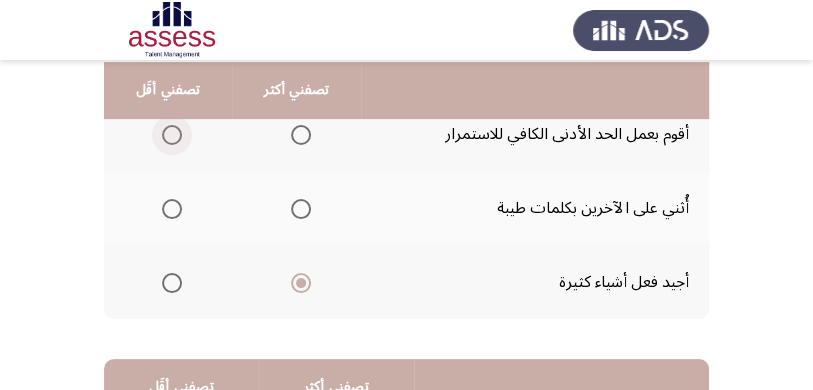 click at bounding box center [172, 135] 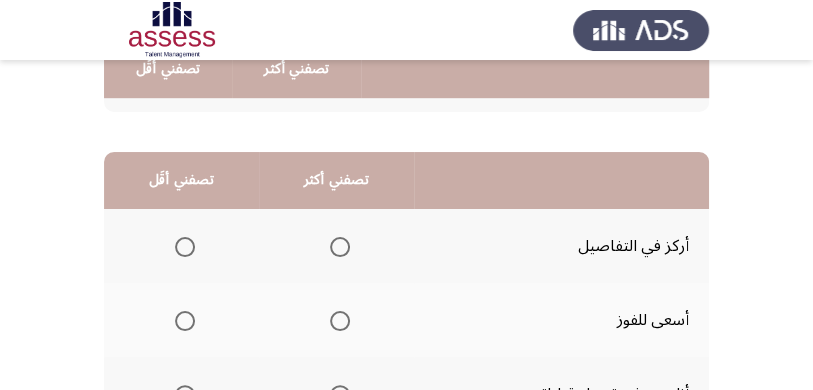 scroll, scrollTop: 515, scrollLeft: 0, axis: vertical 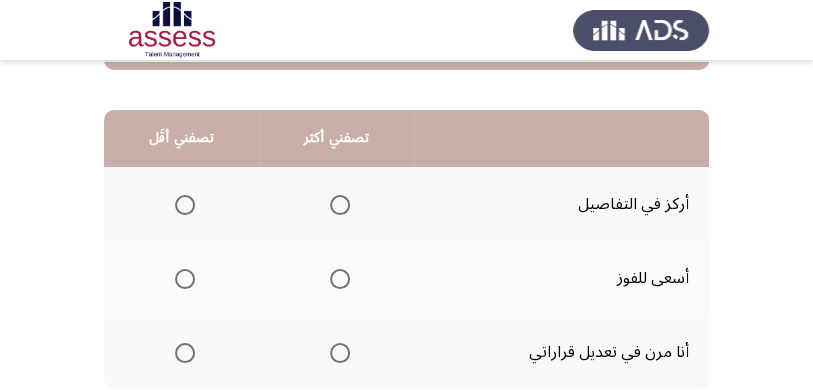 click at bounding box center (340, 205) 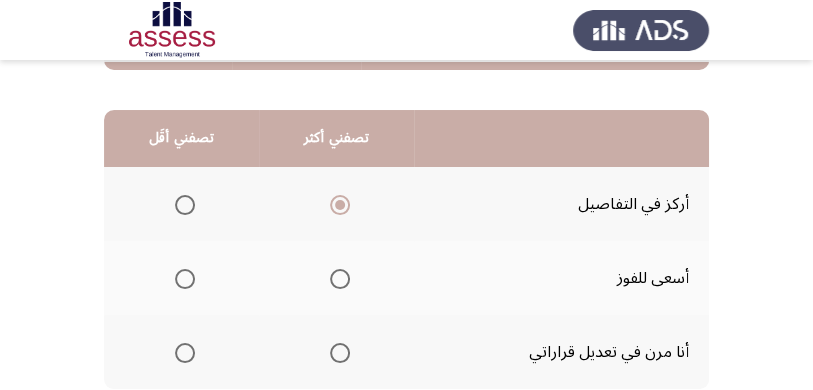 click at bounding box center (185, 279) 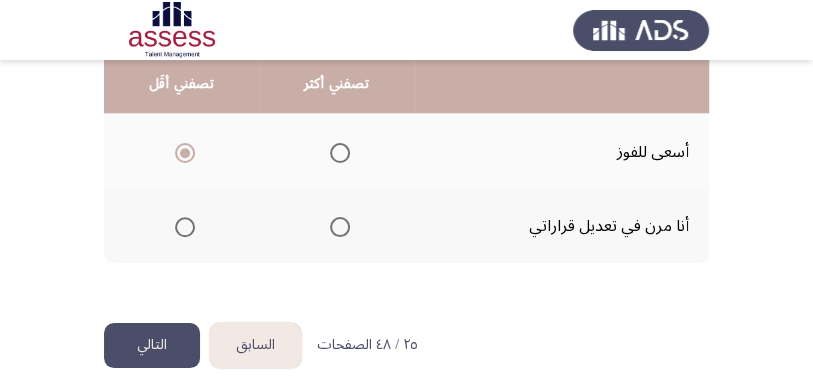scroll, scrollTop: 649, scrollLeft: 0, axis: vertical 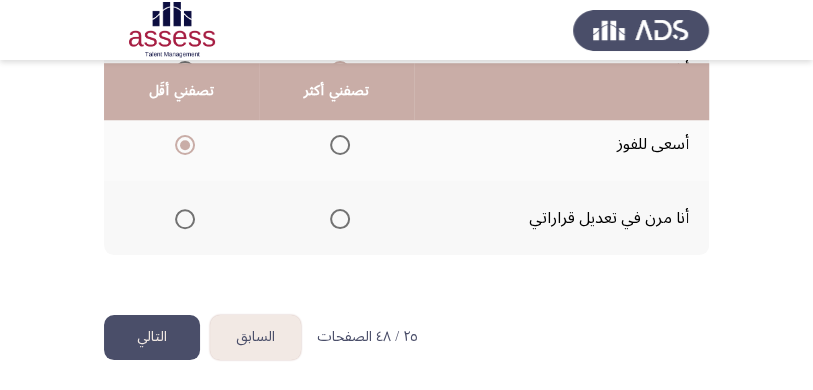 click on "التالي" 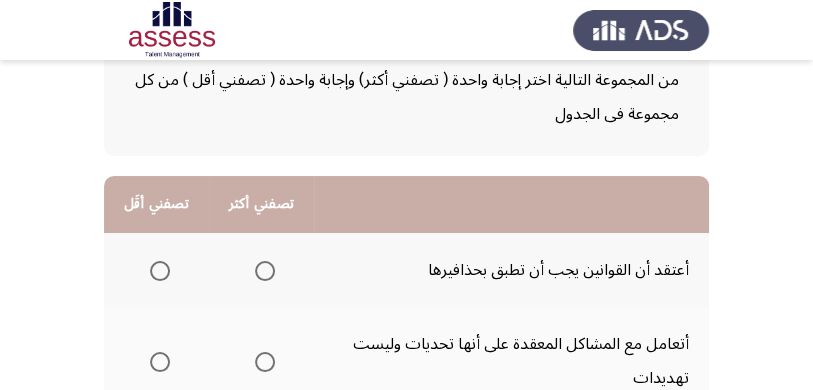 scroll, scrollTop: 199, scrollLeft: 0, axis: vertical 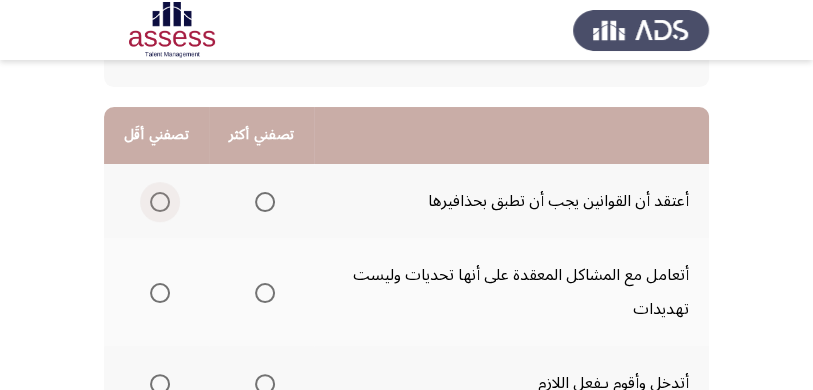 click at bounding box center [160, 202] 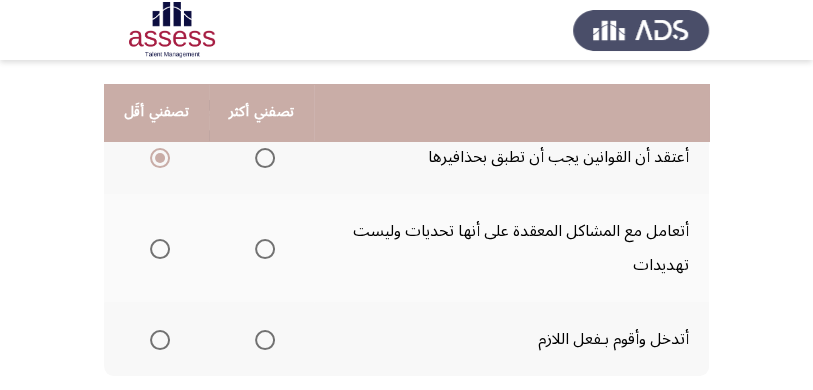 scroll, scrollTop: 266, scrollLeft: 0, axis: vertical 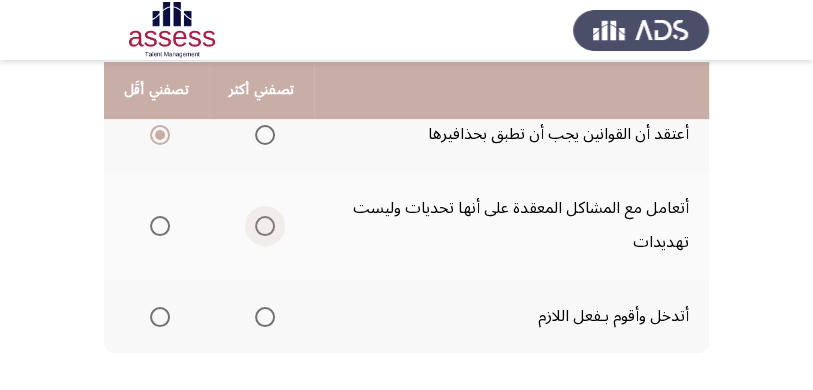click at bounding box center (265, 226) 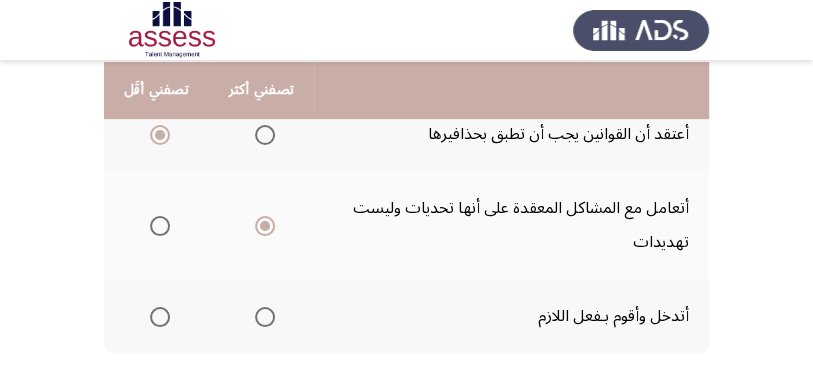 click at bounding box center [265, 317] 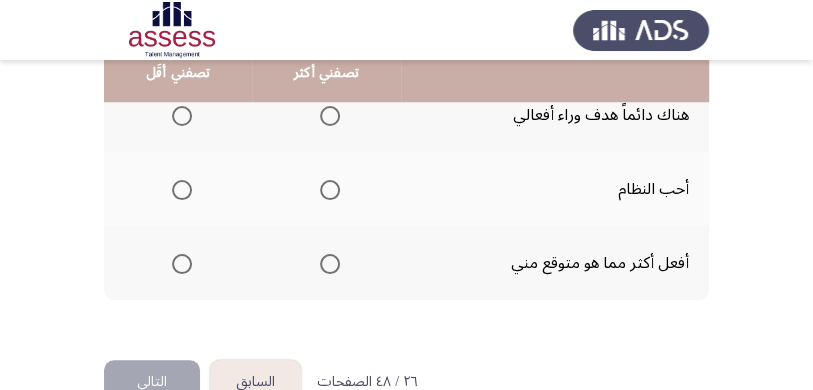 scroll, scrollTop: 615, scrollLeft: 0, axis: vertical 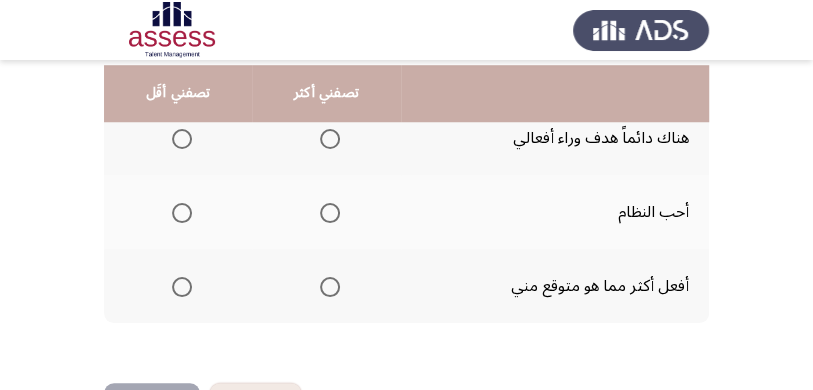 click at bounding box center [330, 287] 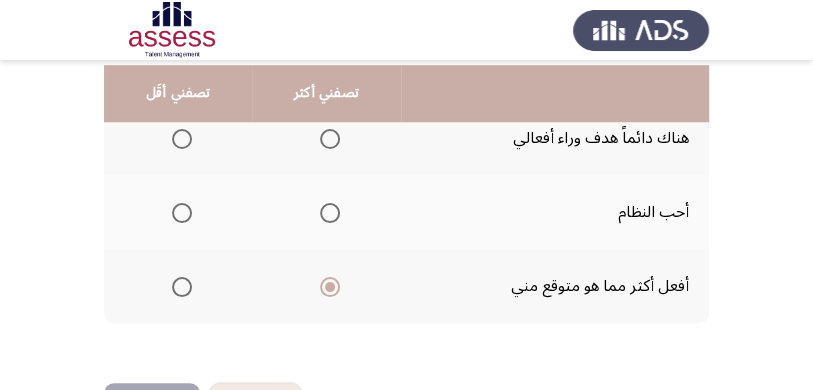 click at bounding box center (182, 139) 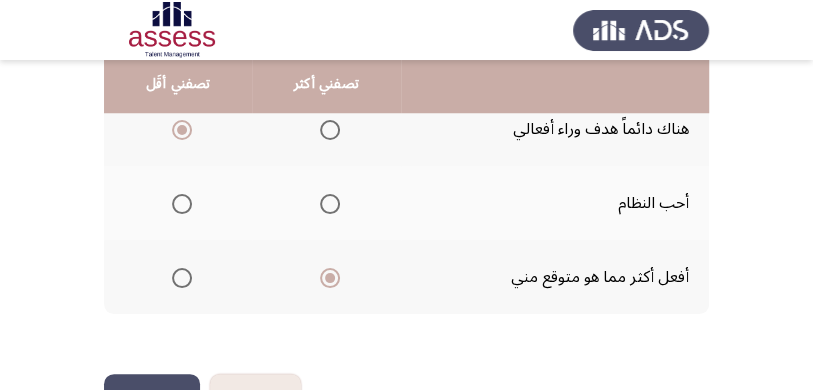 scroll, scrollTop: 682, scrollLeft: 0, axis: vertical 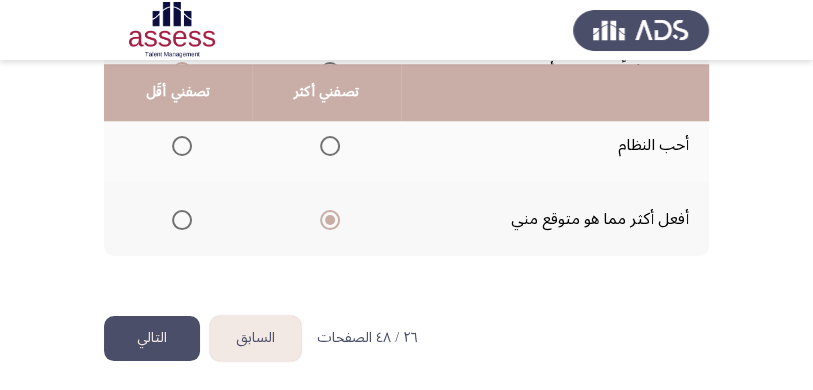 click on "التالي" 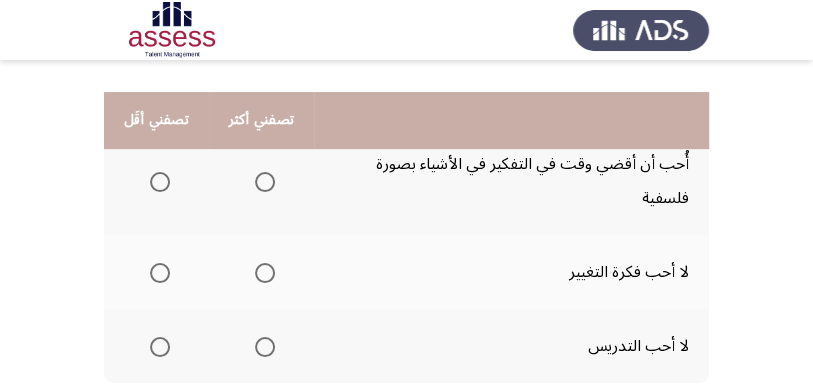 scroll, scrollTop: 266, scrollLeft: 0, axis: vertical 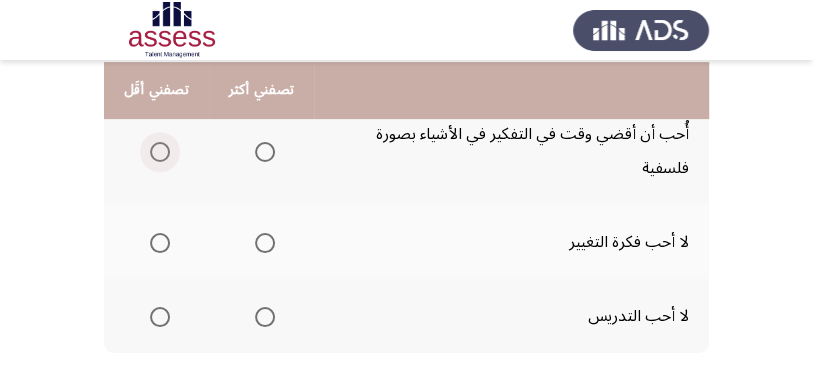 click at bounding box center [160, 152] 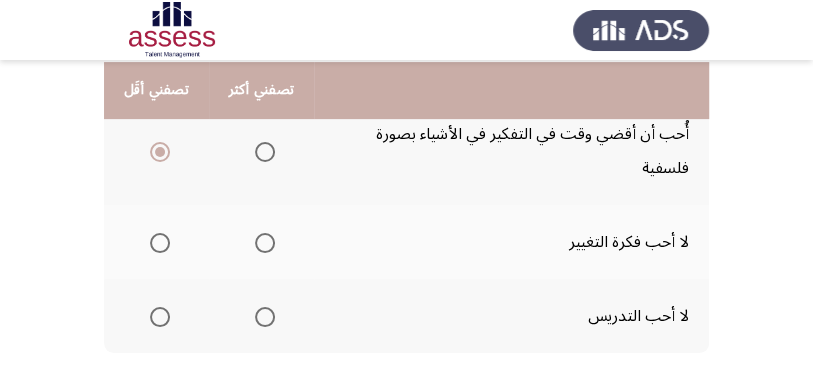 click at bounding box center (265, 317) 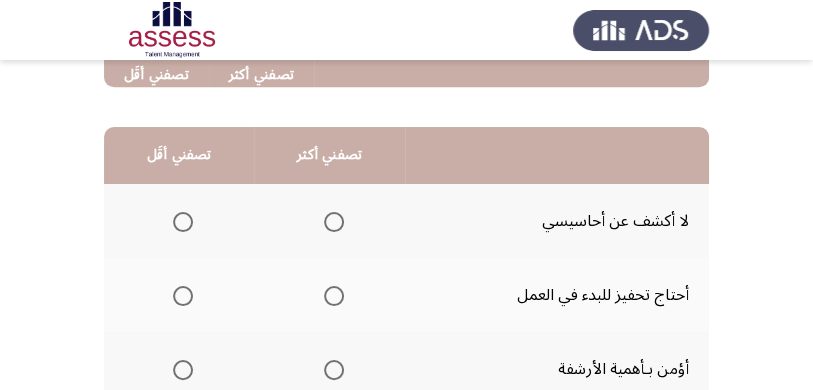 scroll, scrollTop: 533, scrollLeft: 0, axis: vertical 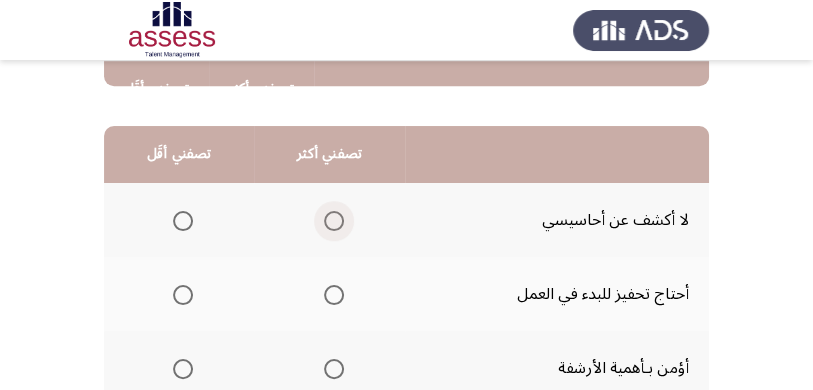 click at bounding box center [334, 221] 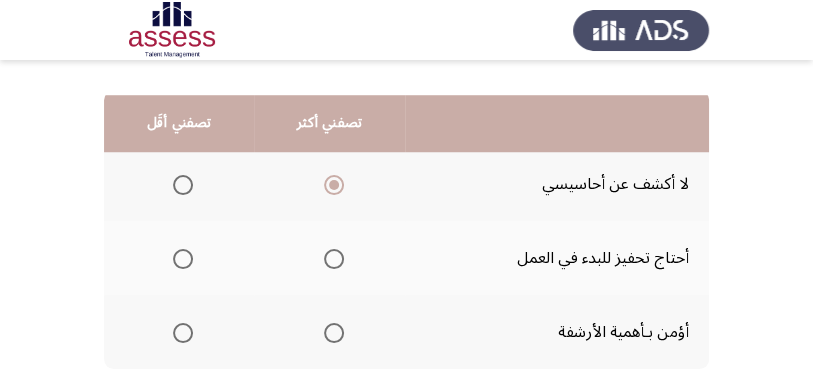 scroll, scrollTop: 599, scrollLeft: 0, axis: vertical 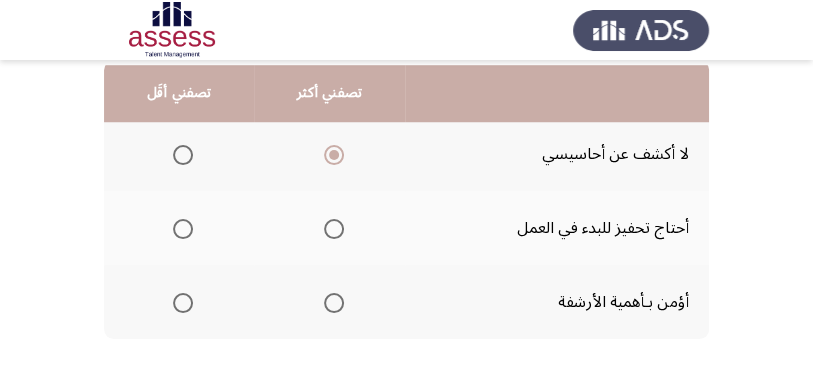 click 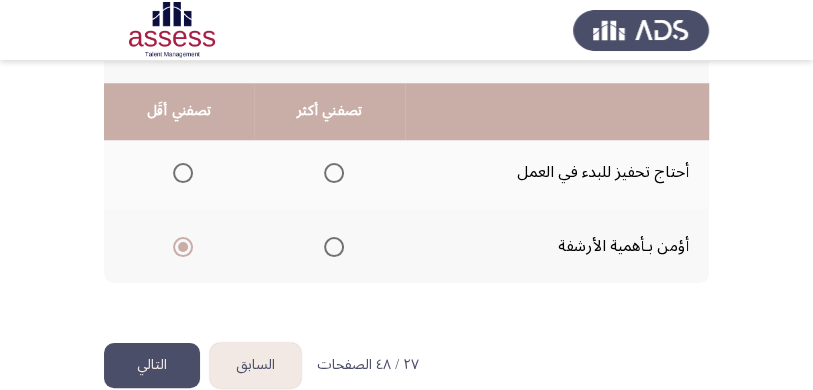 scroll, scrollTop: 682, scrollLeft: 0, axis: vertical 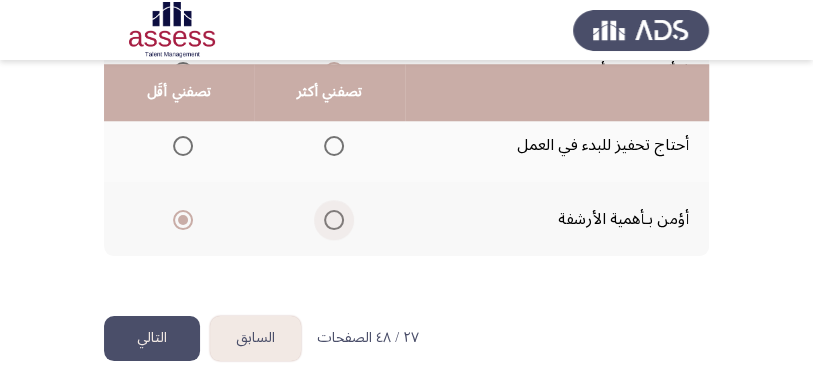 click at bounding box center (334, 220) 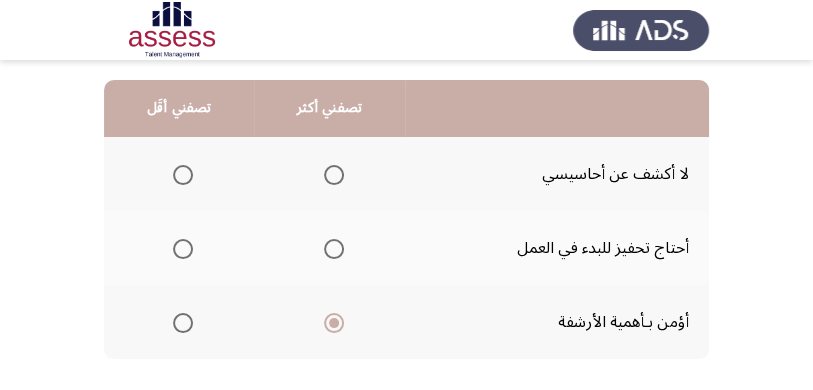 scroll, scrollTop: 549, scrollLeft: 0, axis: vertical 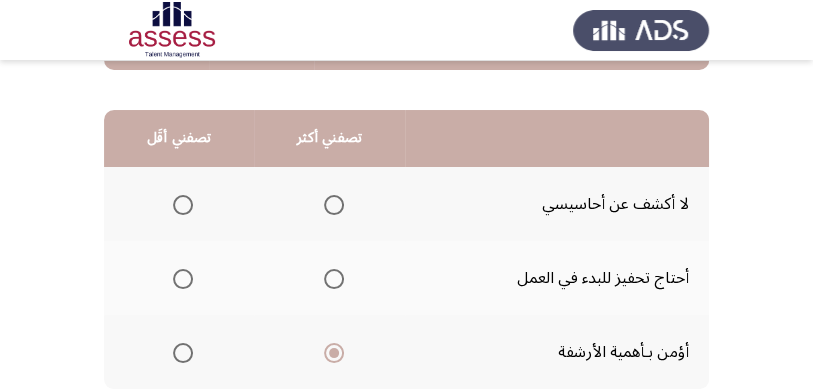 click at bounding box center (183, 279) 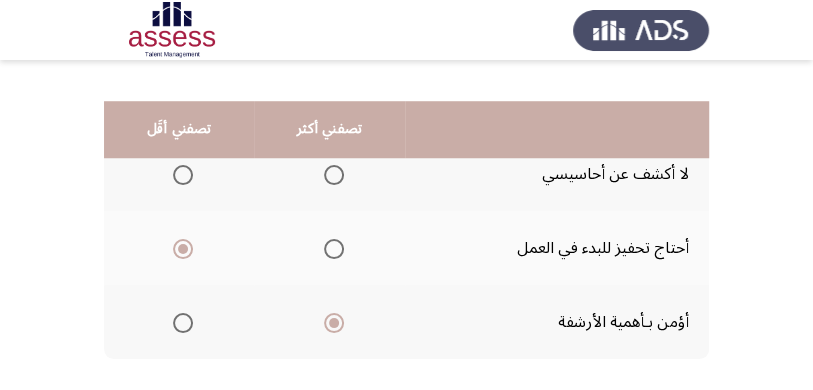 scroll, scrollTop: 549, scrollLeft: 0, axis: vertical 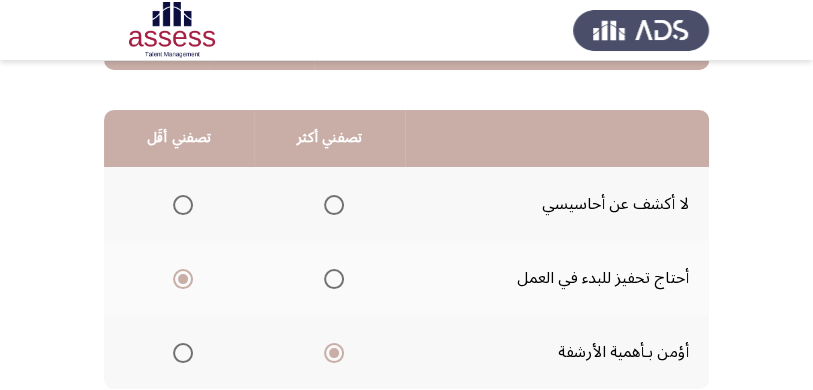 click at bounding box center (183, 205) 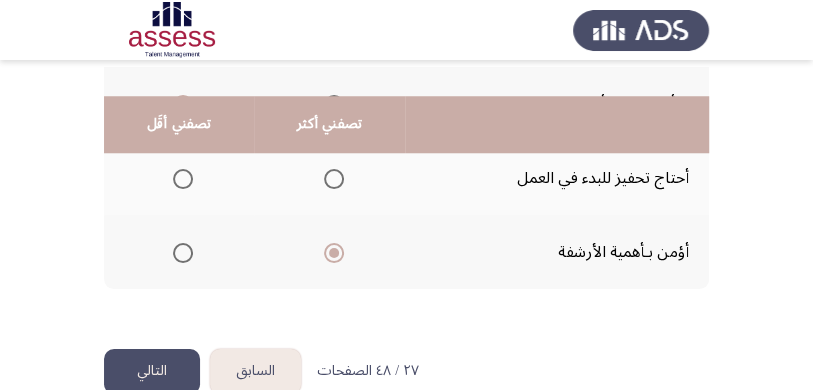 scroll, scrollTop: 682, scrollLeft: 0, axis: vertical 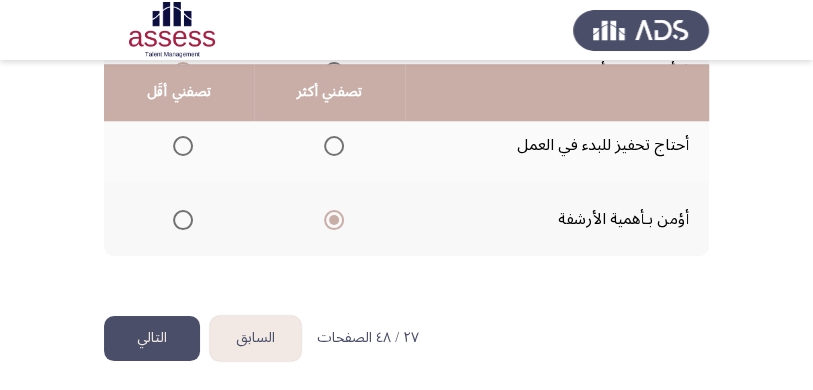 click on "التالي" 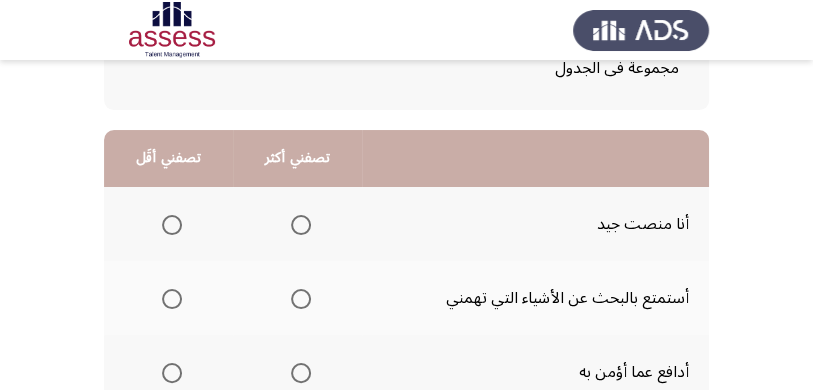 scroll, scrollTop: 199, scrollLeft: 0, axis: vertical 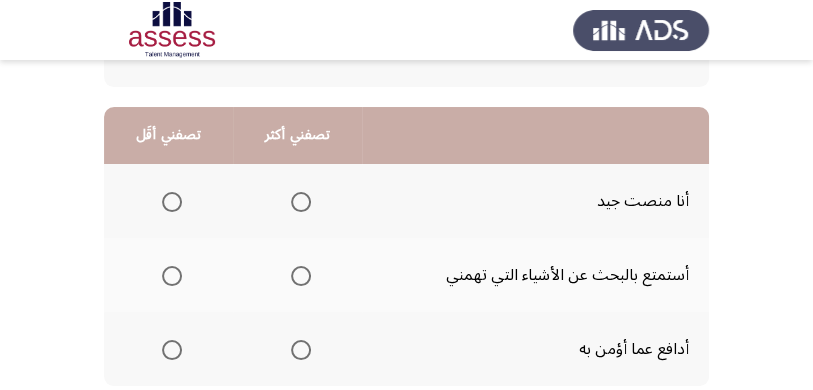 click at bounding box center [301, 350] 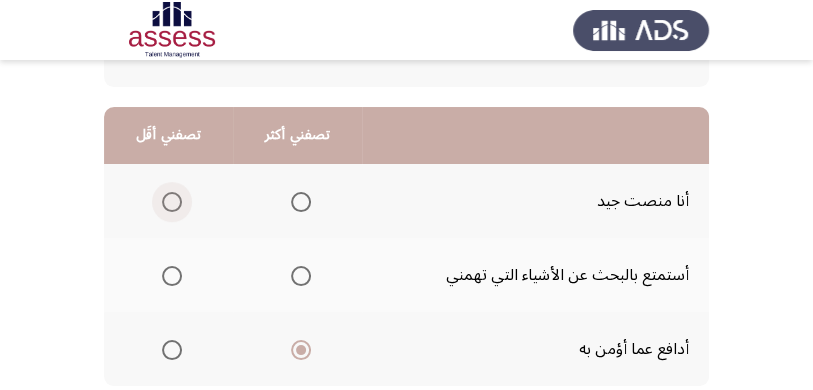 click at bounding box center (172, 202) 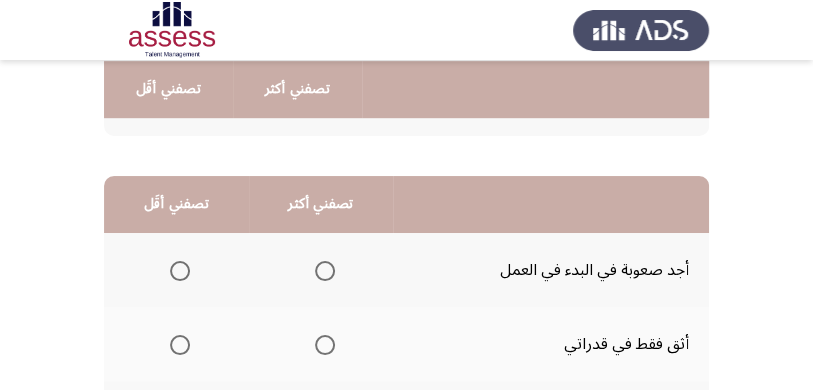 scroll, scrollTop: 515, scrollLeft: 0, axis: vertical 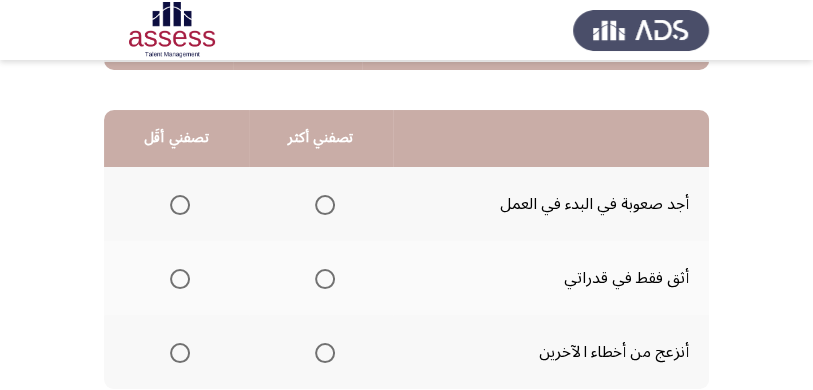 click at bounding box center (325, 279) 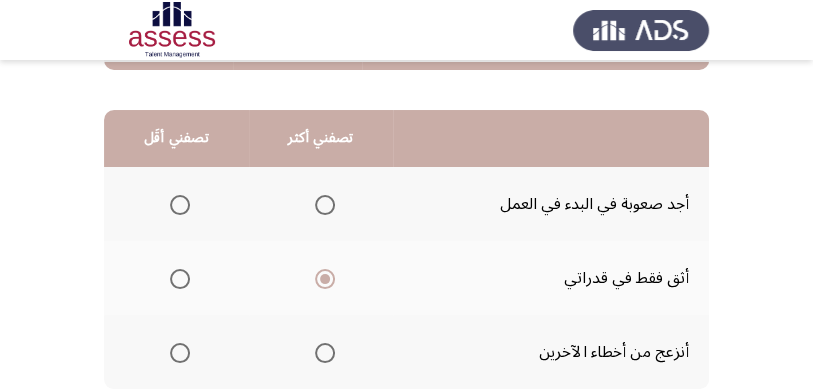 click at bounding box center (180, 353) 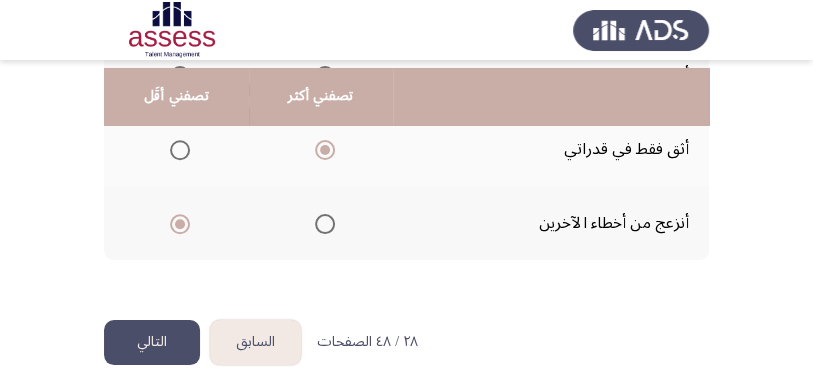 scroll, scrollTop: 649, scrollLeft: 0, axis: vertical 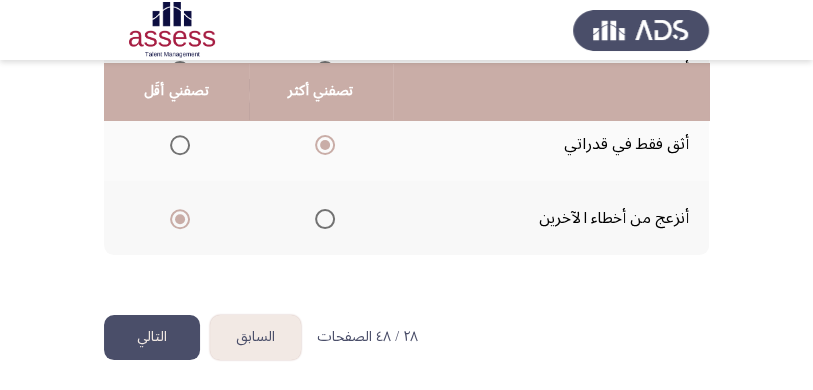 click on "التالي" 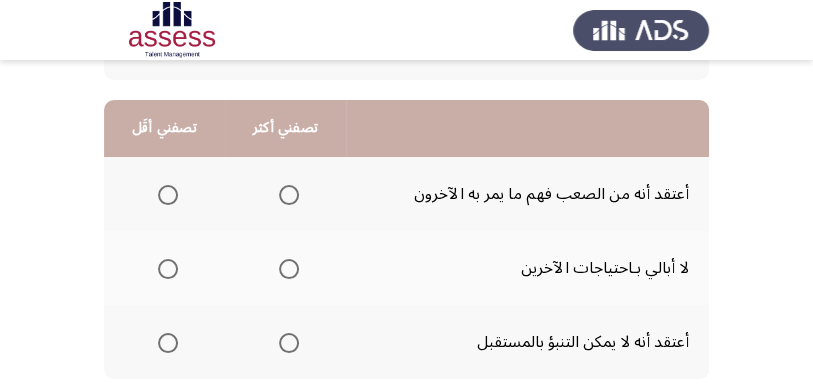 scroll, scrollTop: 182, scrollLeft: 0, axis: vertical 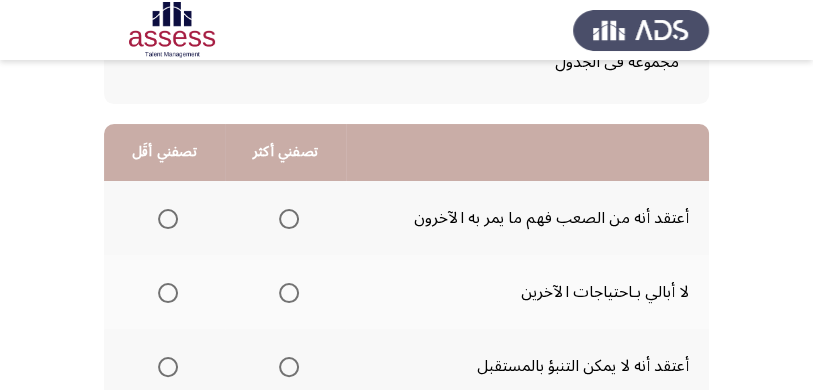 click at bounding box center [289, 367] 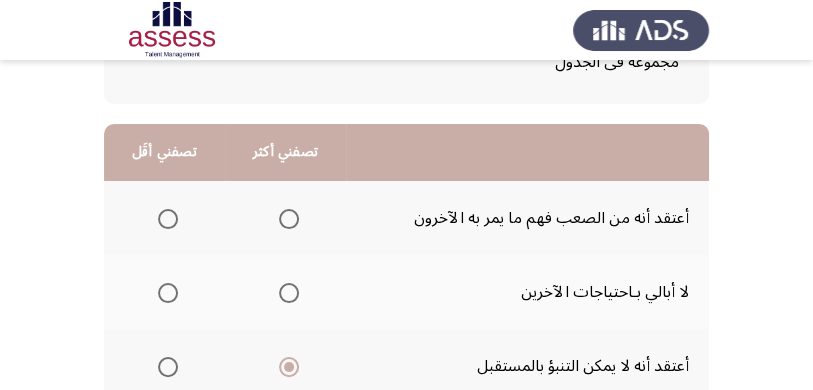 click at bounding box center [289, 219] 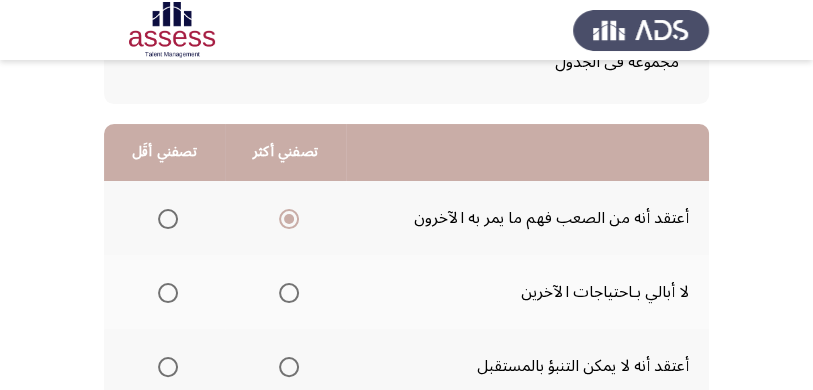 click at bounding box center [168, 293] 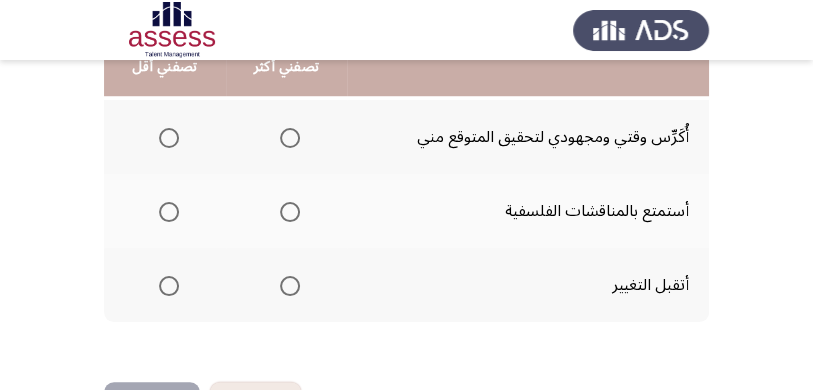 scroll, scrollTop: 515, scrollLeft: 0, axis: vertical 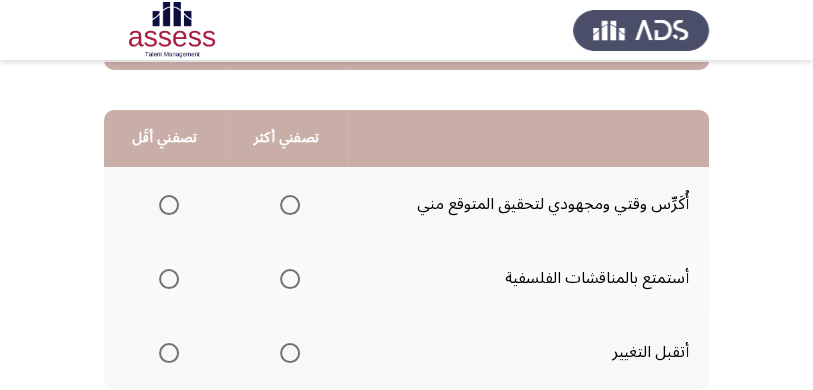click at bounding box center [290, 279] 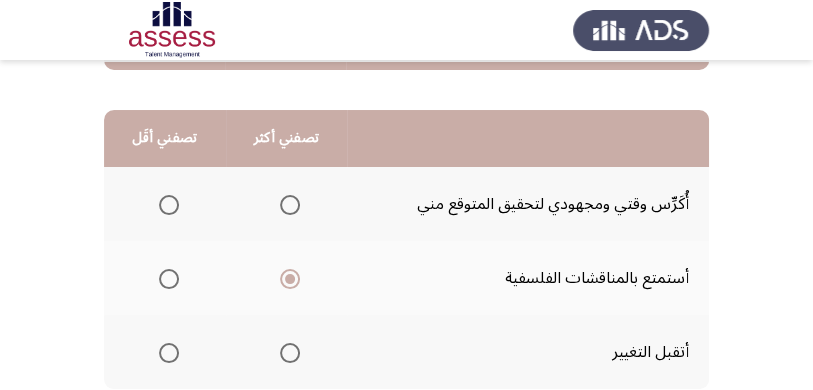 click at bounding box center (169, 279) 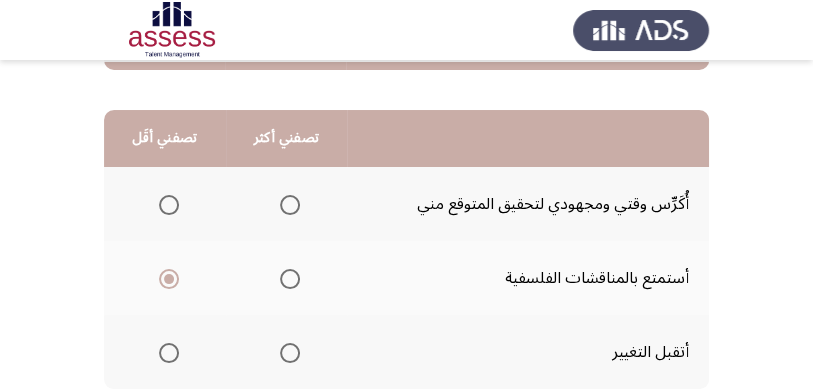 click at bounding box center (290, 205) 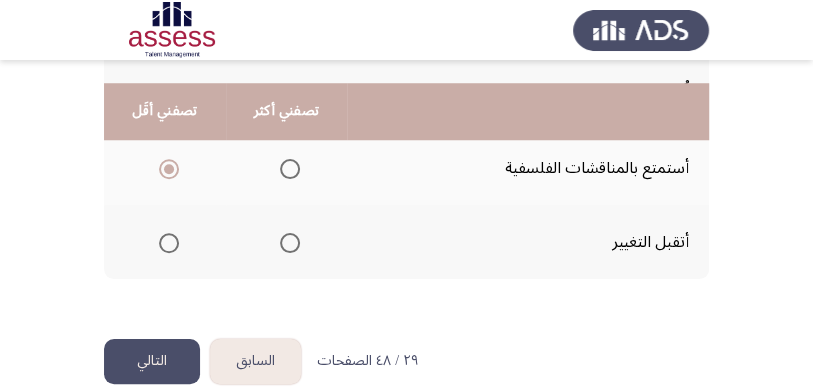 scroll, scrollTop: 649, scrollLeft: 0, axis: vertical 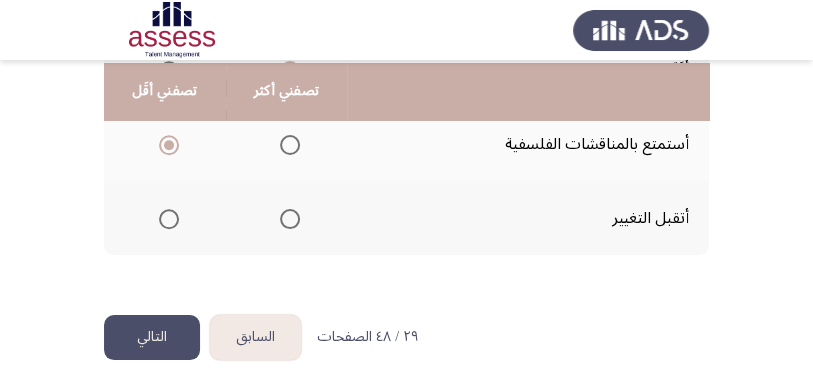 click on "التالي" 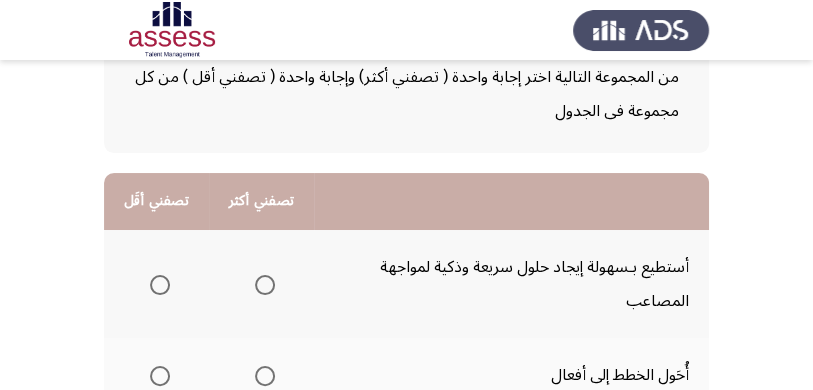 scroll, scrollTop: 199, scrollLeft: 0, axis: vertical 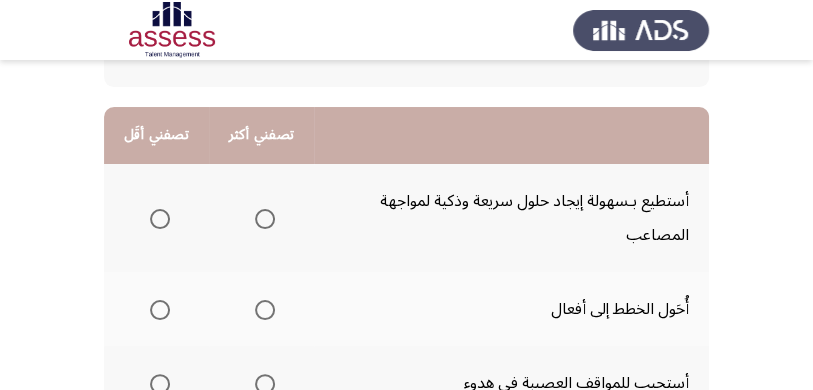 click at bounding box center (265, 219) 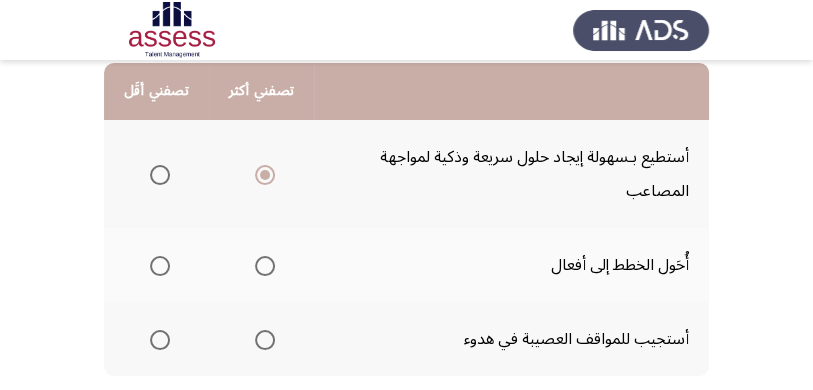 scroll, scrollTop: 266, scrollLeft: 0, axis: vertical 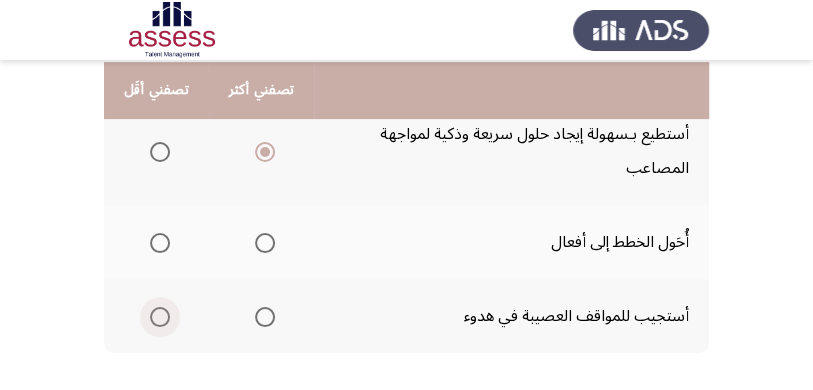 click at bounding box center (160, 317) 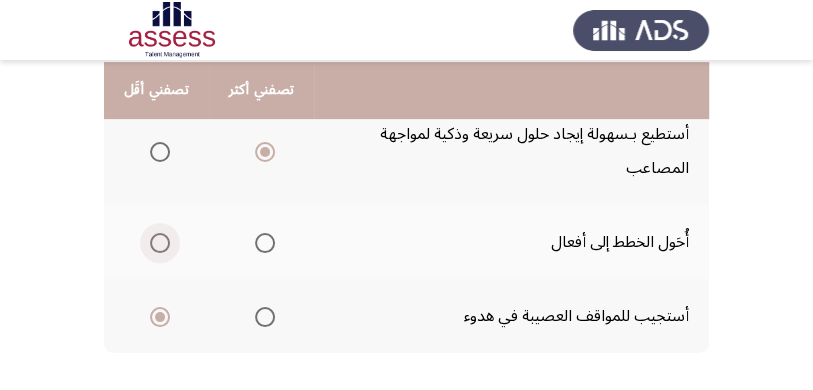 click at bounding box center [160, 243] 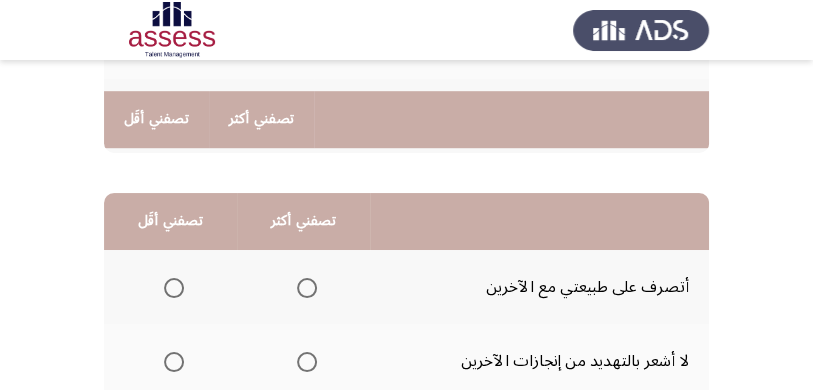 scroll, scrollTop: 599, scrollLeft: 0, axis: vertical 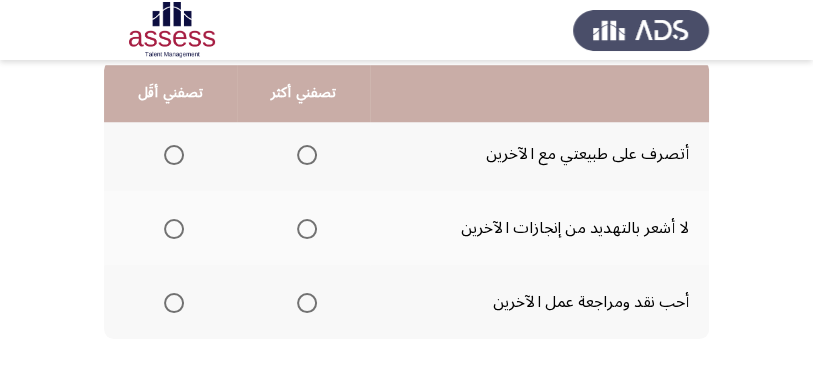 click at bounding box center [174, 303] 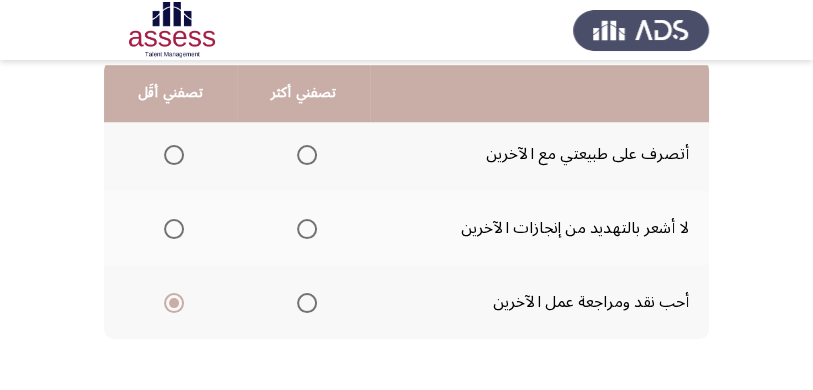 click at bounding box center (307, 229) 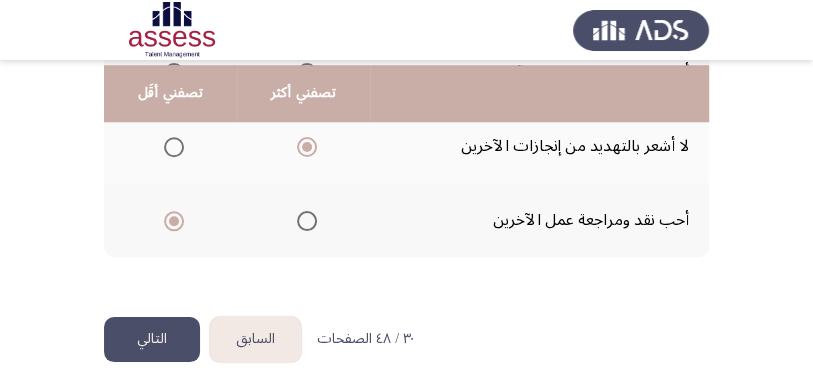 scroll, scrollTop: 682, scrollLeft: 0, axis: vertical 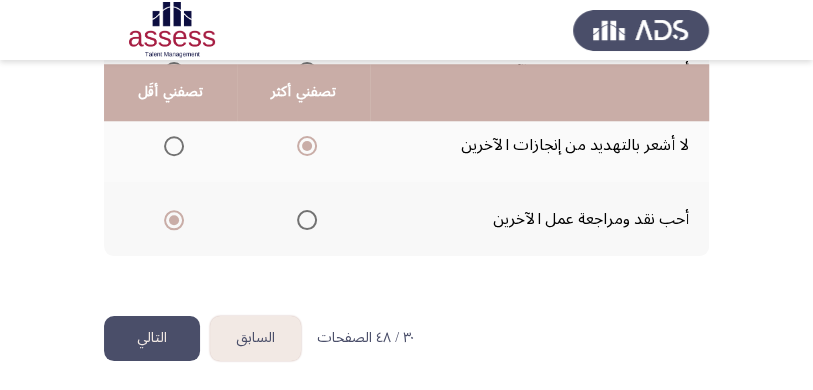 click on "التالي" 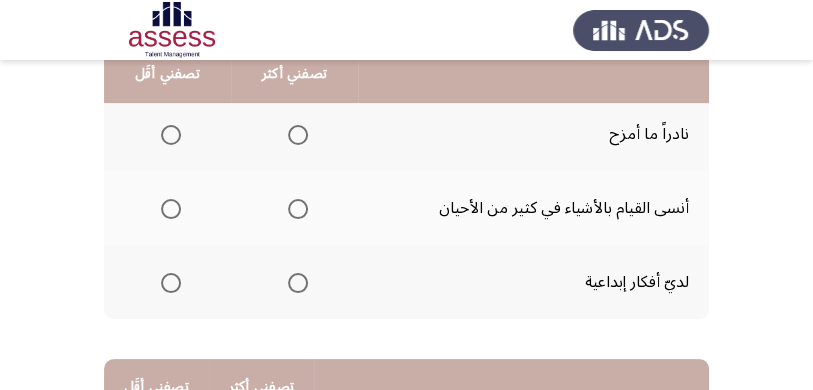 scroll, scrollTop: 199, scrollLeft: 0, axis: vertical 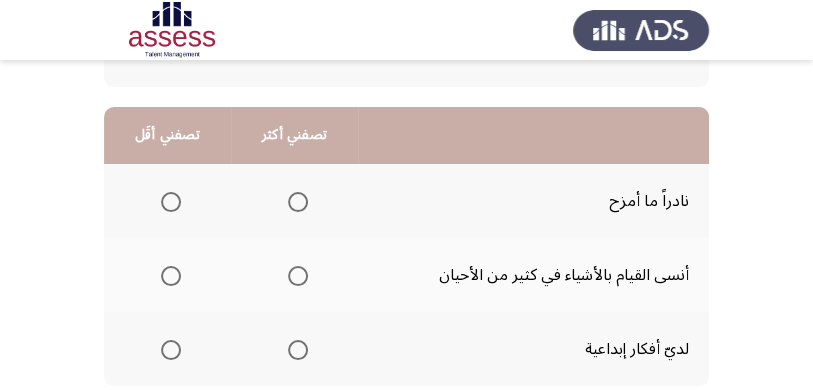 click at bounding box center (298, 350) 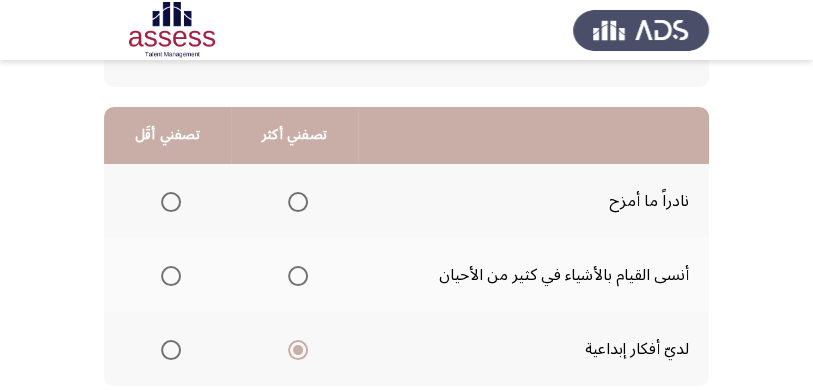 click at bounding box center (171, 202) 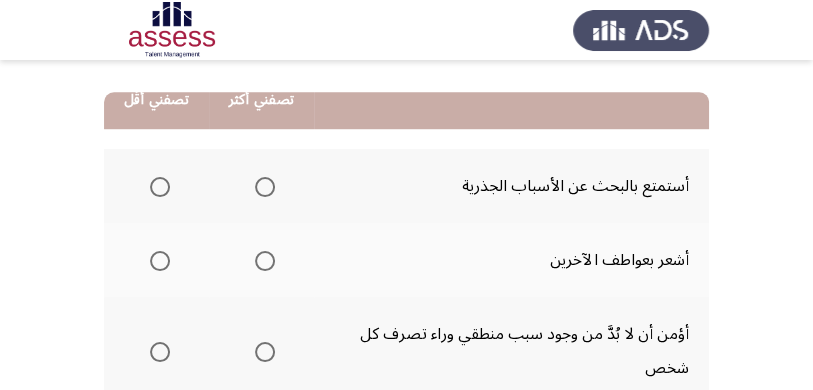 scroll, scrollTop: 599, scrollLeft: 0, axis: vertical 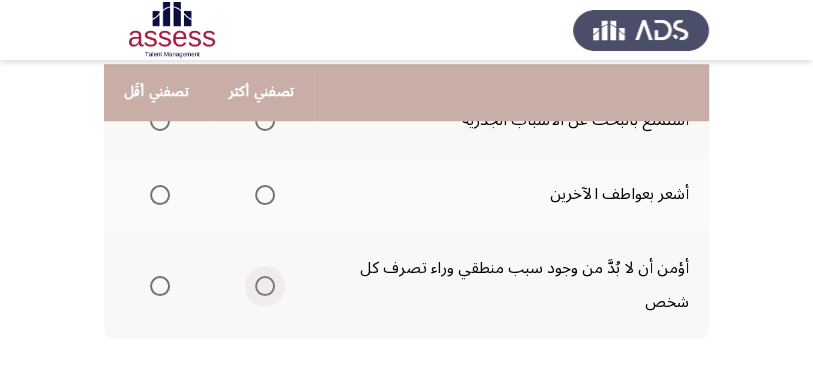 click at bounding box center (265, 286) 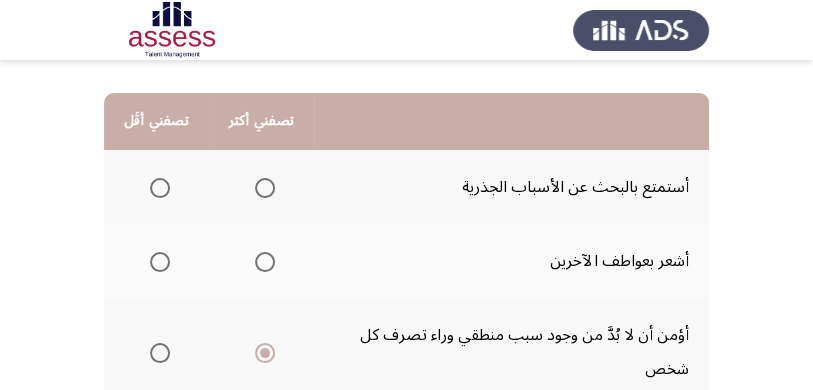 scroll, scrollTop: 466, scrollLeft: 0, axis: vertical 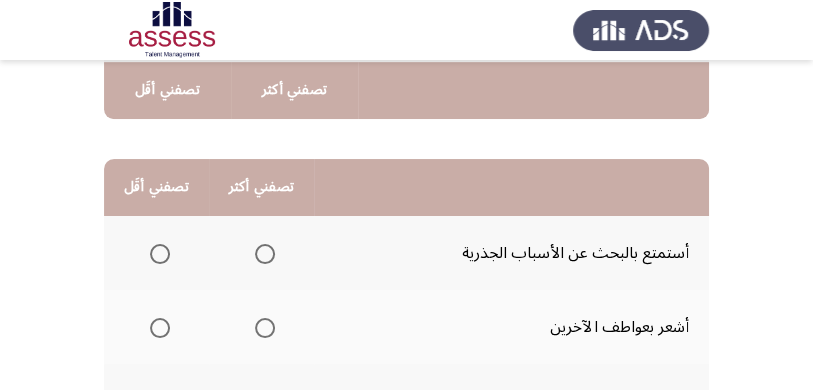 click at bounding box center [160, 328] 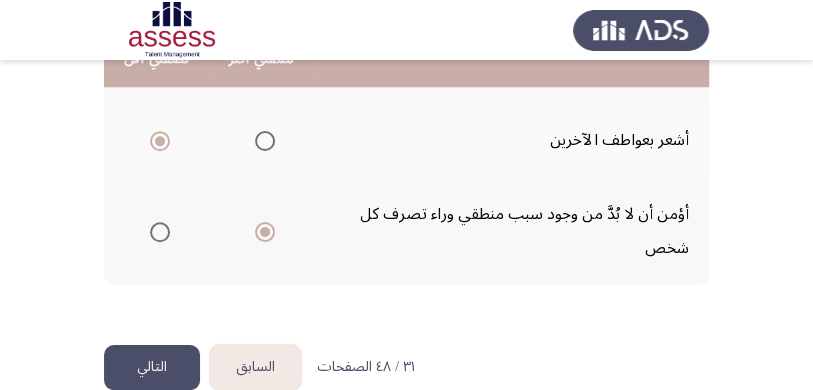 scroll, scrollTop: 682, scrollLeft: 0, axis: vertical 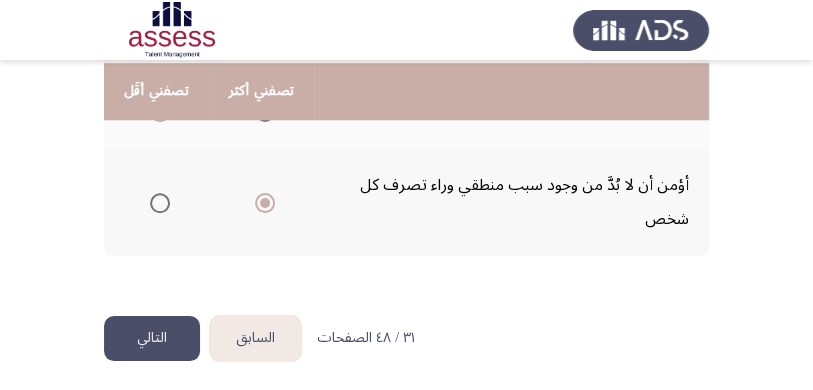 click on "التالي" 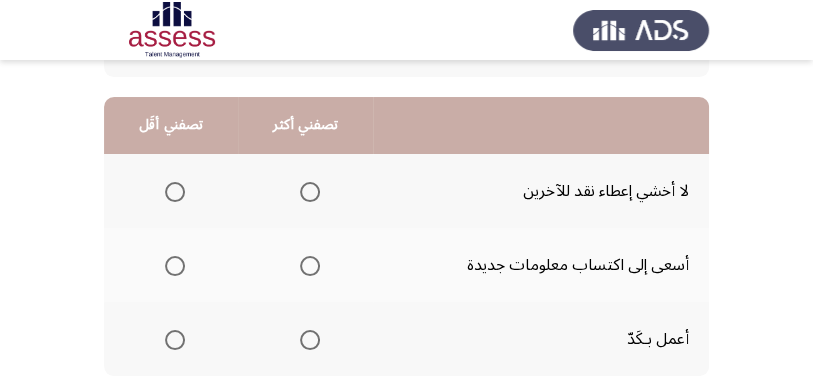 scroll, scrollTop: 266, scrollLeft: 0, axis: vertical 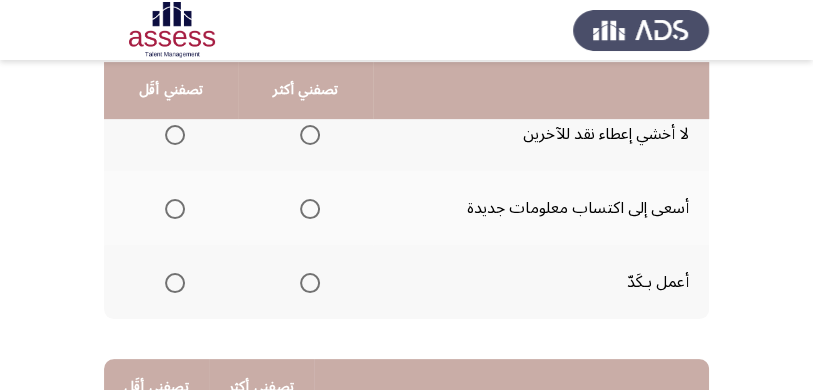 click at bounding box center [310, 135] 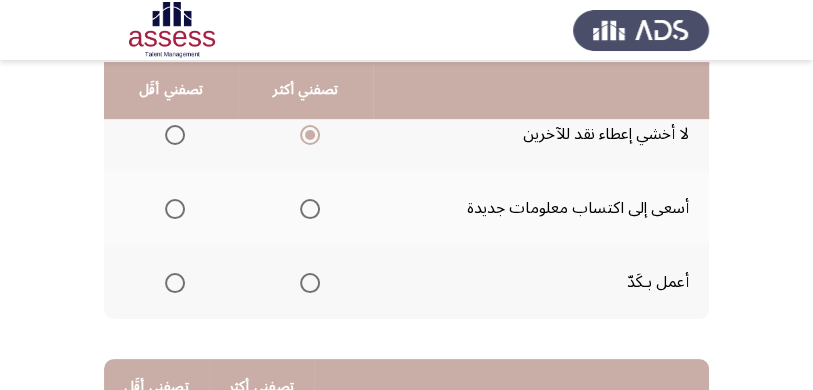 click at bounding box center (310, 209) 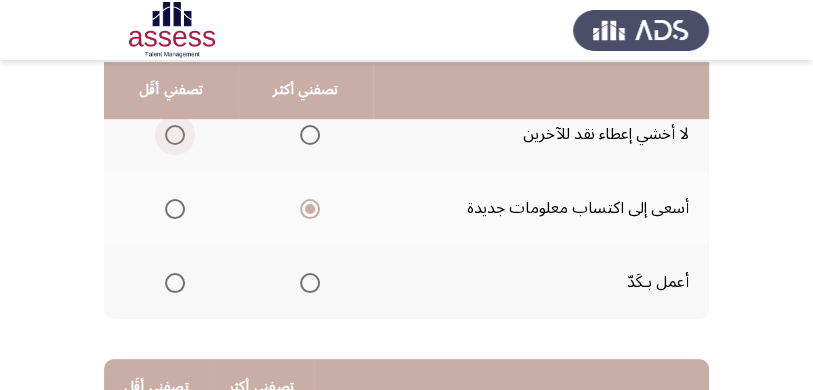 click at bounding box center [175, 135] 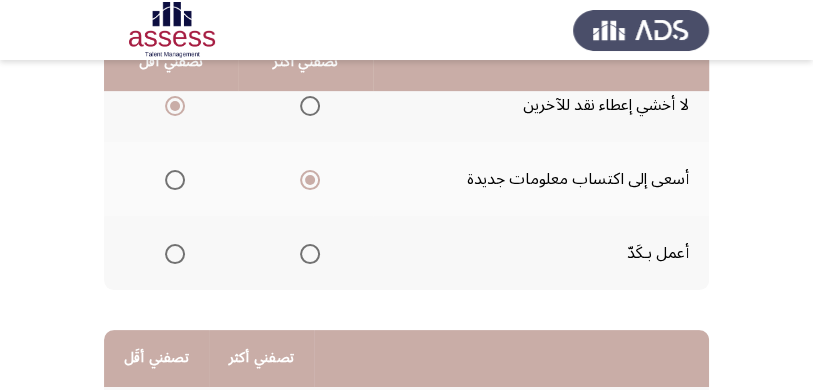 scroll, scrollTop: 266, scrollLeft: 0, axis: vertical 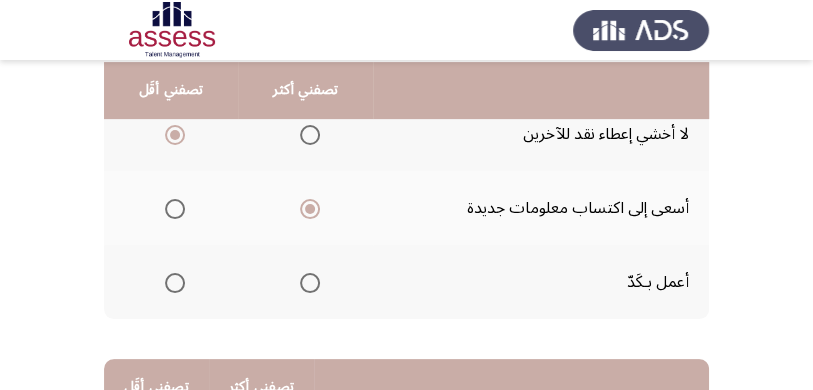 click at bounding box center (310, 283) 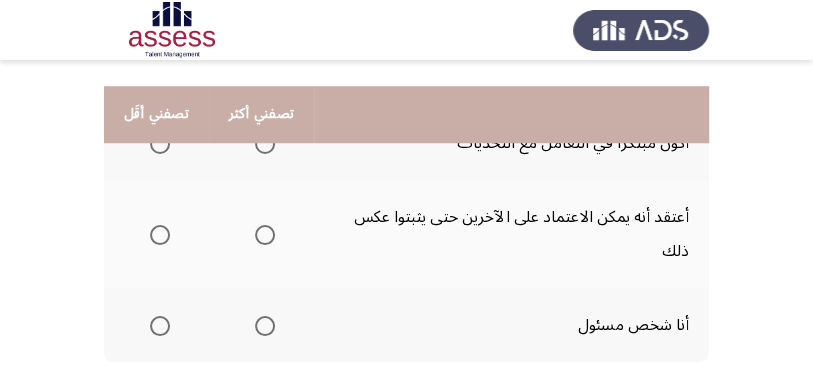 scroll, scrollTop: 599, scrollLeft: 0, axis: vertical 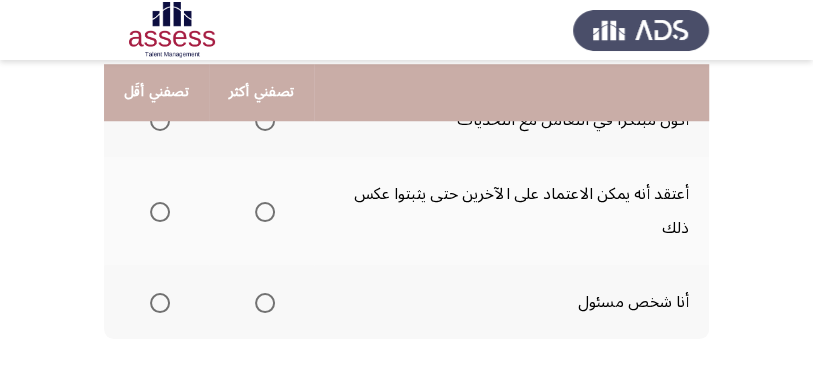 click at bounding box center (265, 303) 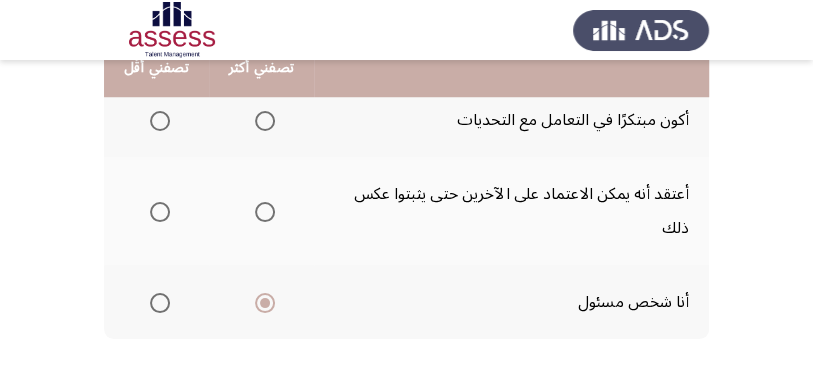 scroll, scrollTop: 533, scrollLeft: 0, axis: vertical 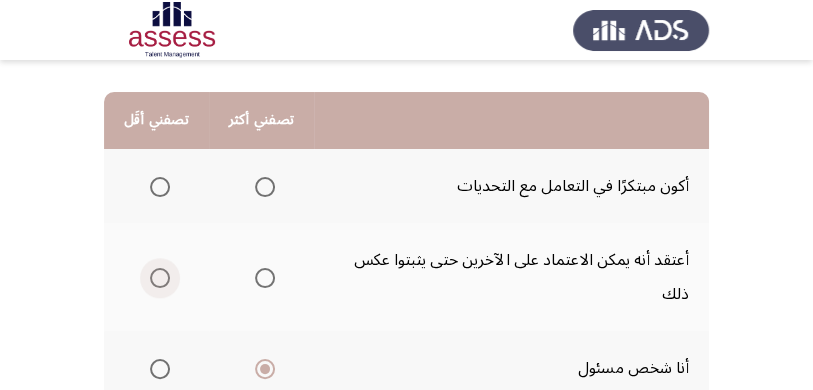 click at bounding box center [160, 278] 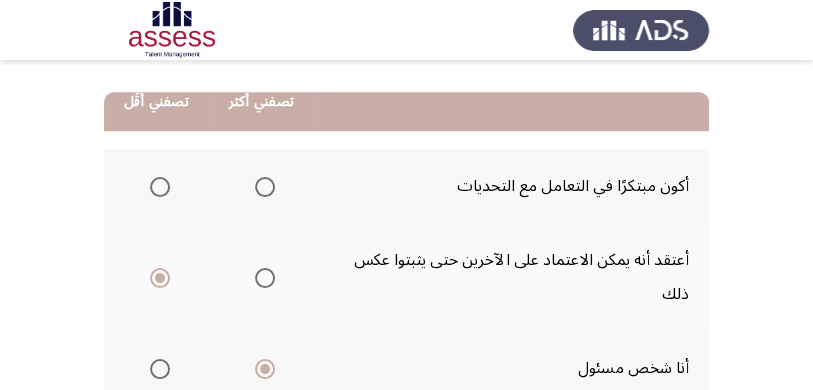 scroll, scrollTop: 682, scrollLeft: 0, axis: vertical 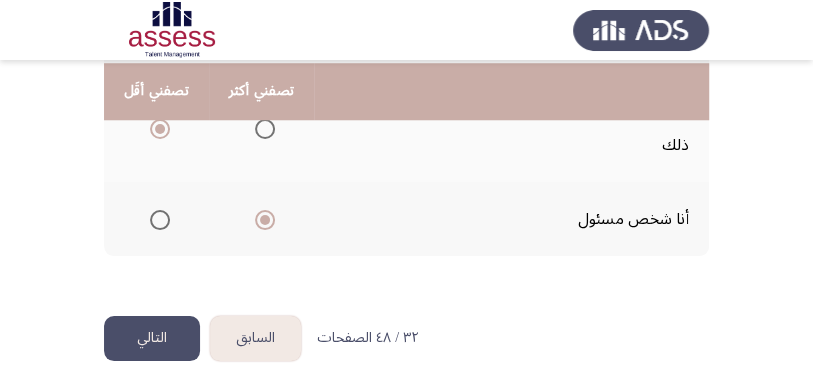 click on "التالي" 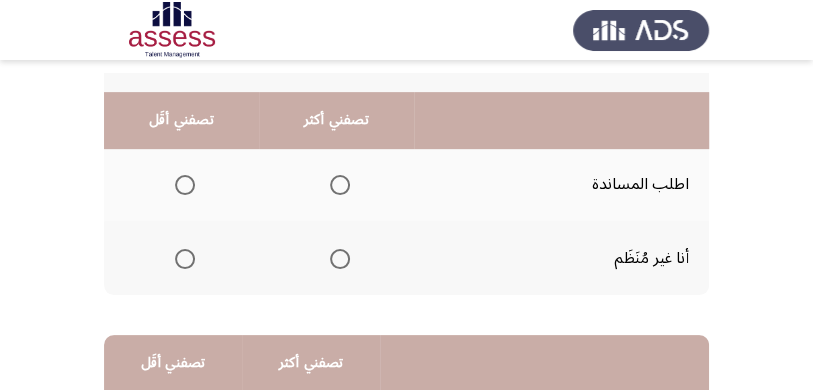 scroll, scrollTop: 266, scrollLeft: 0, axis: vertical 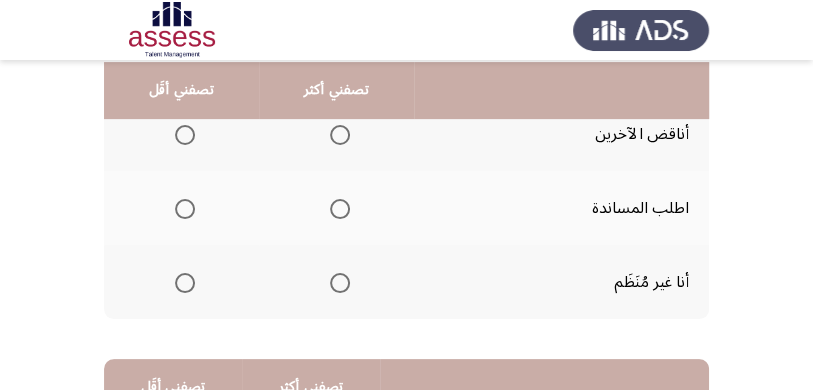 click at bounding box center [340, 209] 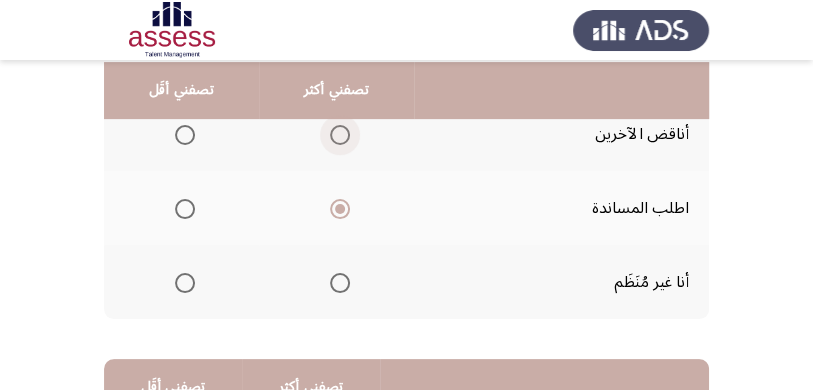click at bounding box center (340, 135) 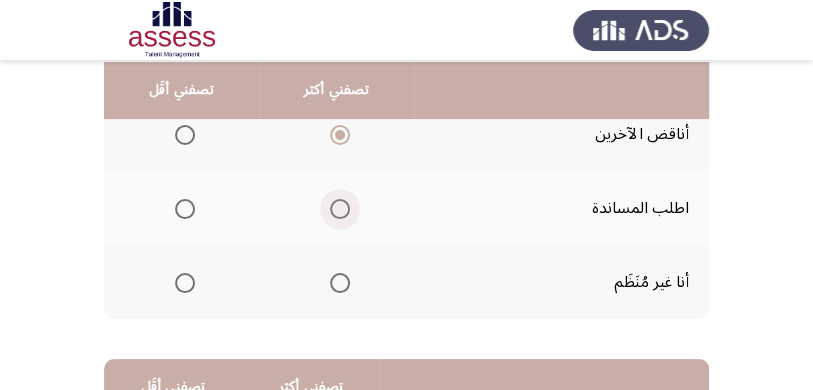 click at bounding box center [340, 209] 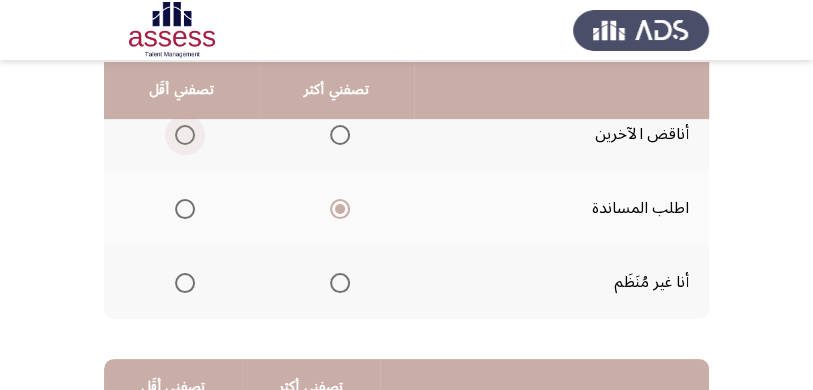 click at bounding box center [185, 135] 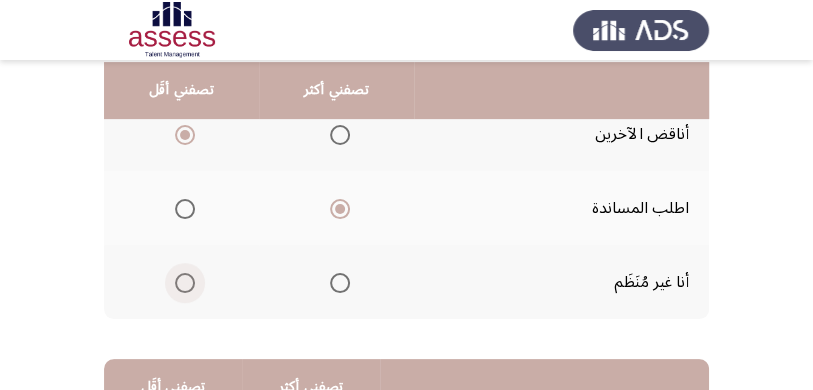 click at bounding box center (185, 283) 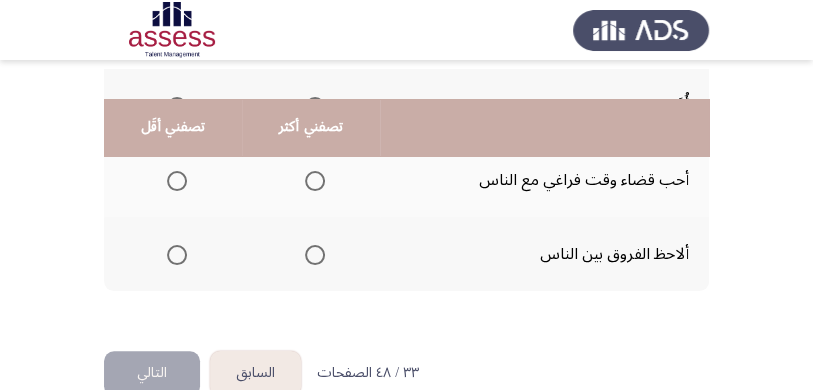 scroll, scrollTop: 582, scrollLeft: 0, axis: vertical 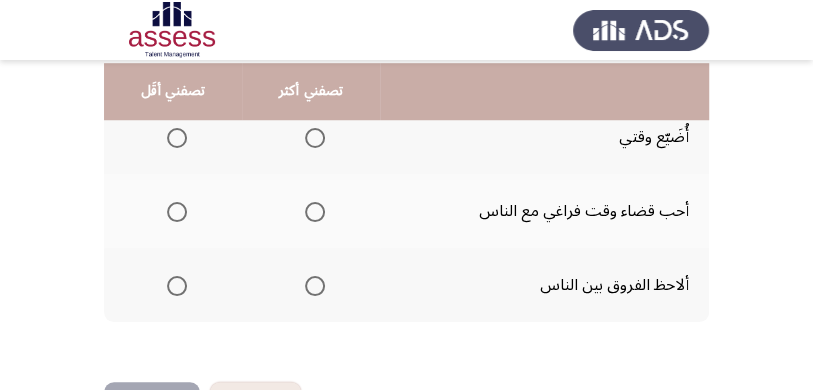 click at bounding box center [315, 286] 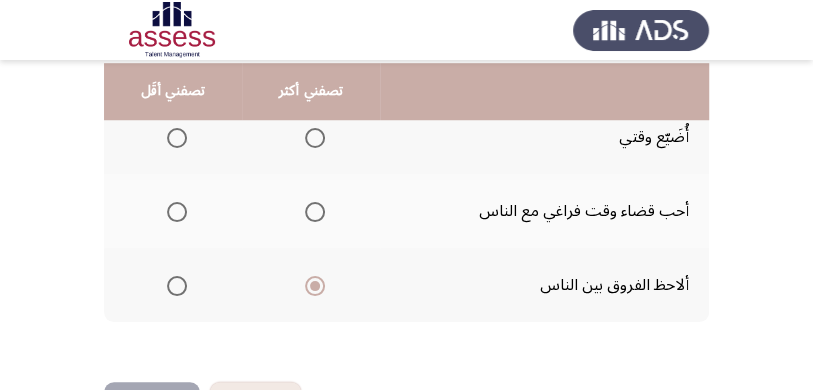 click at bounding box center [177, 212] 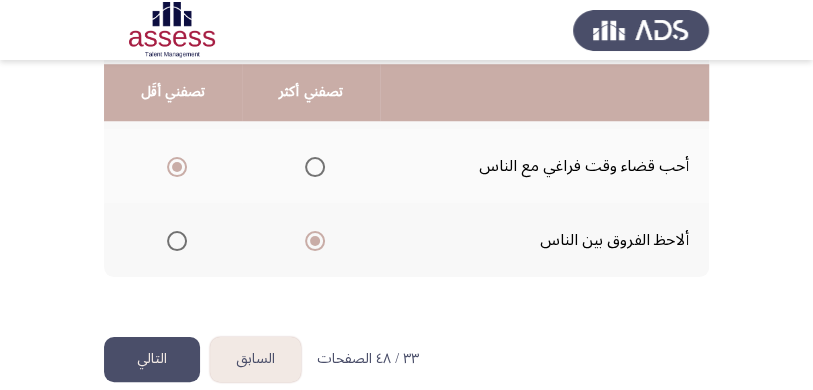 scroll, scrollTop: 649, scrollLeft: 0, axis: vertical 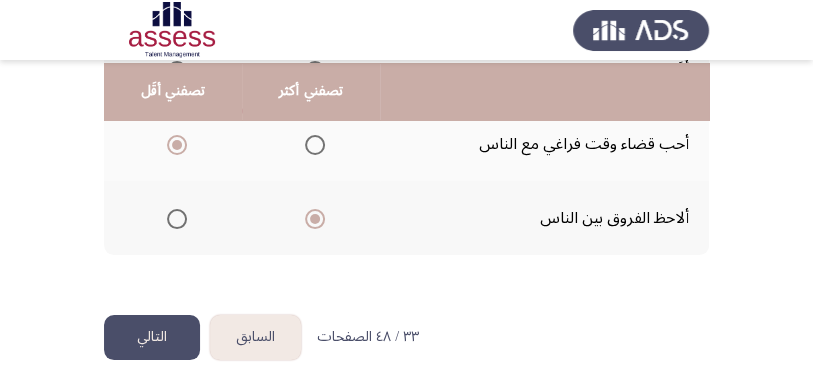 click on "التالي" 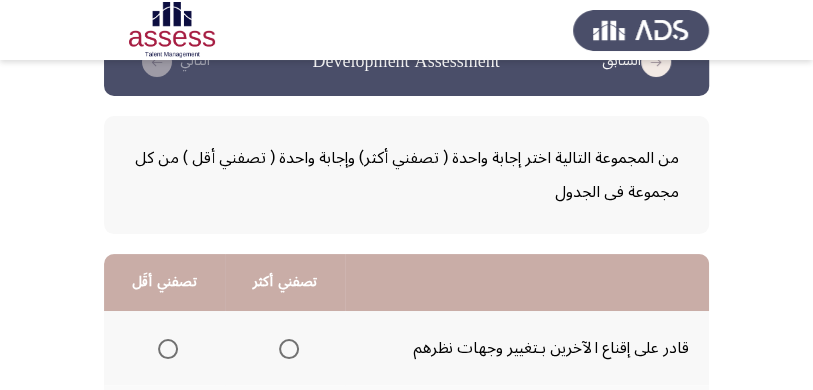 scroll, scrollTop: 133, scrollLeft: 0, axis: vertical 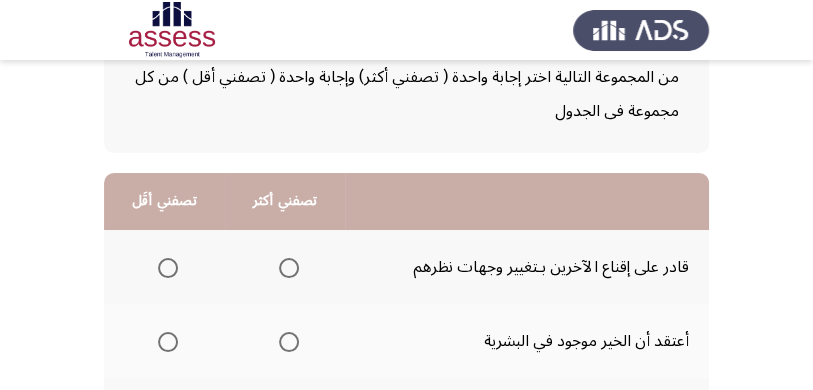 click at bounding box center [289, 268] 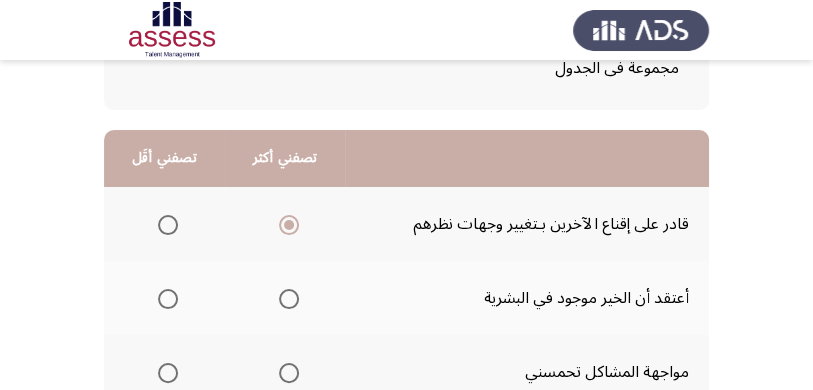 scroll, scrollTop: 199, scrollLeft: 0, axis: vertical 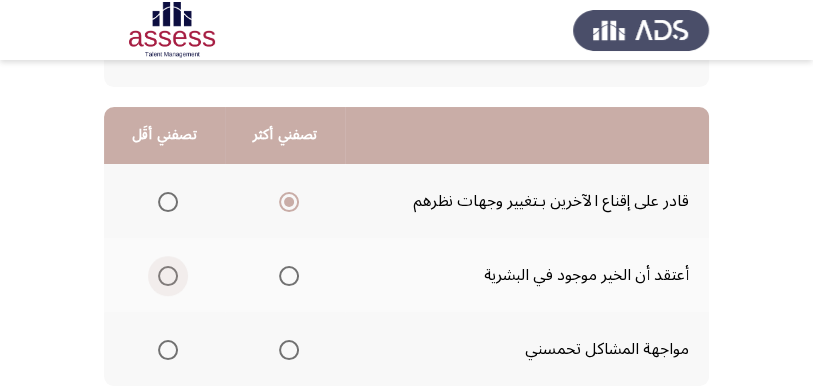 click at bounding box center [168, 276] 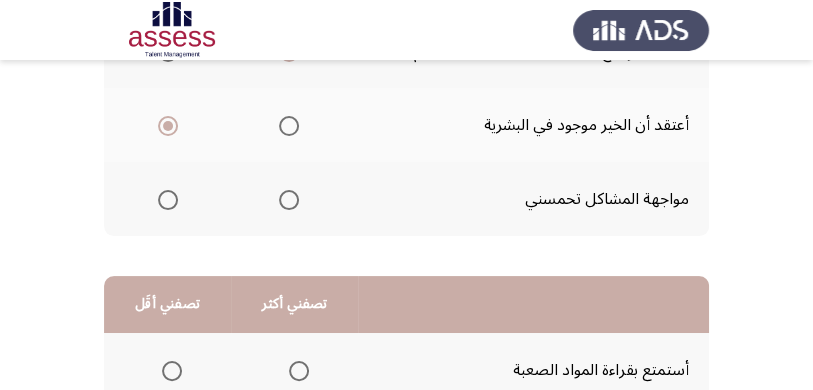 scroll, scrollTop: 533, scrollLeft: 0, axis: vertical 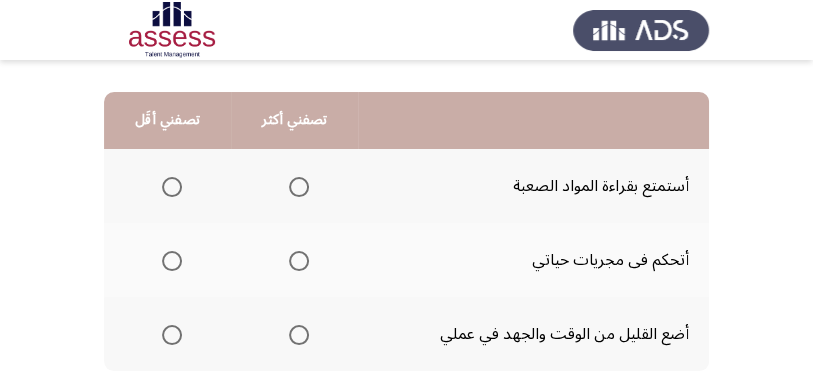 click at bounding box center (299, 261) 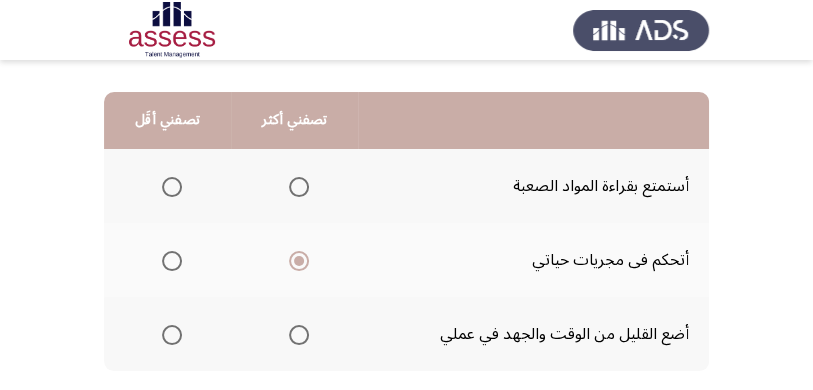 click at bounding box center (172, 187) 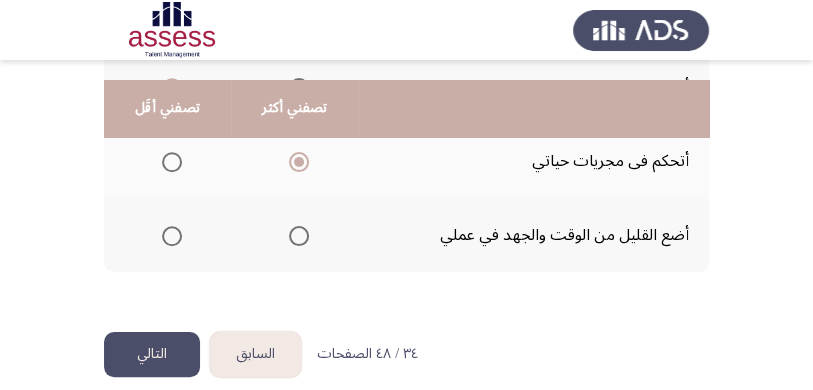 scroll, scrollTop: 649, scrollLeft: 0, axis: vertical 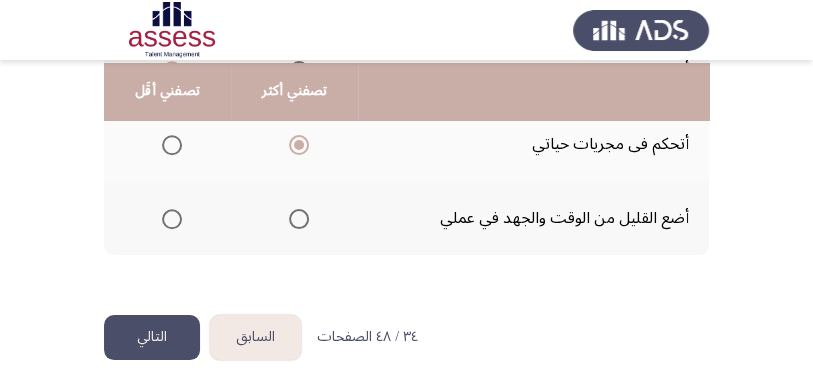 click on "التالي" 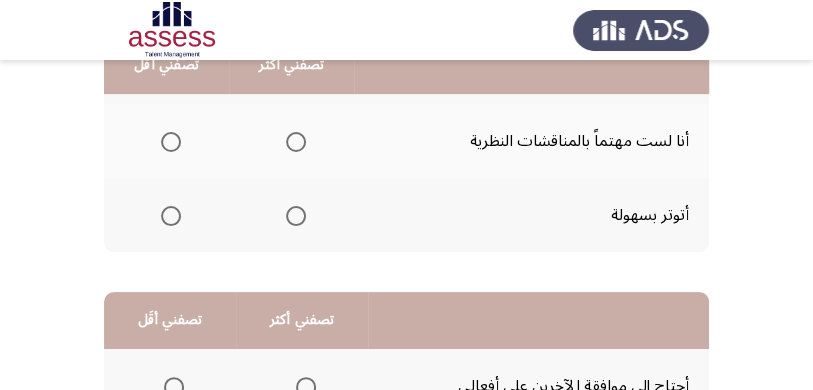 scroll, scrollTop: 266, scrollLeft: 0, axis: vertical 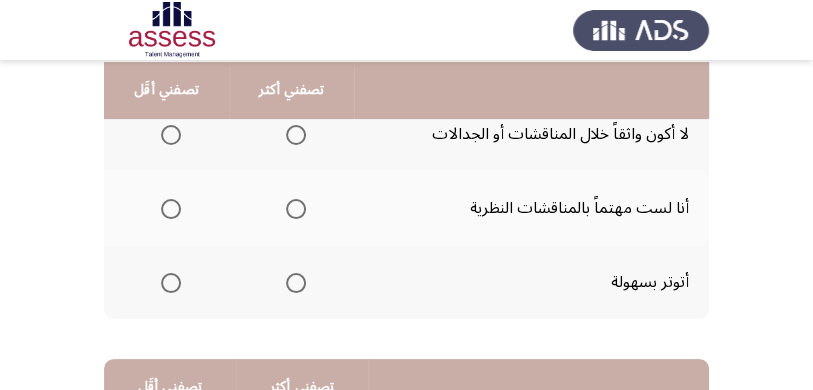 click at bounding box center (296, 209) 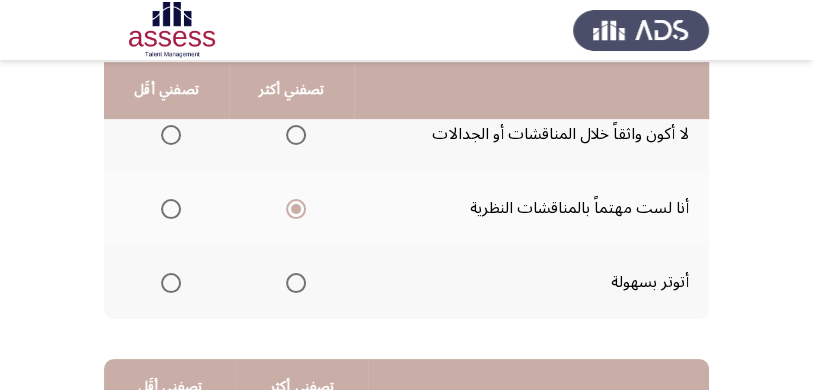 click at bounding box center (171, 283) 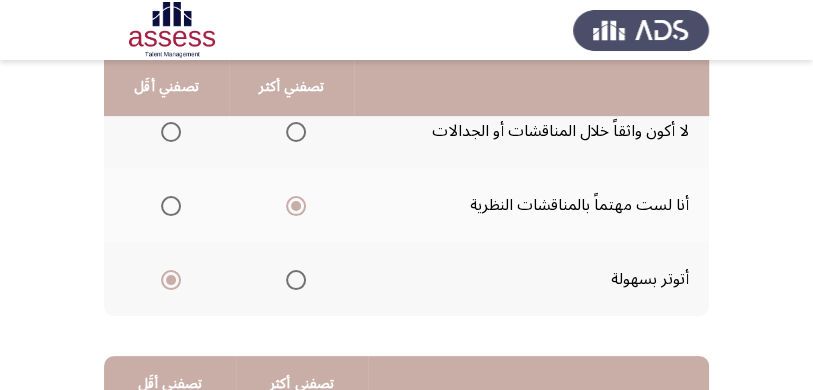 scroll, scrollTop: 266, scrollLeft: 0, axis: vertical 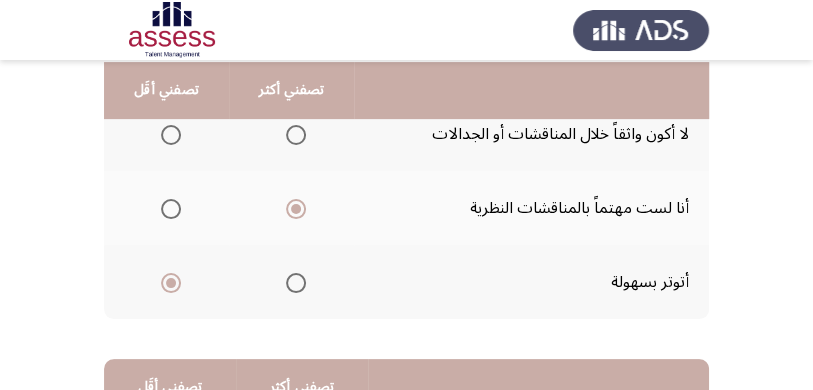 click at bounding box center [171, 135] 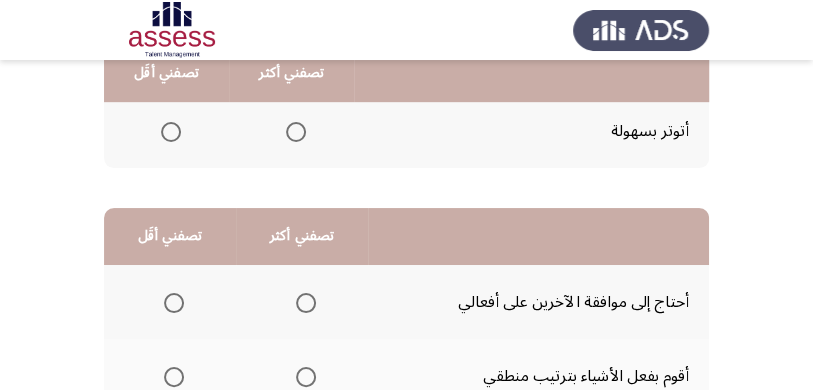 scroll, scrollTop: 466, scrollLeft: 0, axis: vertical 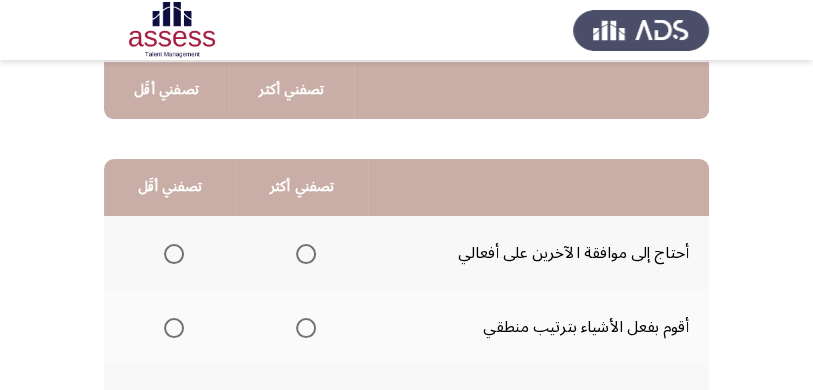 click at bounding box center (306, 328) 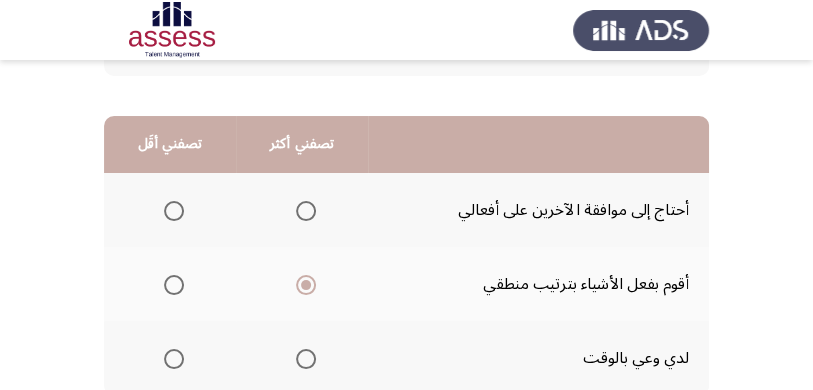 scroll, scrollTop: 533, scrollLeft: 0, axis: vertical 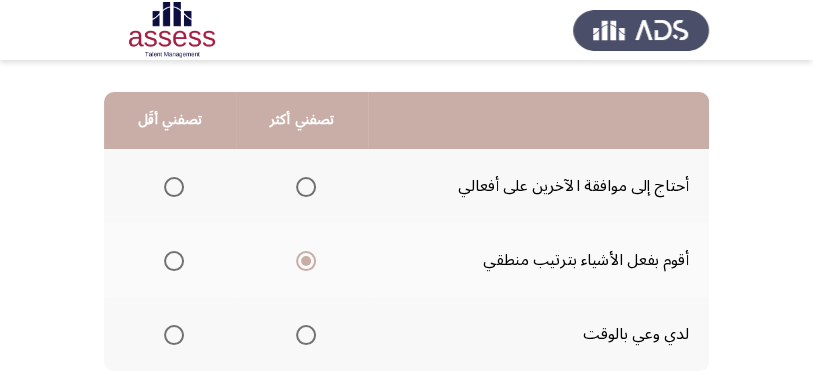 click at bounding box center [174, 187] 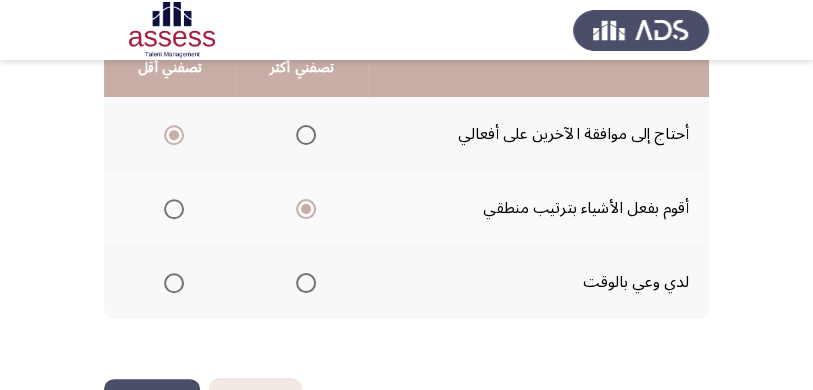 scroll, scrollTop: 649, scrollLeft: 0, axis: vertical 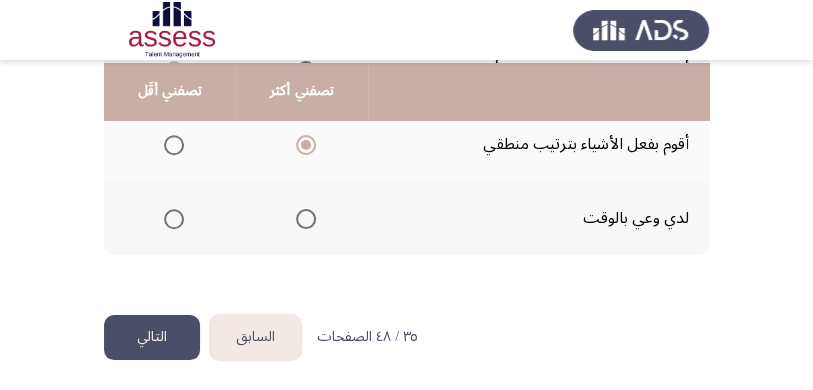 click on "التالي" 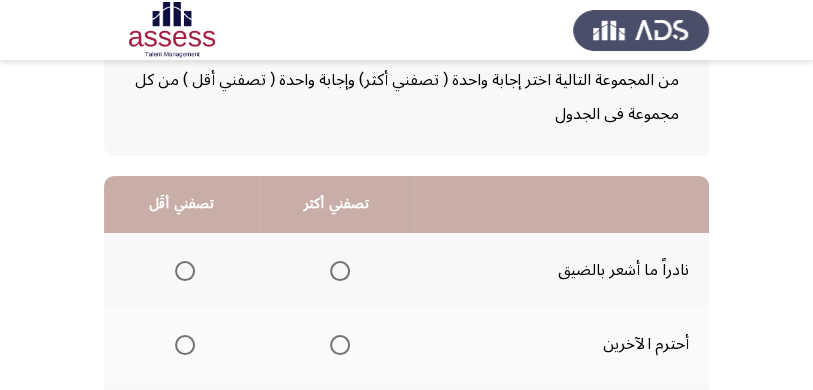scroll, scrollTop: 133, scrollLeft: 0, axis: vertical 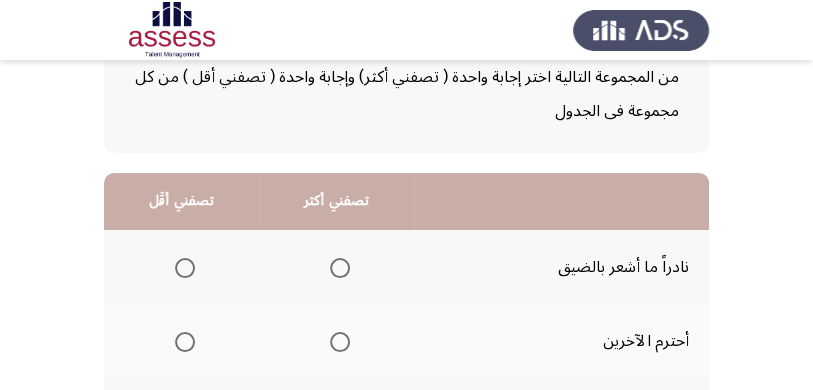 click at bounding box center (340, 342) 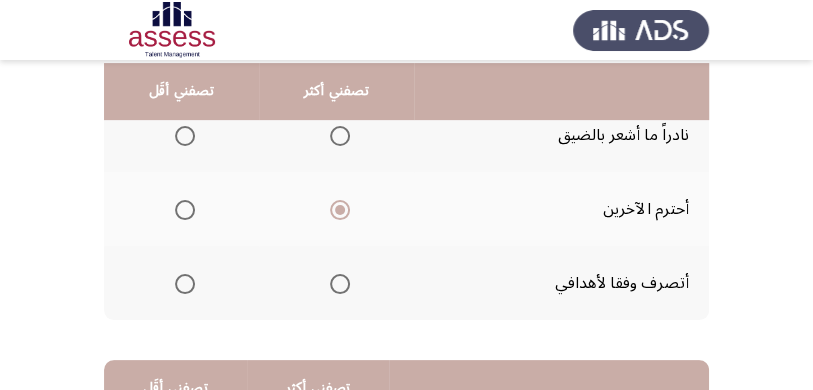 scroll, scrollTop: 266, scrollLeft: 0, axis: vertical 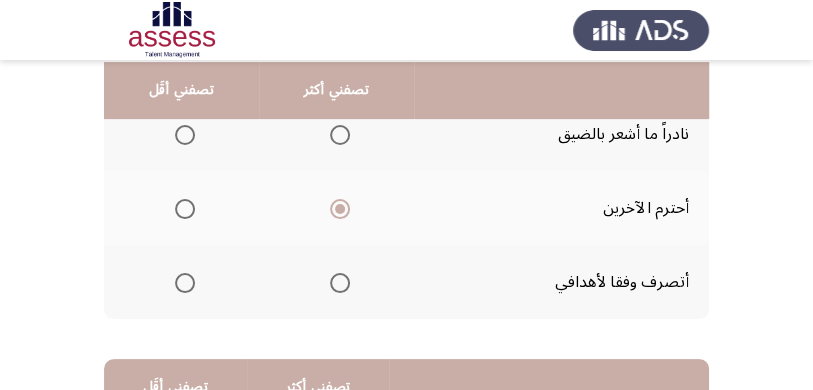 click at bounding box center (185, 135) 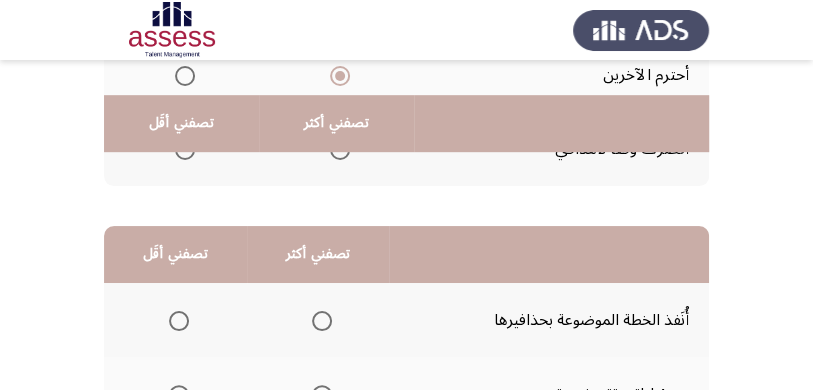scroll, scrollTop: 466, scrollLeft: 0, axis: vertical 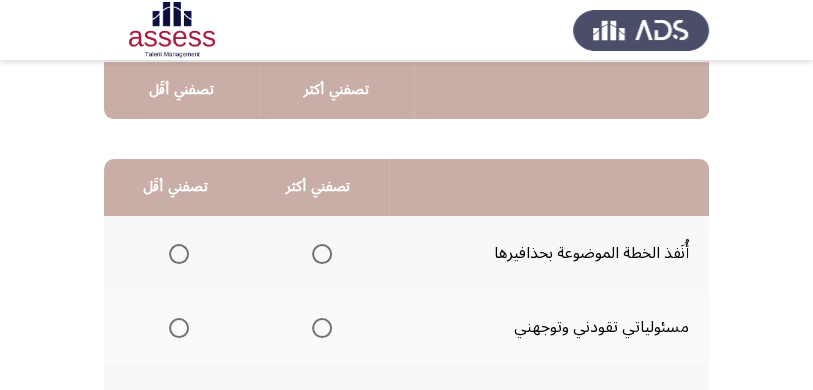click at bounding box center [322, 328] 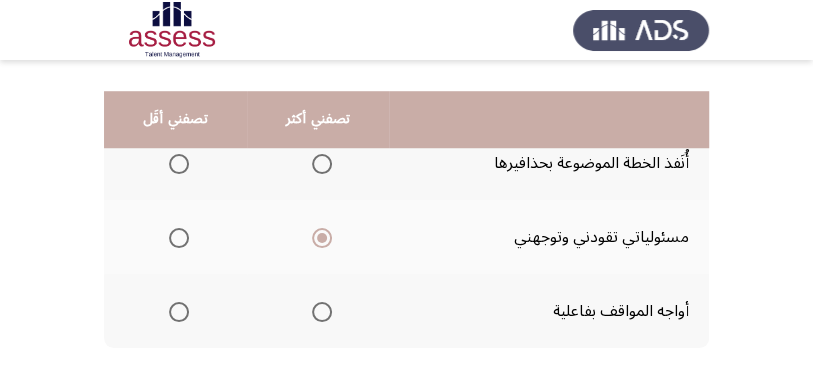 scroll, scrollTop: 533, scrollLeft: 0, axis: vertical 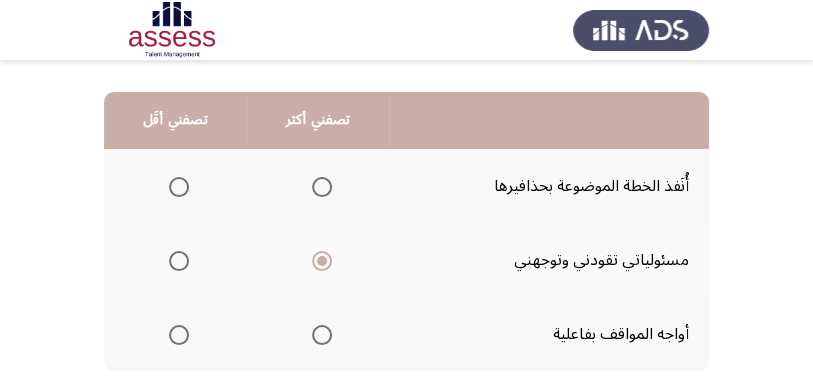 click at bounding box center (179, 335) 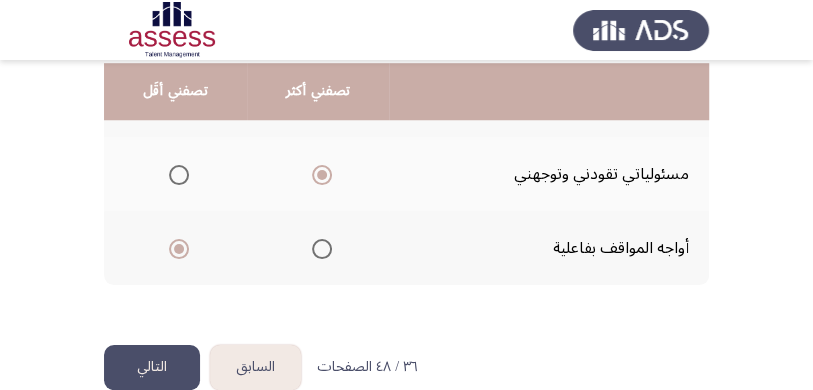scroll, scrollTop: 649, scrollLeft: 0, axis: vertical 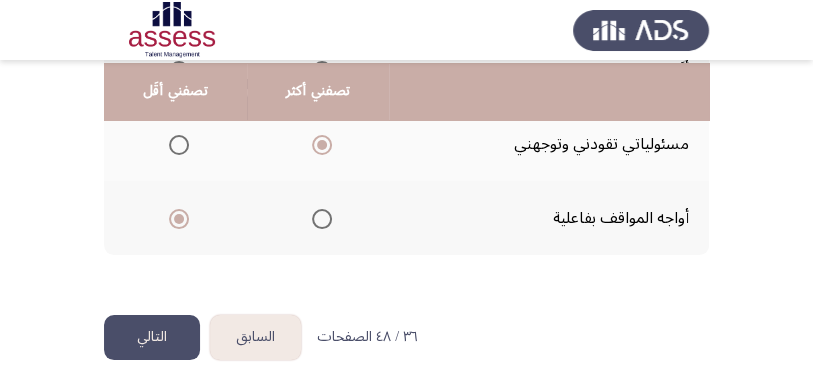 click on "التالي" 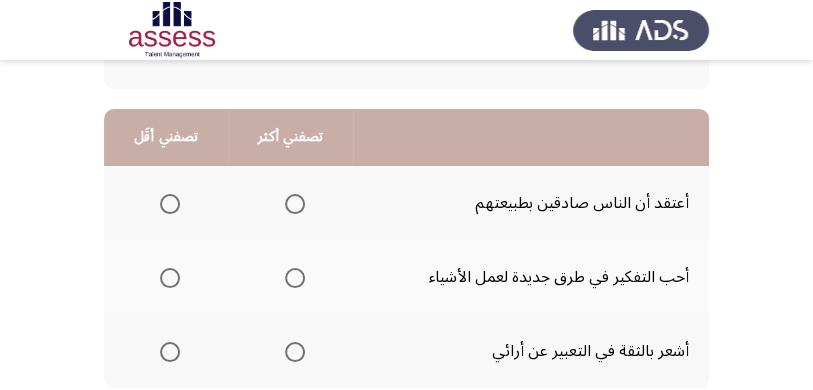 scroll, scrollTop: 199, scrollLeft: 0, axis: vertical 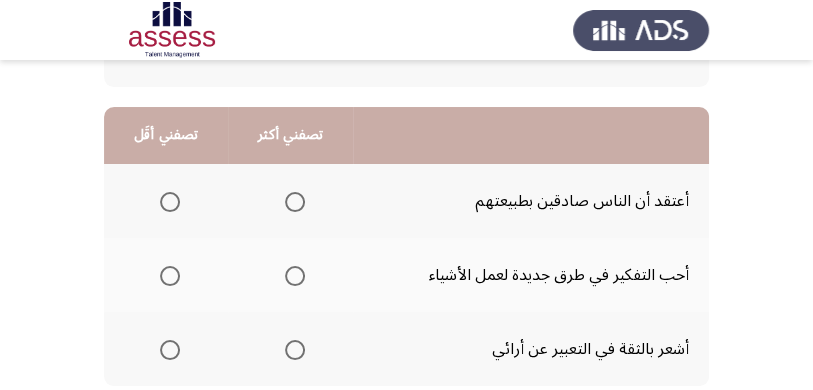 click at bounding box center (295, 350) 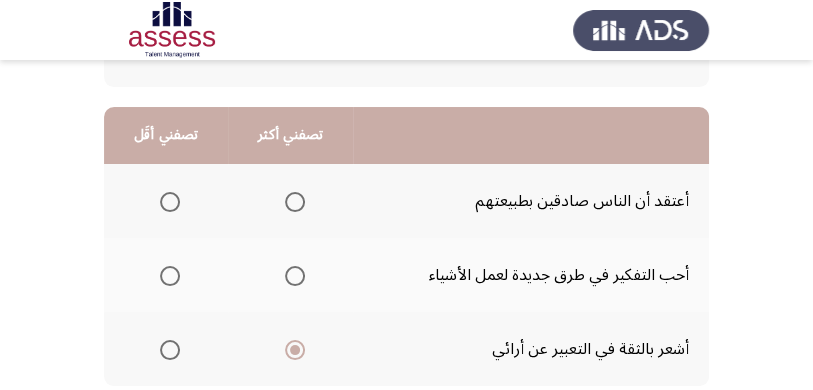click at bounding box center [170, 276] 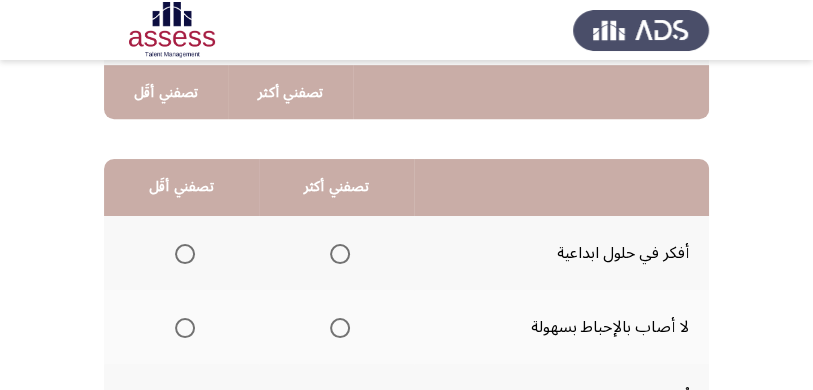 scroll, scrollTop: 533, scrollLeft: 0, axis: vertical 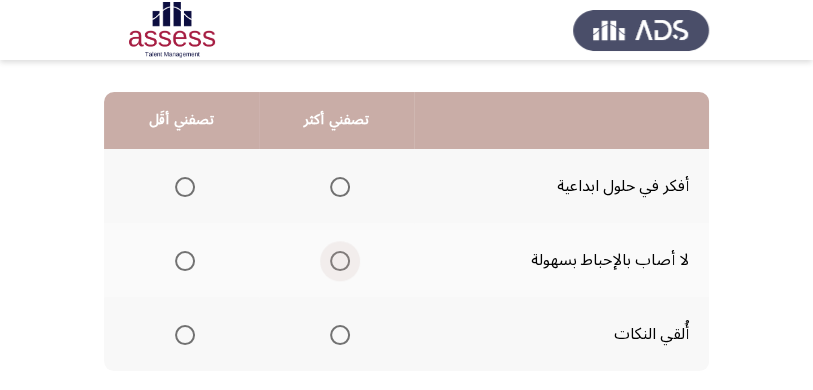 click at bounding box center (340, 261) 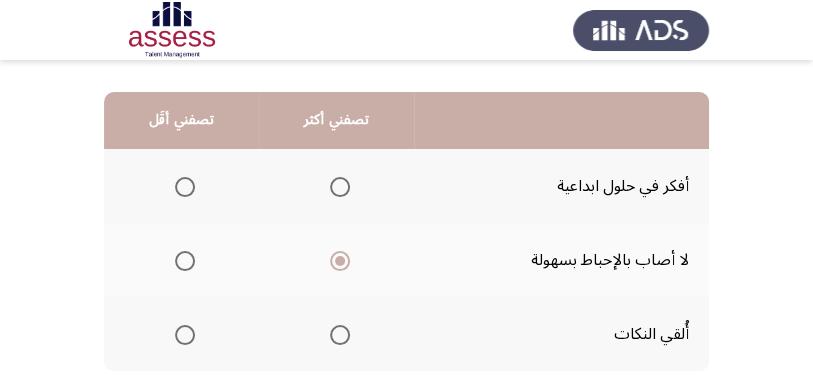 click at bounding box center [185, 335] 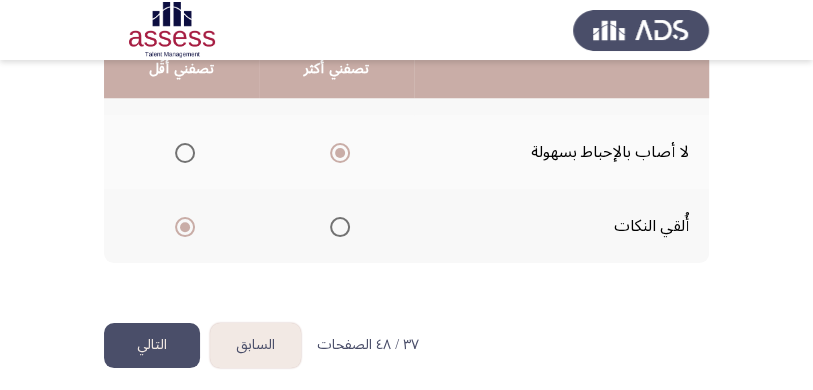 scroll, scrollTop: 649, scrollLeft: 0, axis: vertical 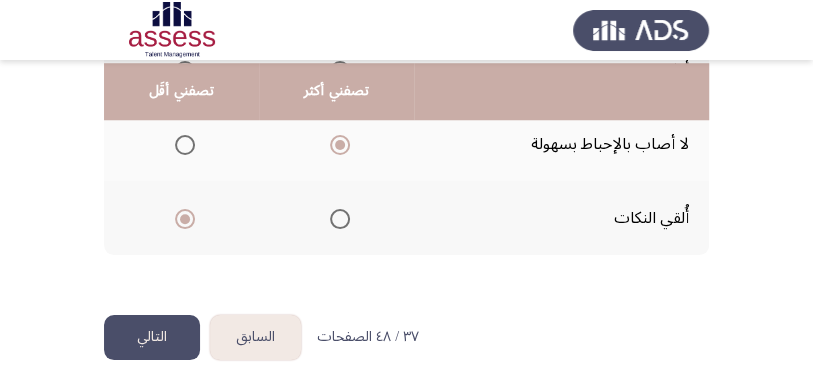 click on "التالي" 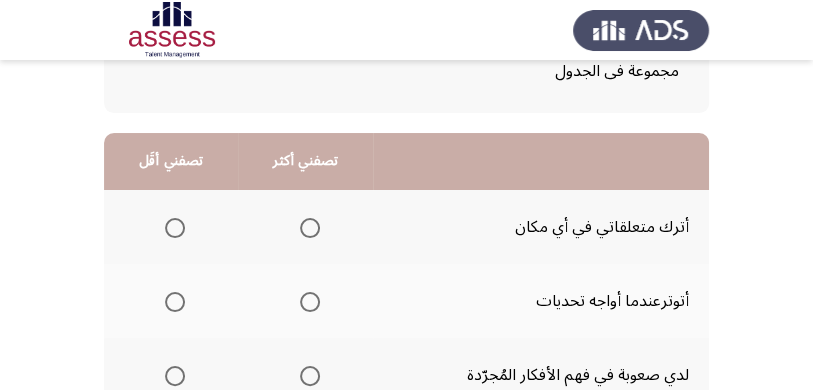scroll, scrollTop: 199, scrollLeft: 0, axis: vertical 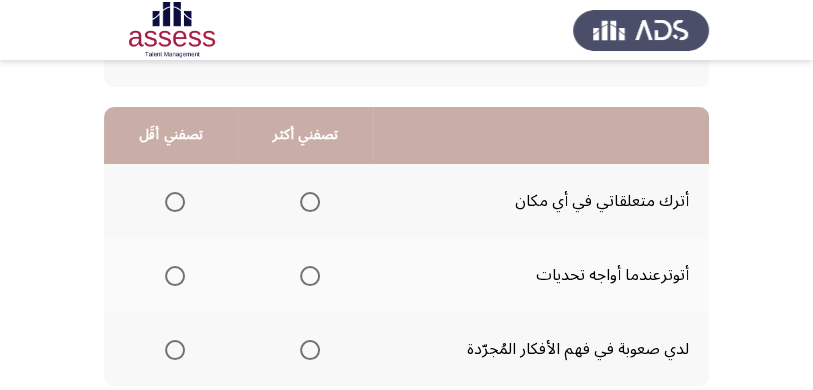 click at bounding box center [310, 202] 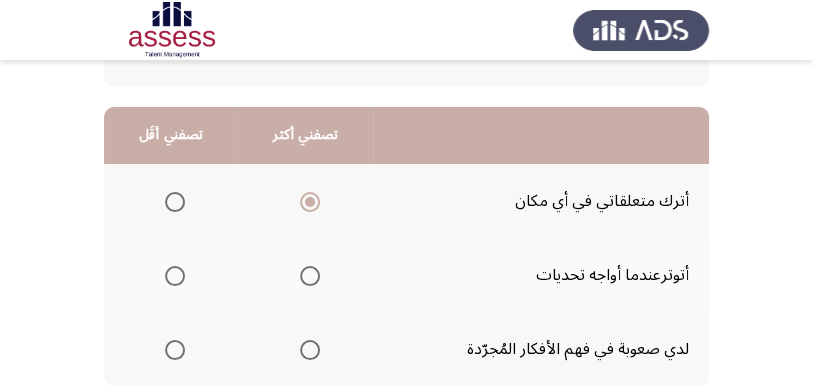 click at bounding box center (175, 276) 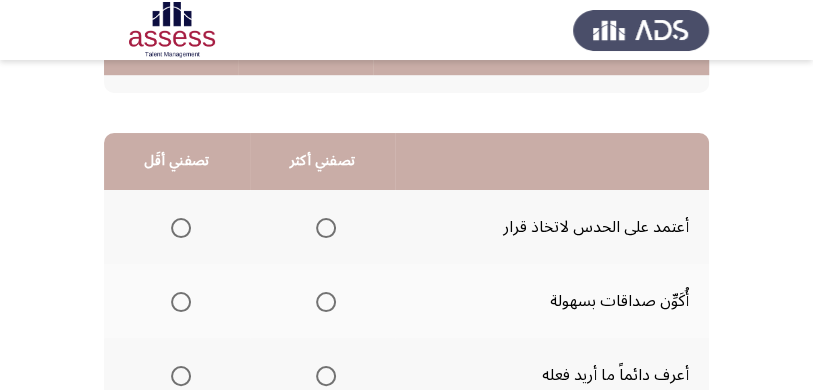 scroll, scrollTop: 515, scrollLeft: 0, axis: vertical 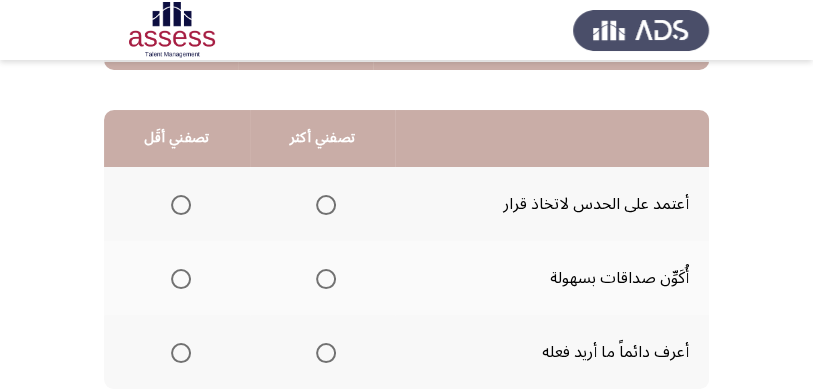 click at bounding box center (326, 279) 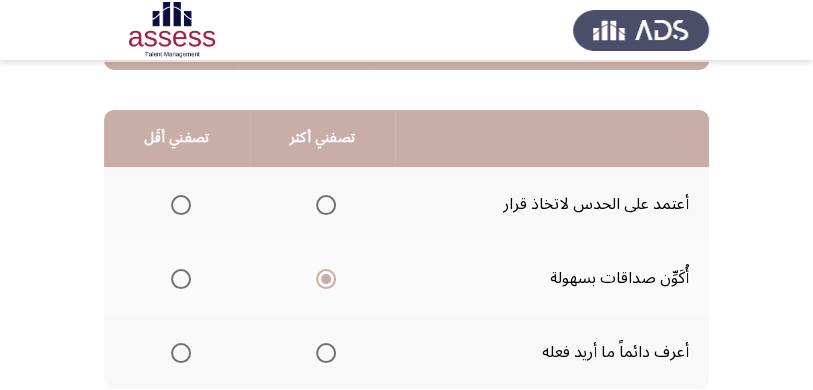 click at bounding box center (181, 205) 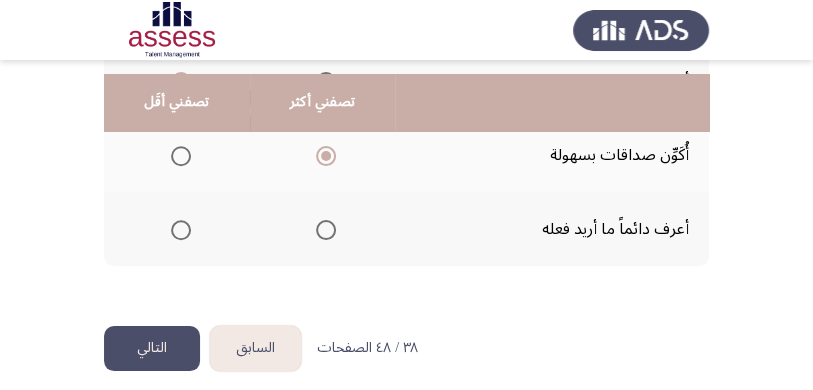 scroll, scrollTop: 649, scrollLeft: 0, axis: vertical 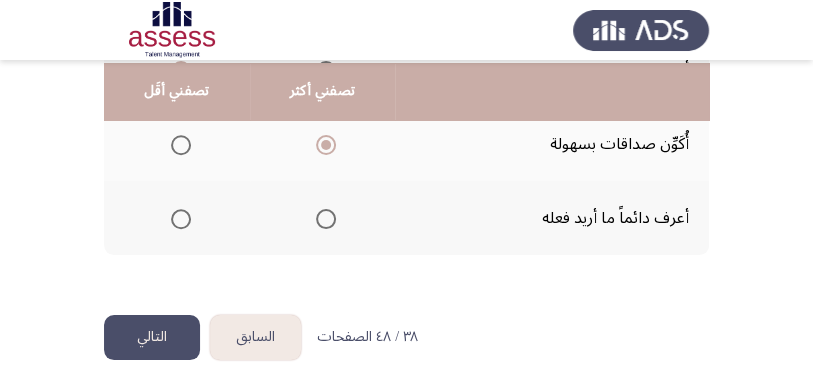 click on "التالي" 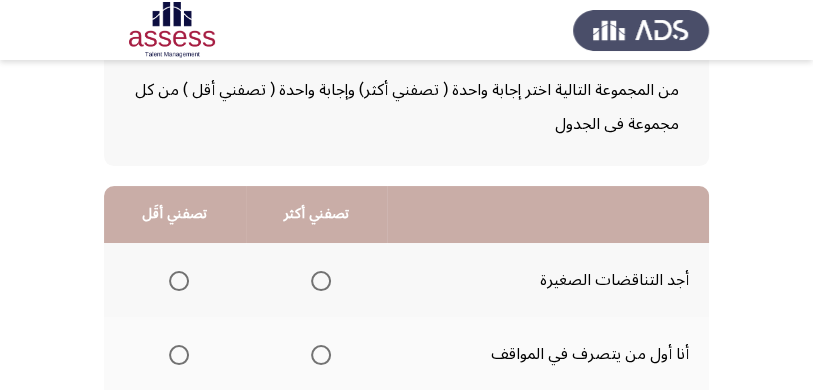 scroll, scrollTop: 266, scrollLeft: 0, axis: vertical 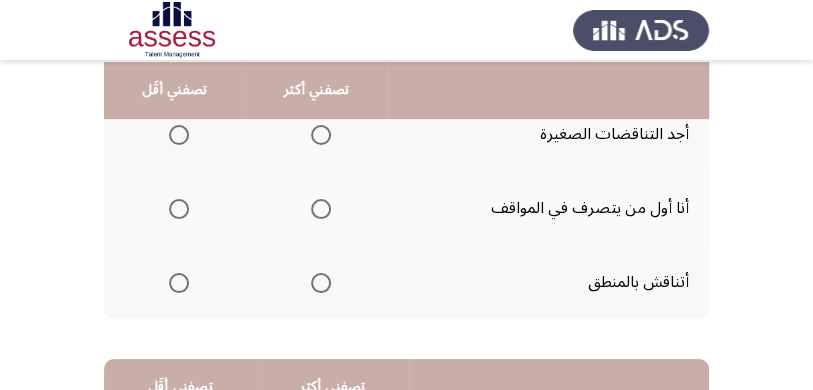 click at bounding box center (321, 283) 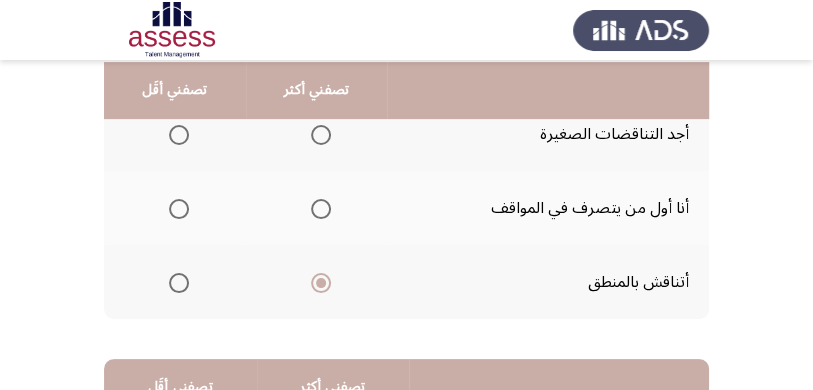 click at bounding box center [179, 135] 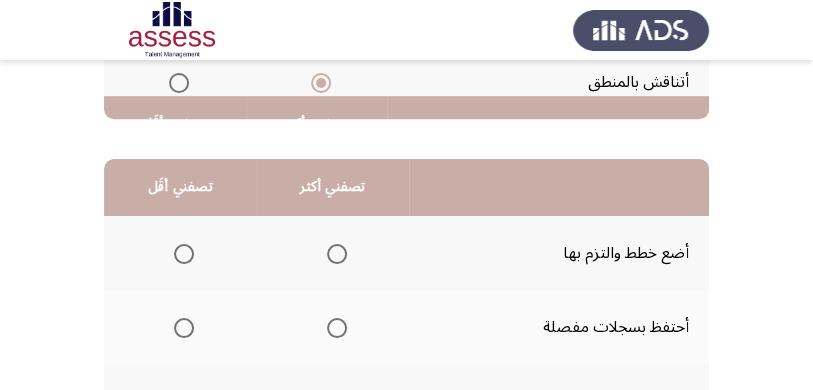 scroll, scrollTop: 533, scrollLeft: 0, axis: vertical 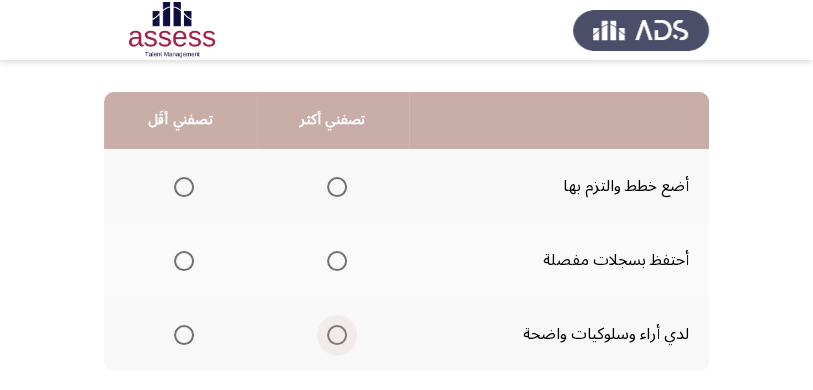 click at bounding box center (337, 335) 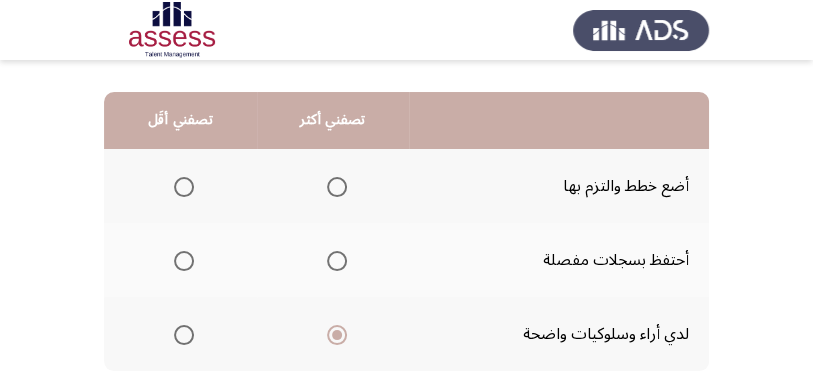 click at bounding box center (184, 187) 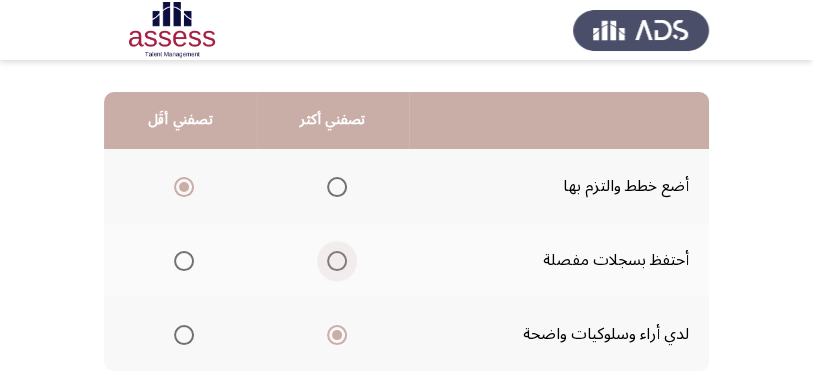 click at bounding box center [337, 261] 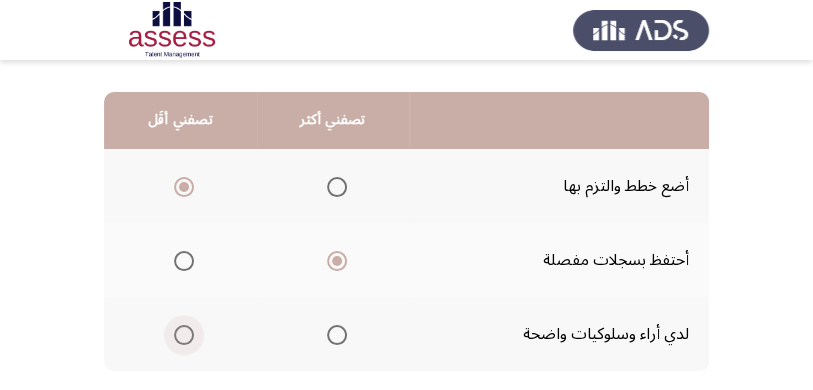 click at bounding box center (184, 335) 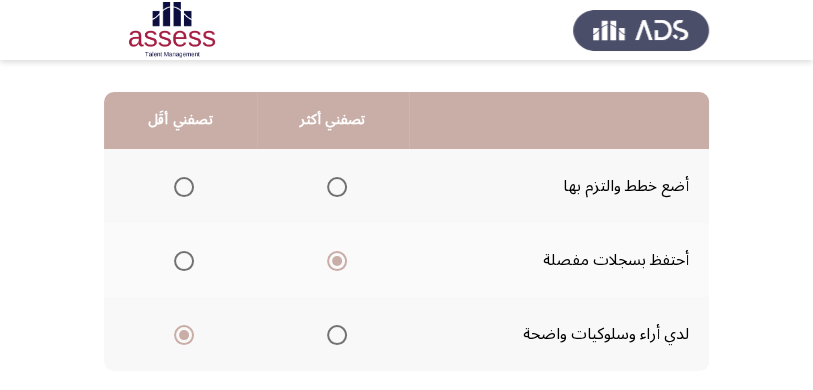 click at bounding box center (337, 187) 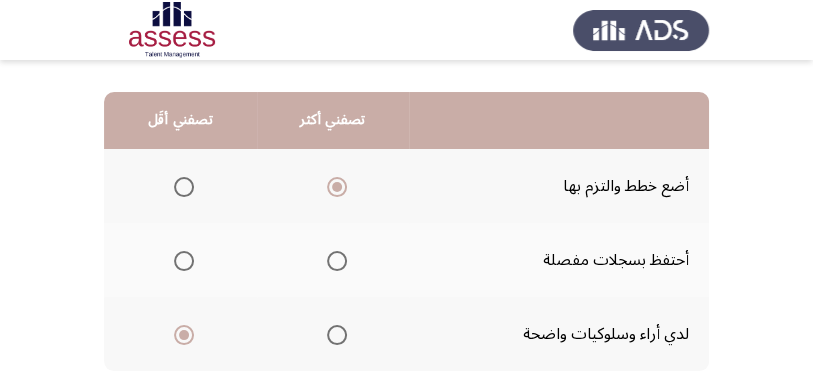 click at bounding box center [184, 261] 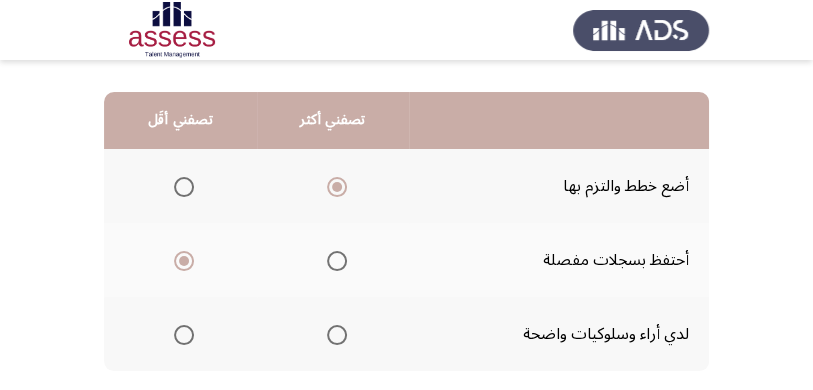 click at bounding box center [184, 335] 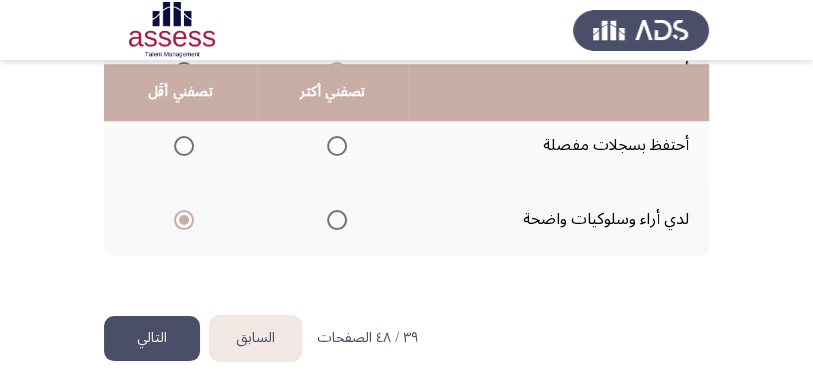 scroll, scrollTop: 649, scrollLeft: 0, axis: vertical 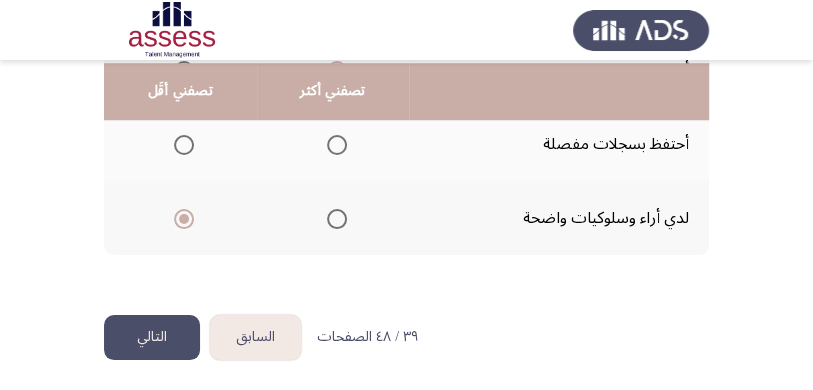 click on "التالي" 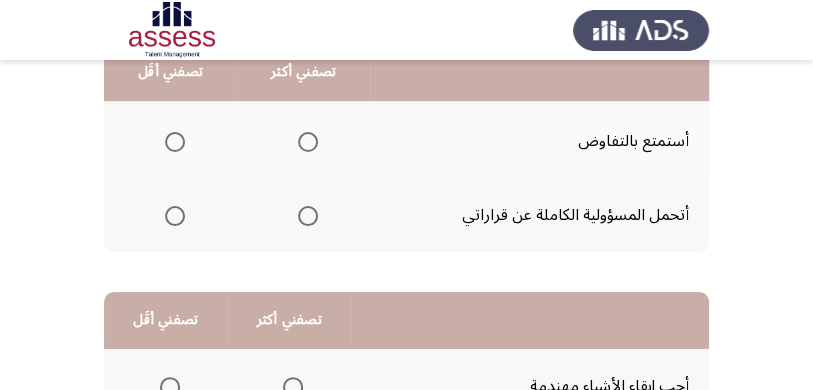 scroll, scrollTop: 266, scrollLeft: 0, axis: vertical 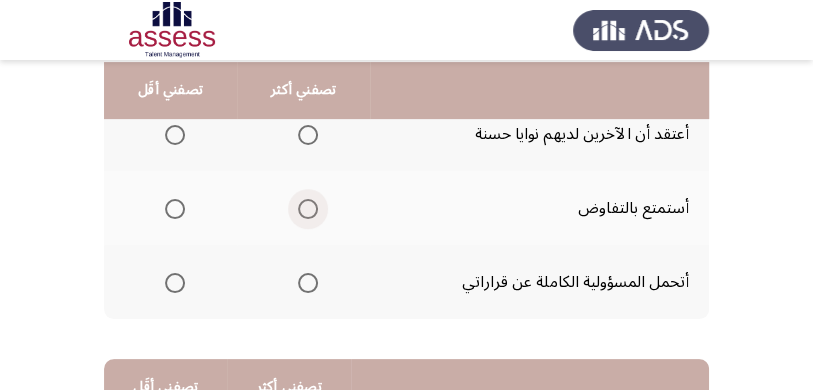 click at bounding box center (308, 209) 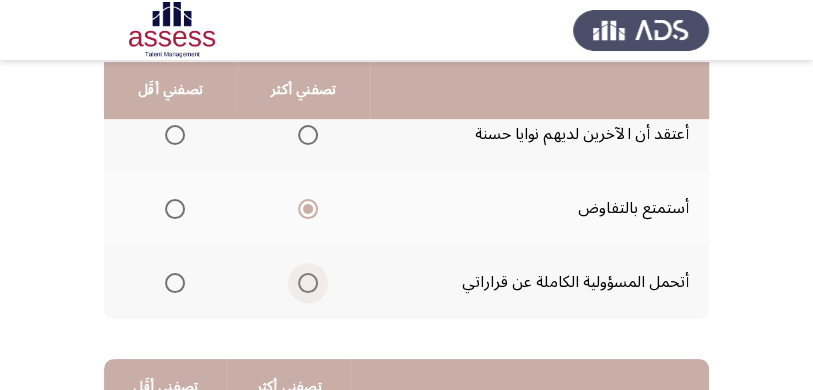 click at bounding box center (308, 283) 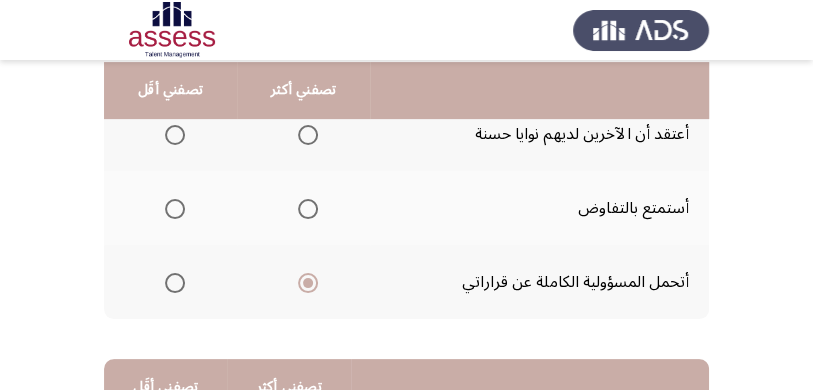 click at bounding box center [175, 135] 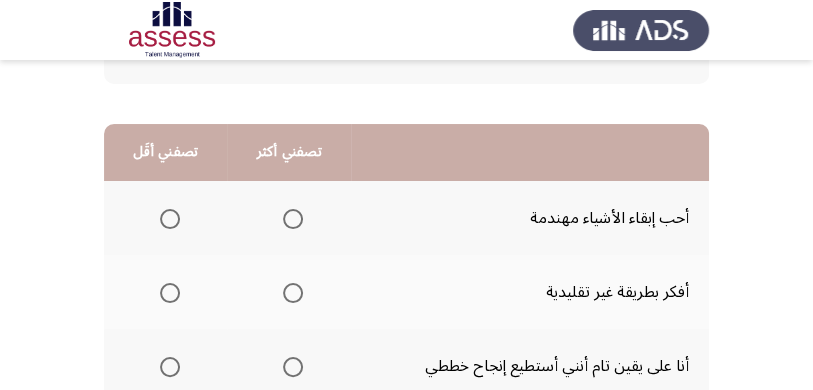 scroll, scrollTop: 533, scrollLeft: 0, axis: vertical 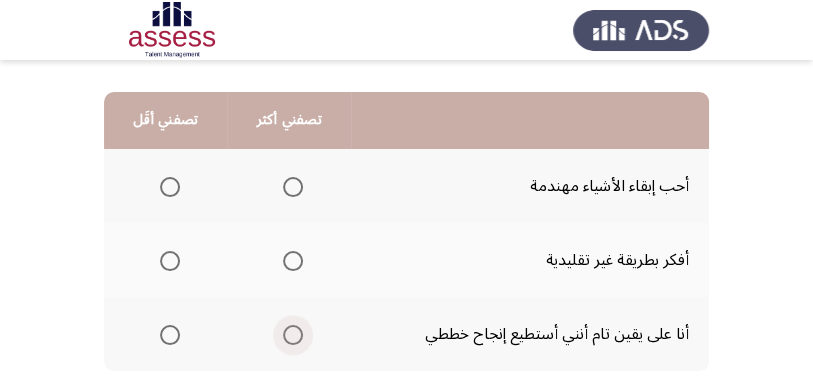 click at bounding box center (293, 335) 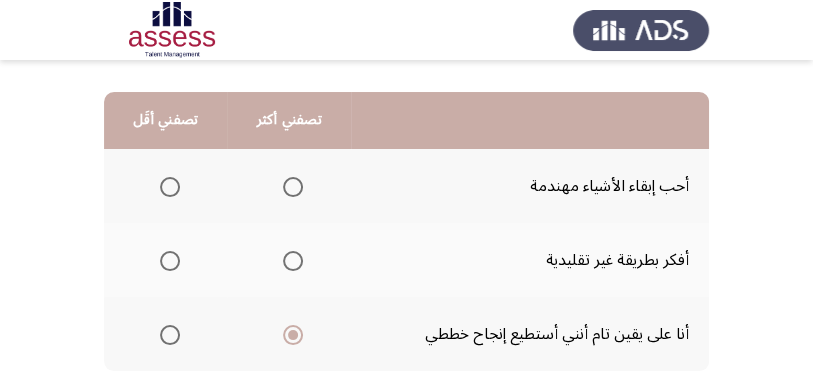 click at bounding box center [170, 261] 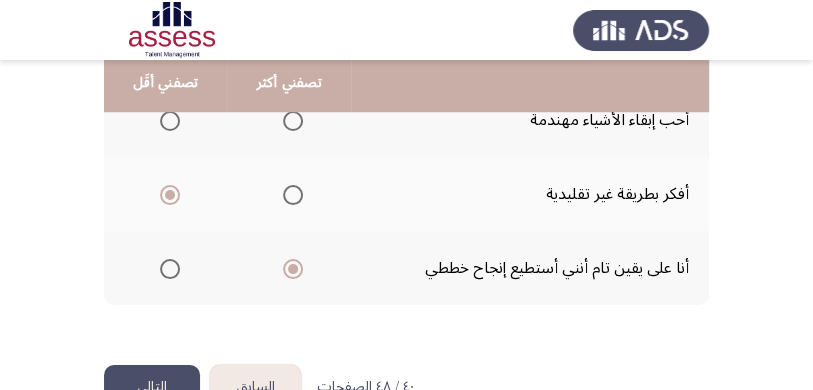 scroll, scrollTop: 533, scrollLeft: 0, axis: vertical 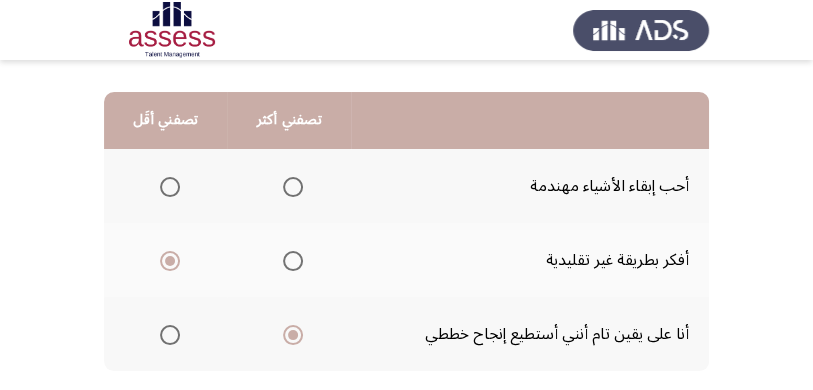 click at bounding box center (170, 187) 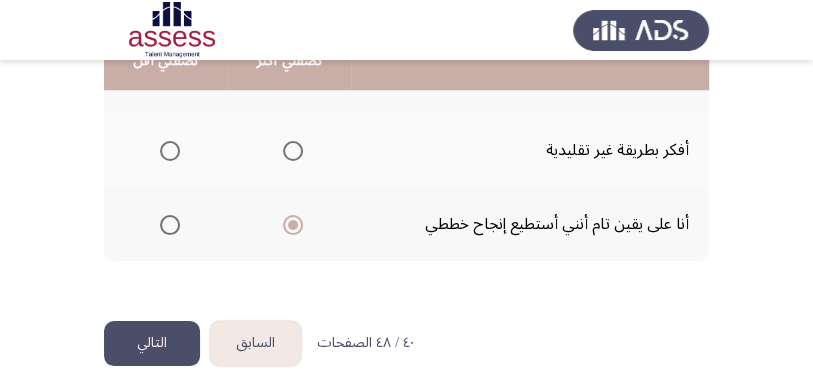 scroll, scrollTop: 649, scrollLeft: 0, axis: vertical 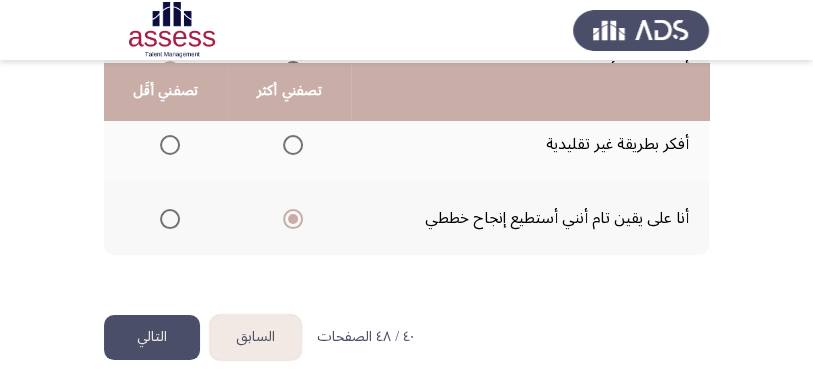click on "التالي" 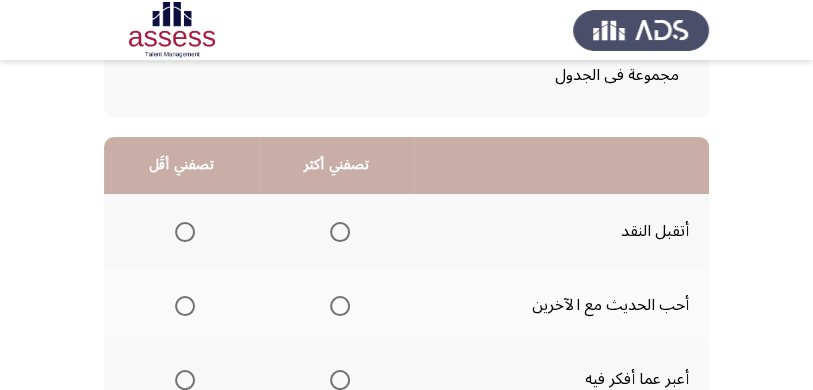 scroll, scrollTop: 199, scrollLeft: 0, axis: vertical 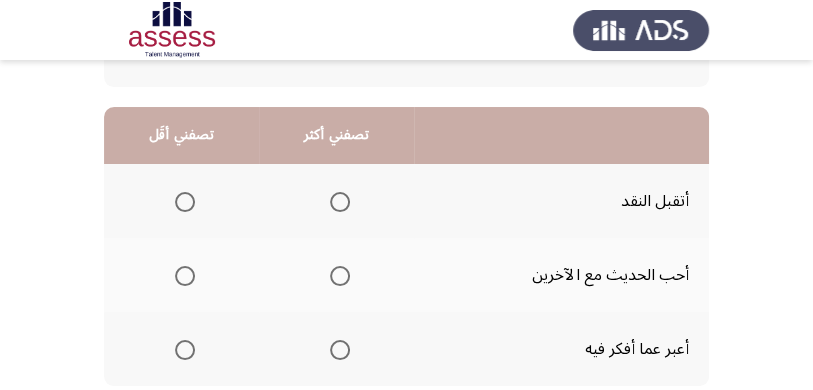 click at bounding box center (340, 202) 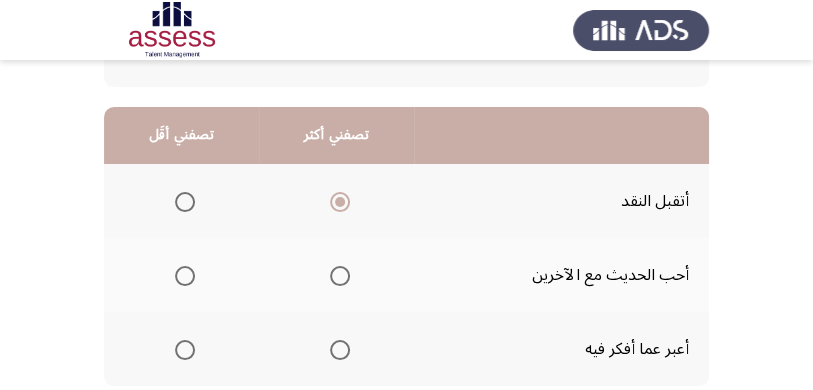 click at bounding box center [185, 276] 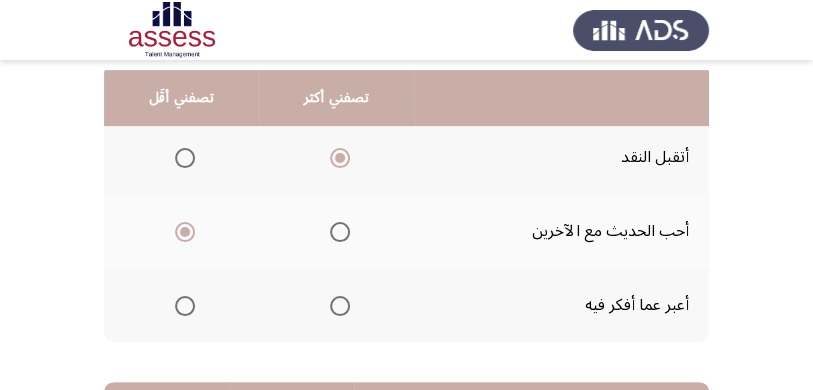 scroll, scrollTop: 266, scrollLeft: 0, axis: vertical 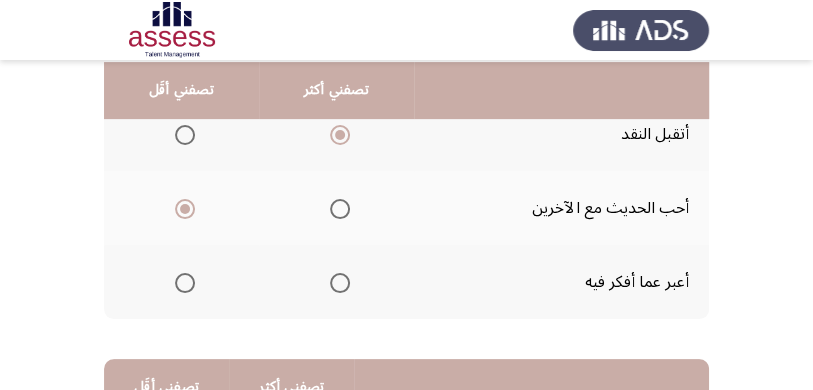 click at bounding box center (185, 283) 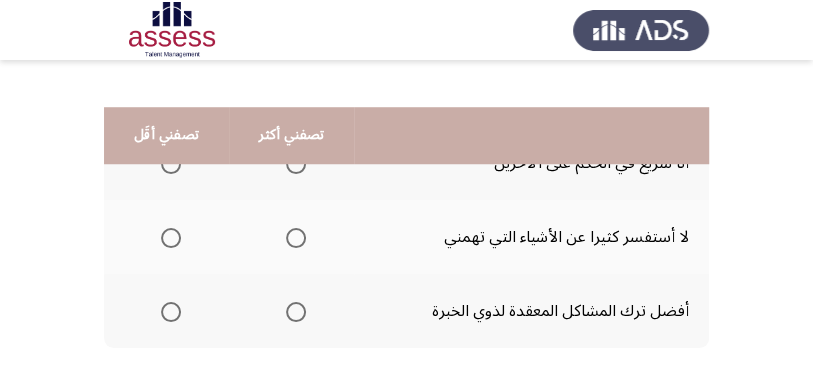 scroll, scrollTop: 533, scrollLeft: 0, axis: vertical 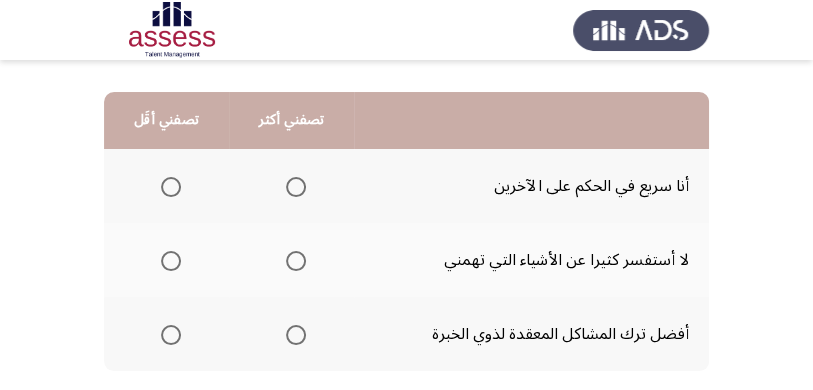 click at bounding box center [296, 187] 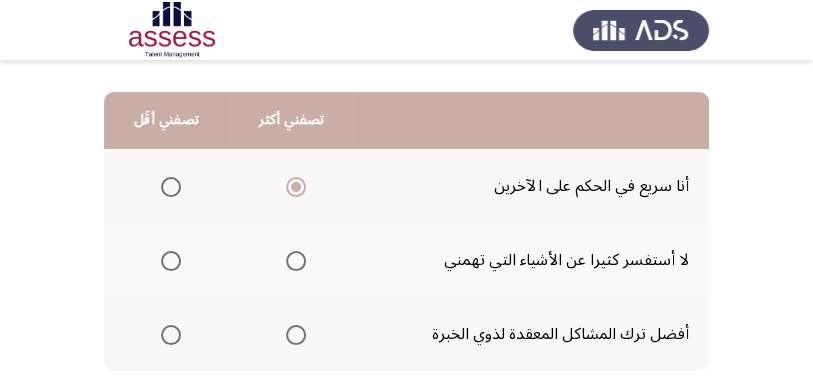 click at bounding box center (171, 187) 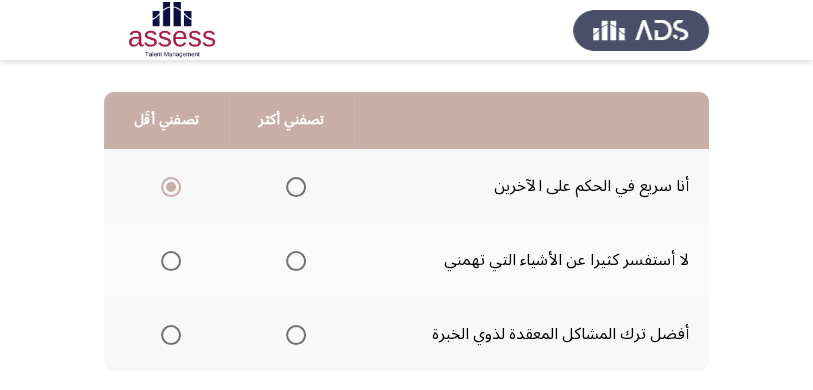 click at bounding box center (296, 261) 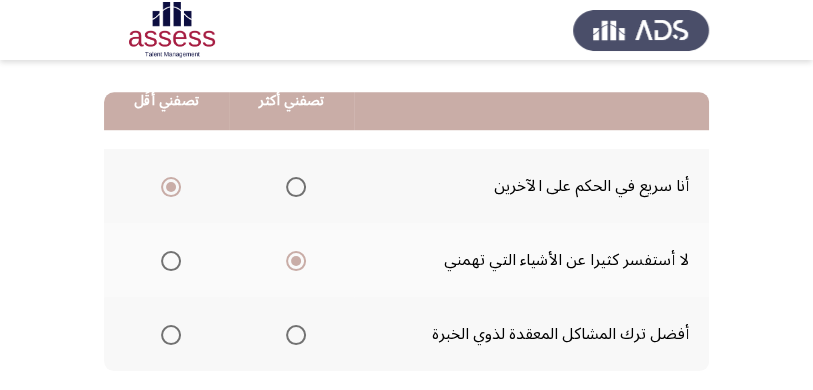 scroll, scrollTop: 599, scrollLeft: 0, axis: vertical 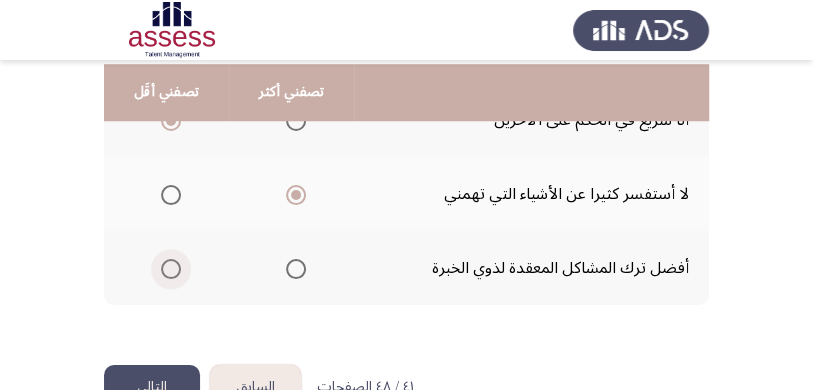 click at bounding box center (171, 269) 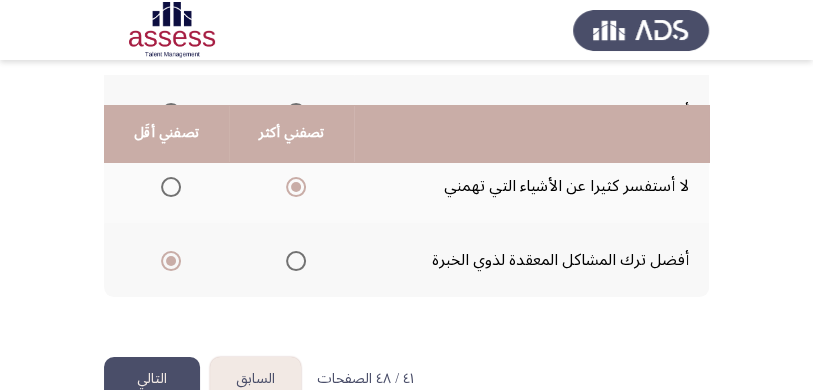 scroll, scrollTop: 649, scrollLeft: 0, axis: vertical 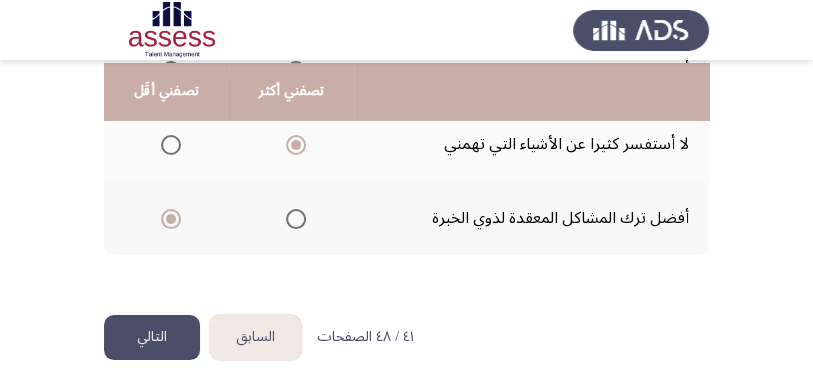 click on "التالي" 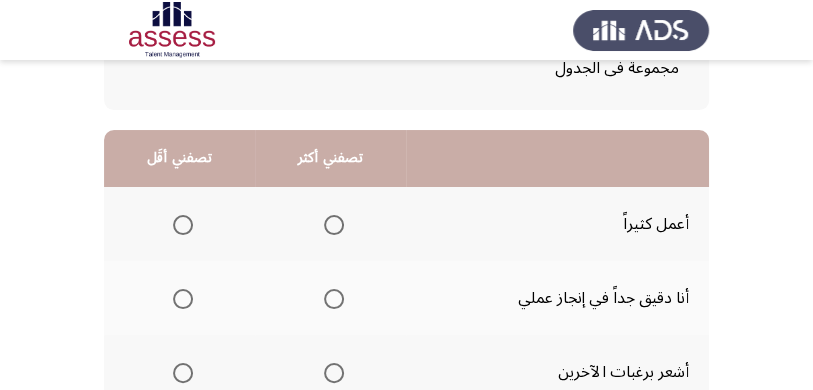 scroll, scrollTop: 199, scrollLeft: 0, axis: vertical 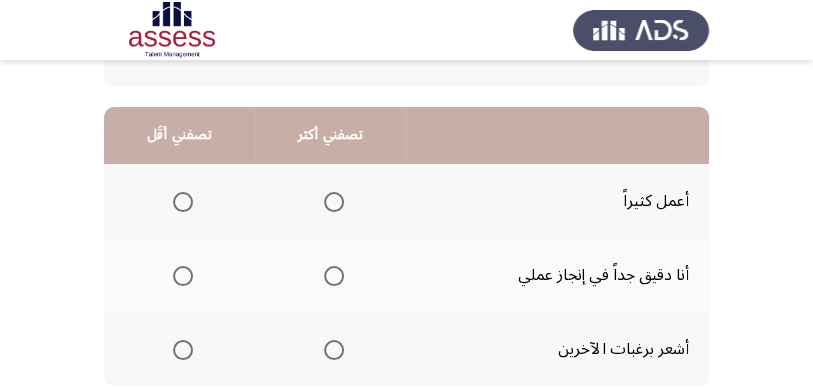 click at bounding box center (334, 202) 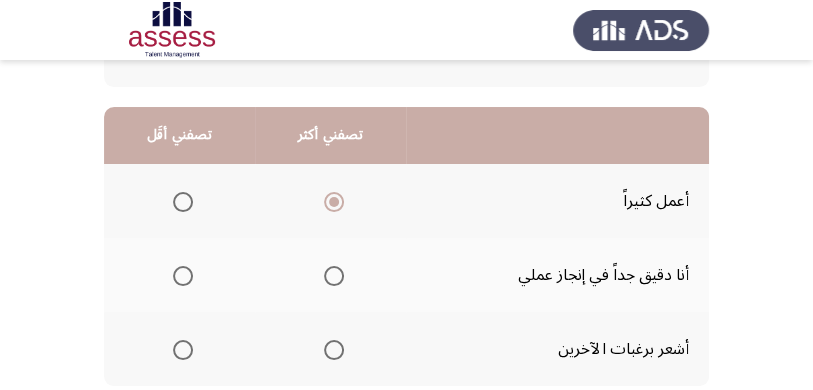 click at bounding box center [183, 350] 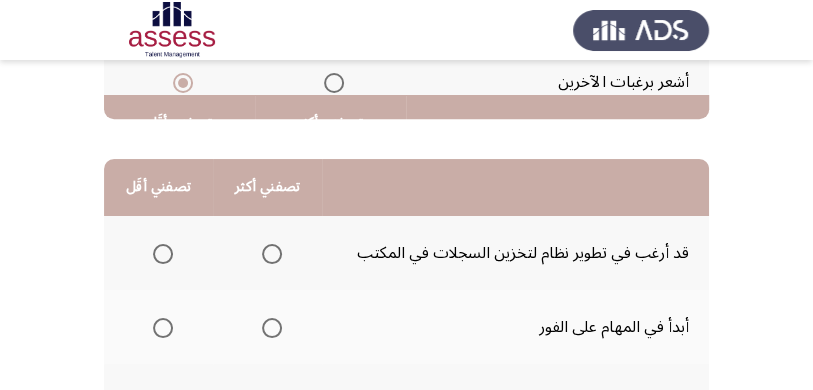 scroll, scrollTop: 533, scrollLeft: 0, axis: vertical 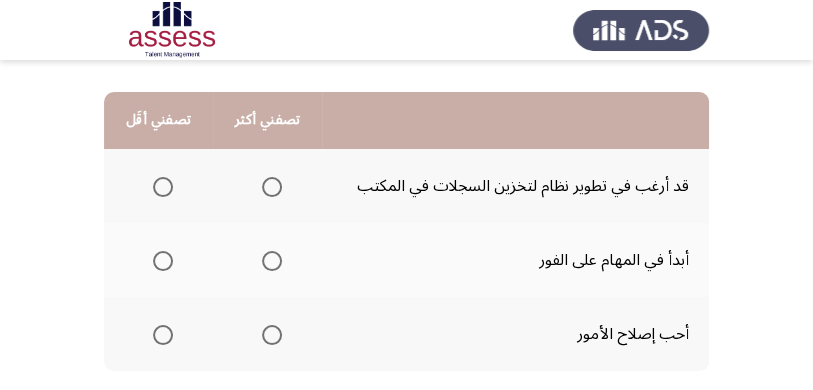 click at bounding box center [272, 187] 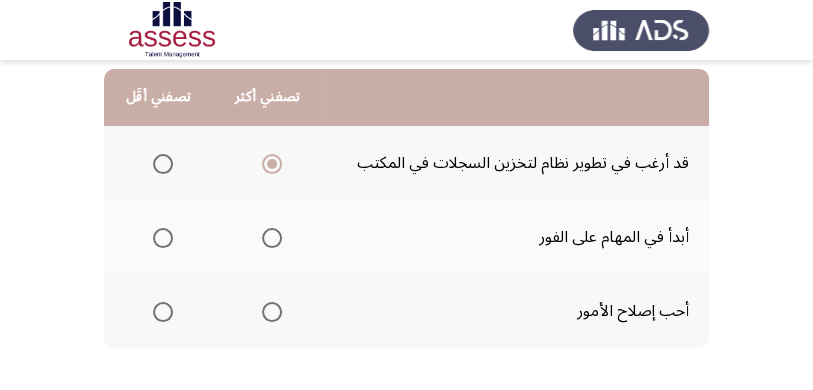 scroll, scrollTop: 533, scrollLeft: 0, axis: vertical 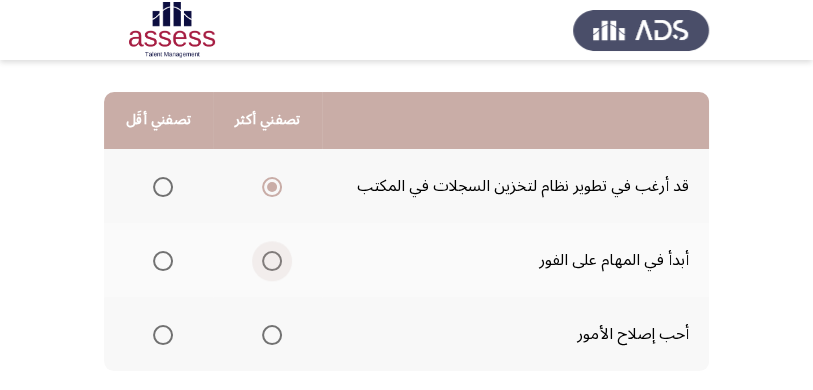 click at bounding box center (272, 261) 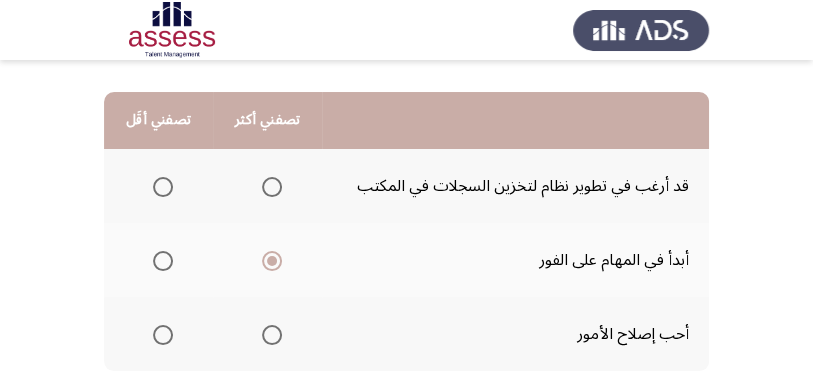 click at bounding box center [163, 187] 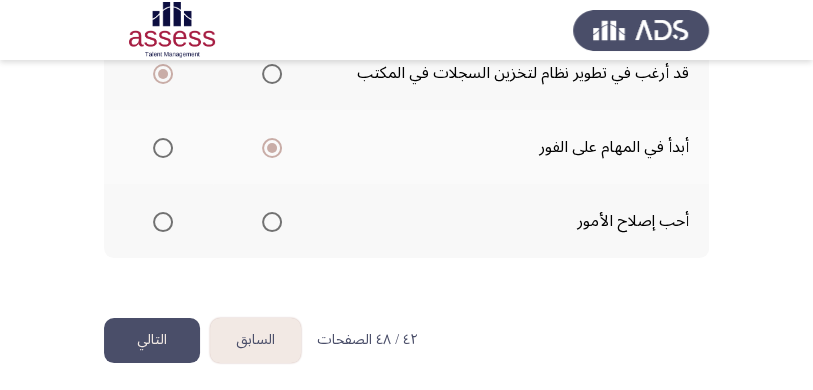 scroll, scrollTop: 649, scrollLeft: 0, axis: vertical 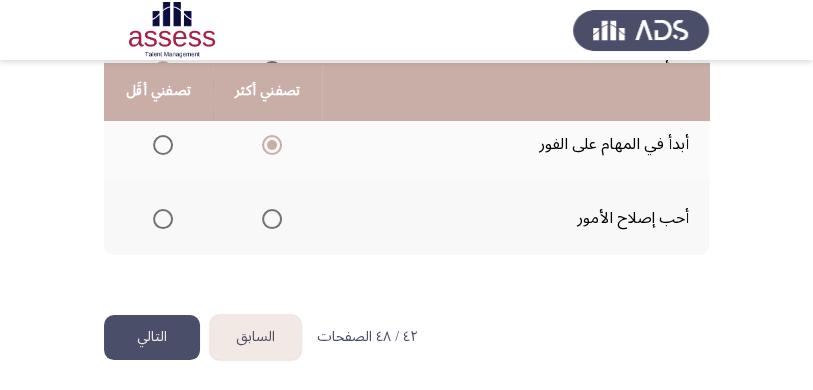 click on "التالي" 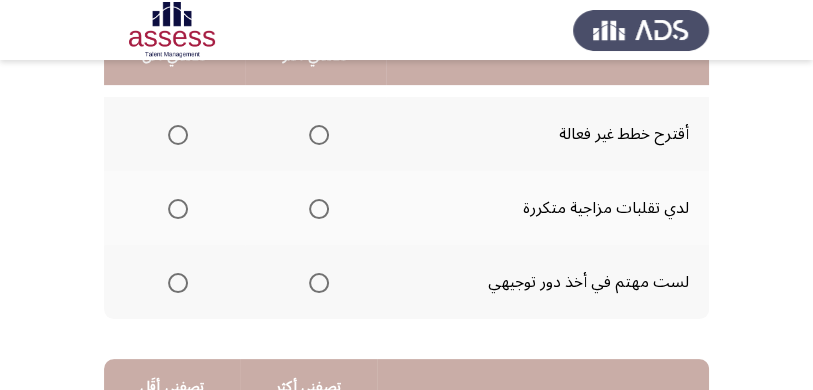 scroll, scrollTop: 199, scrollLeft: 0, axis: vertical 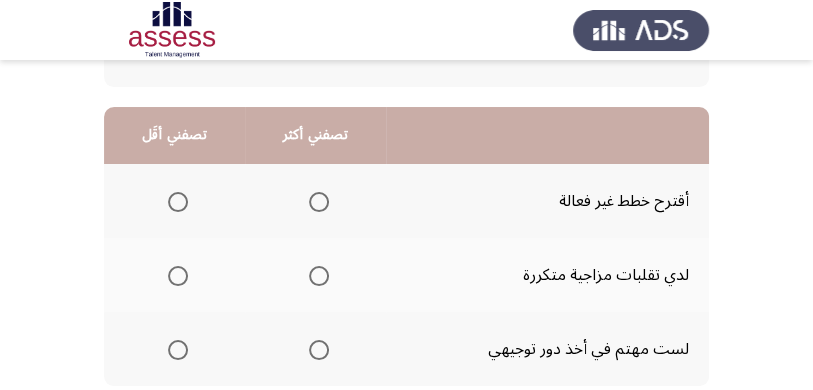 click at bounding box center [178, 276] 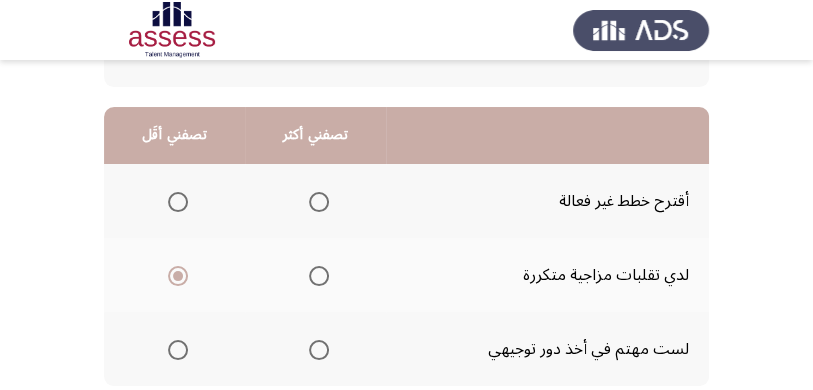 click at bounding box center [319, 350] 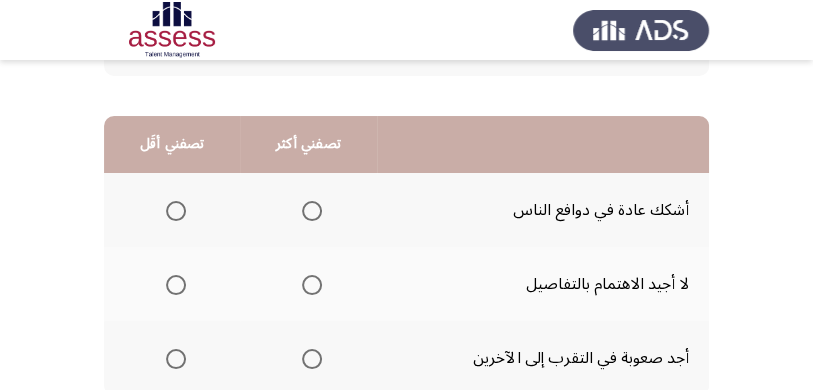 scroll, scrollTop: 533, scrollLeft: 0, axis: vertical 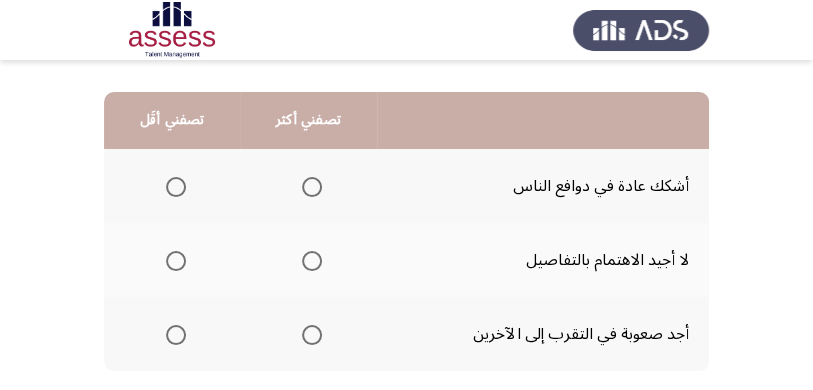 click at bounding box center (312, 187) 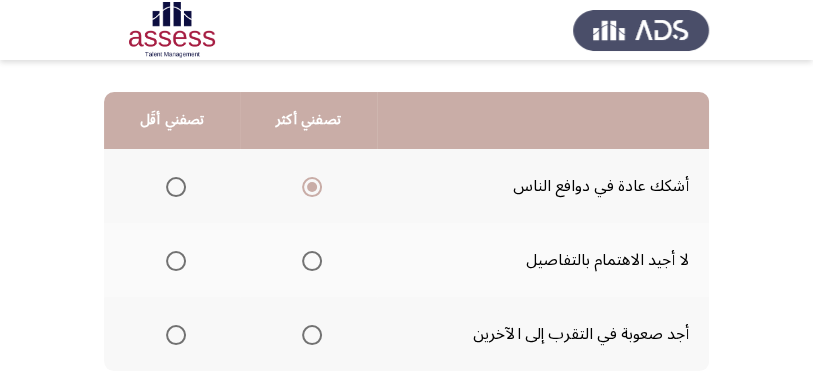 click at bounding box center (176, 261) 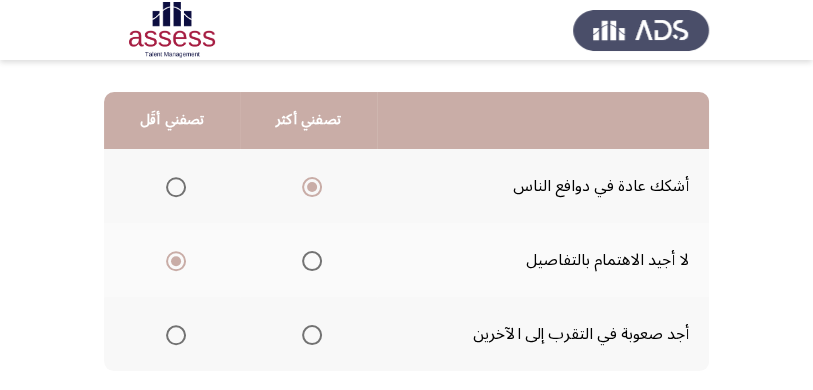 click at bounding box center [312, 335] 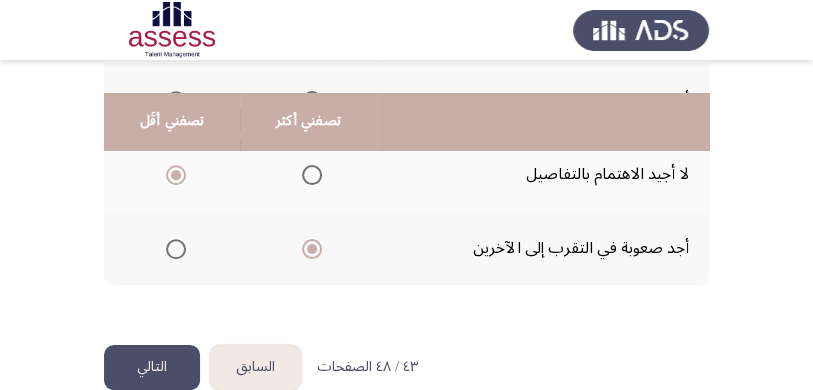 scroll, scrollTop: 649, scrollLeft: 0, axis: vertical 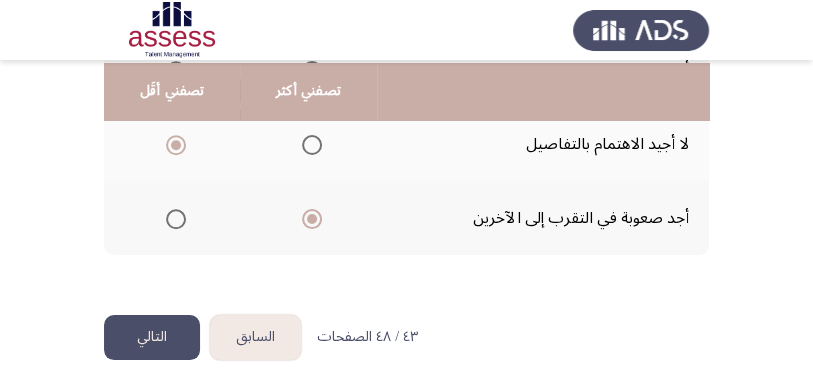 click on "التالي" 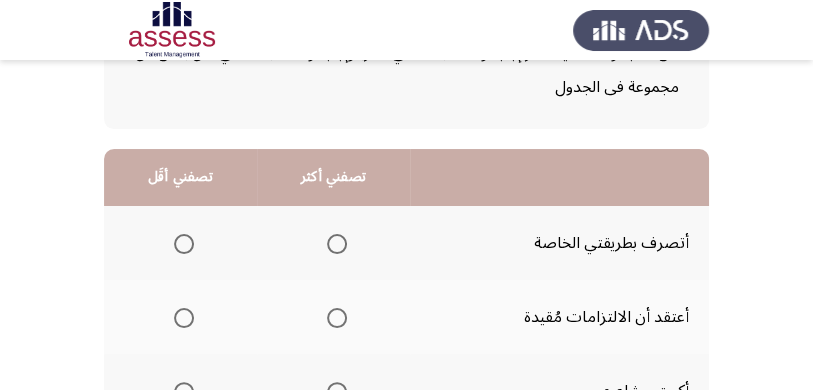 scroll, scrollTop: 199, scrollLeft: 0, axis: vertical 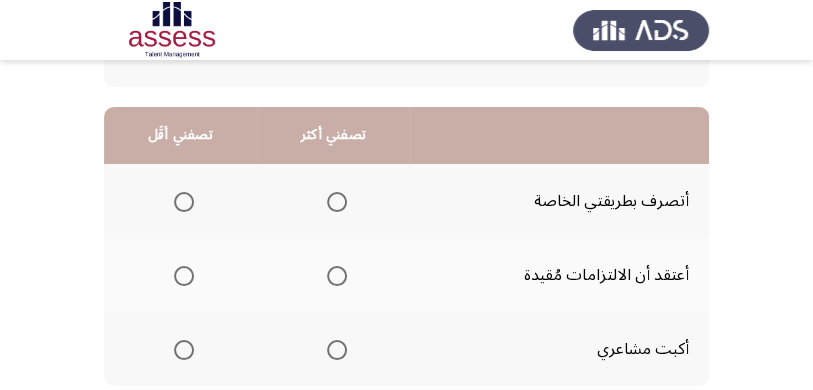 click at bounding box center (337, 350) 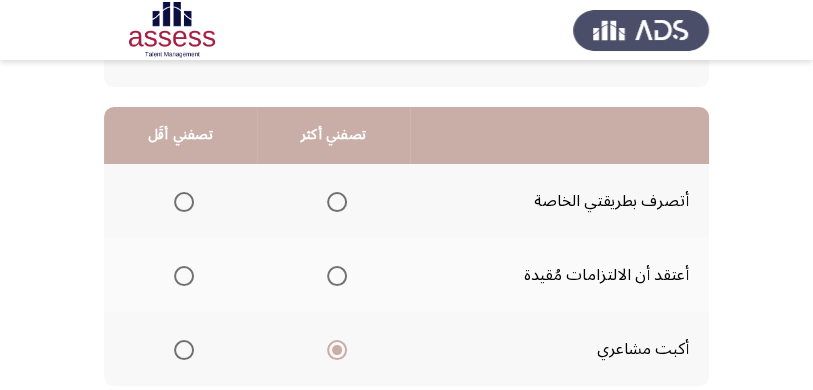 click at bounding box center [184, 202] 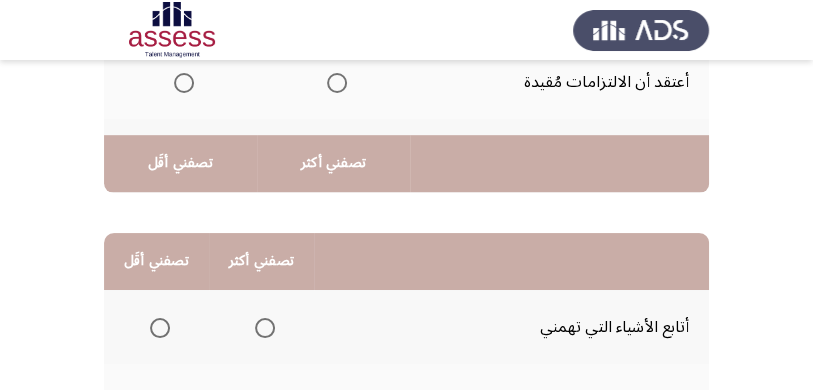 scroll, scrollTop: 466, scrollLeft: 0, axis: vertical 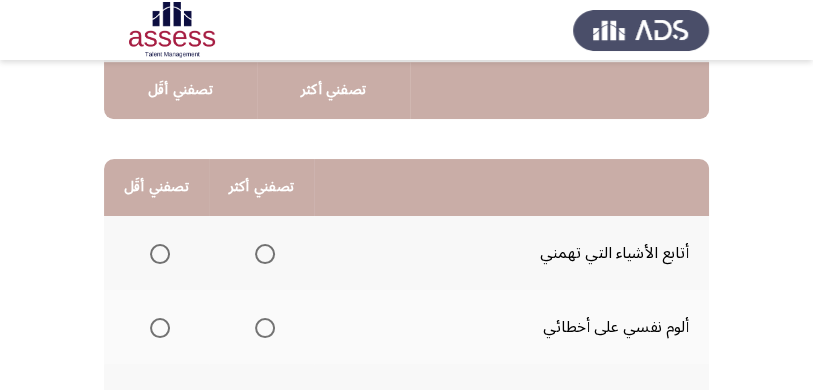 click at bounding box center [265, 254] 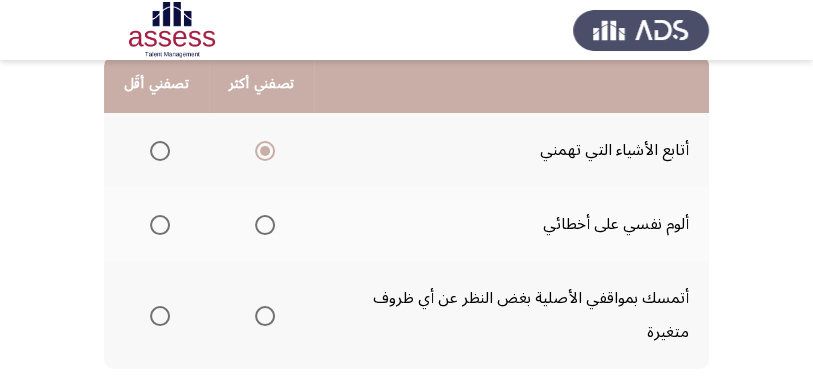 scroll, scrollTop: 599, scrollLeft: 0, axis: vertical 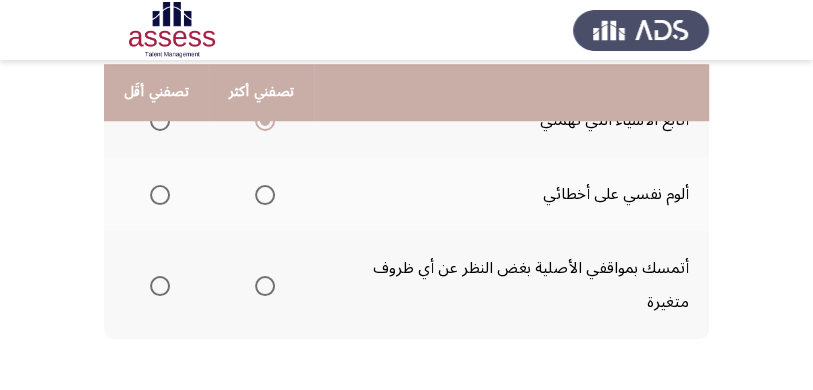 click at bounding box center [160, 286] 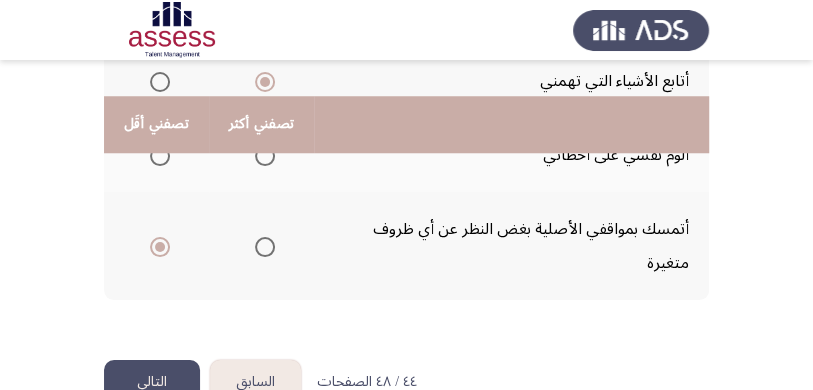 scroll, scrollTop: 682, scrollLeft: 0, axis: vertical 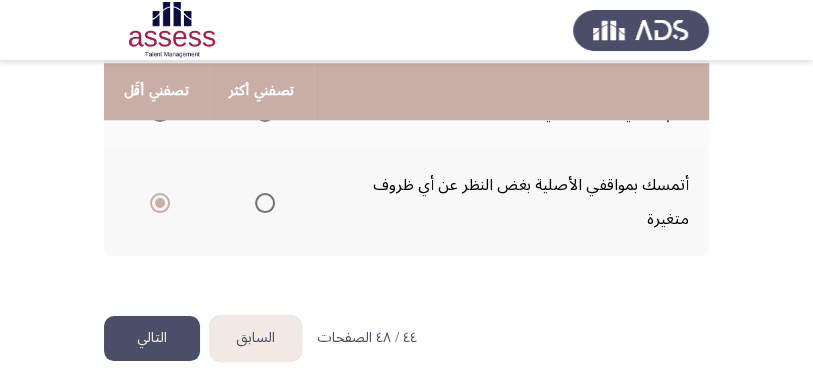 click on "التالي" 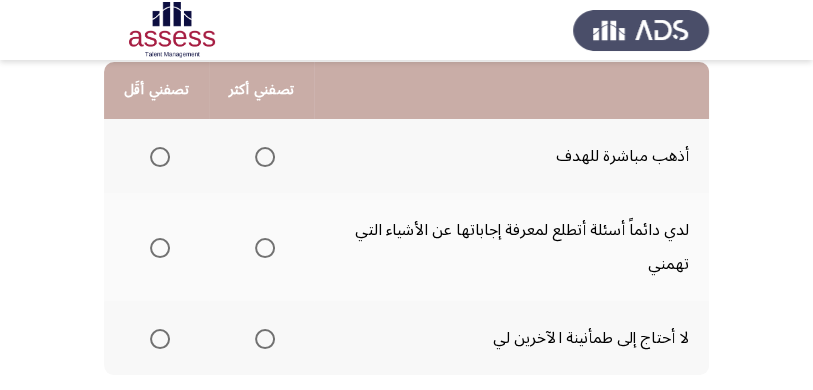 scroll, scrollTop: 199, scrollLeft: 0, axis: vertical 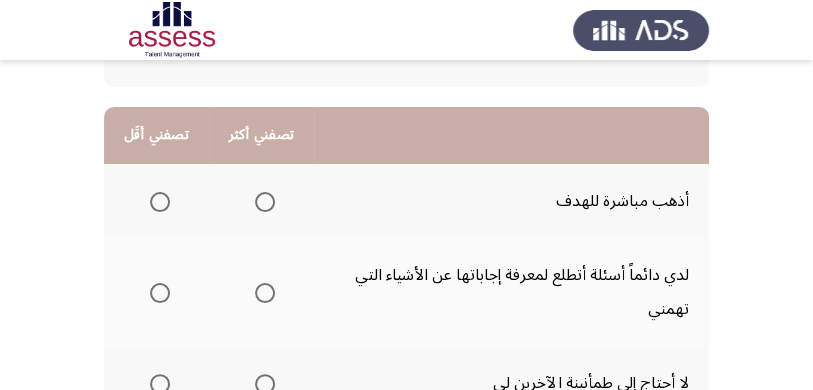 click at bounding box center [265, 293] 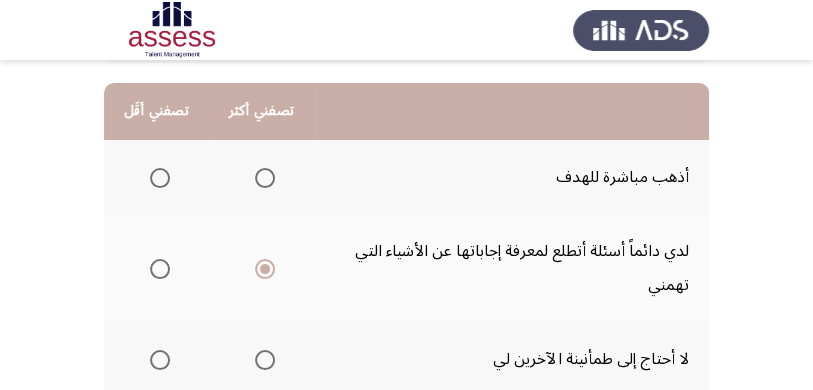 scroll, scrollTop: 199, scrollLeft: 0, axis: vertical 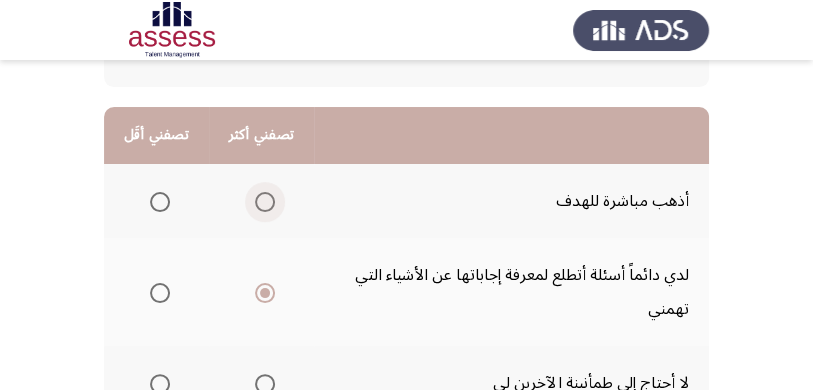 click at bounding box center [265, 202] 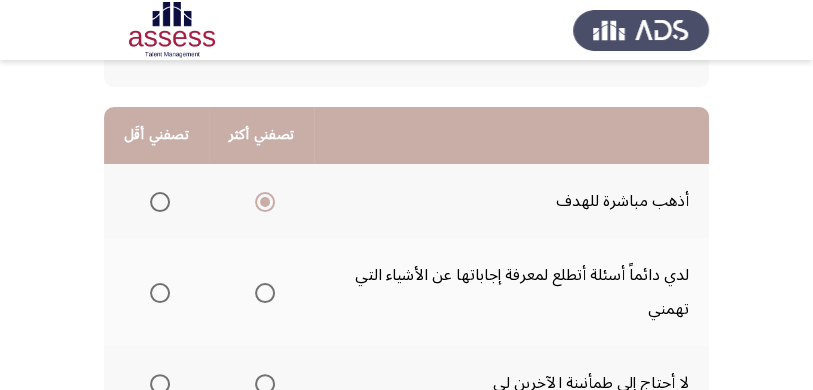 click at bounding box center [160, 293] 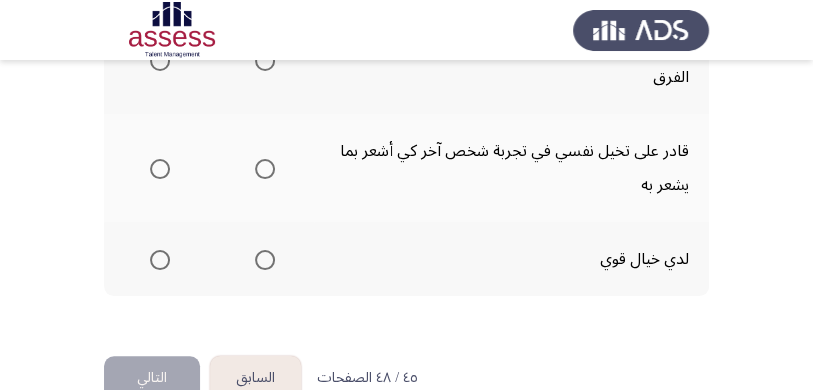 scroll, scrollTop: 749, scrollLeft: 0, axis: vertical 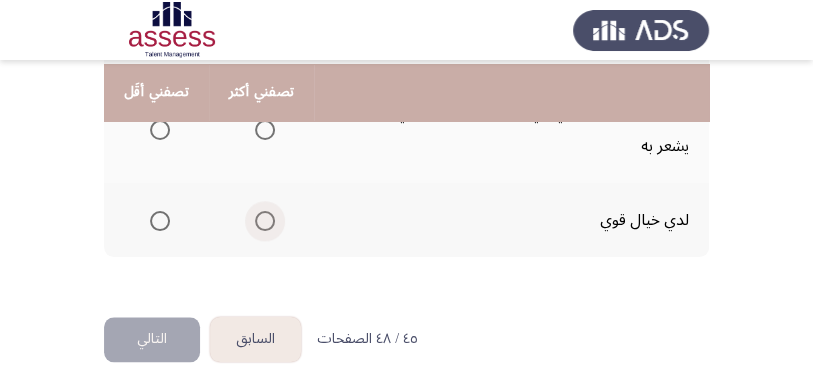 click at bounding box center (265, 221) 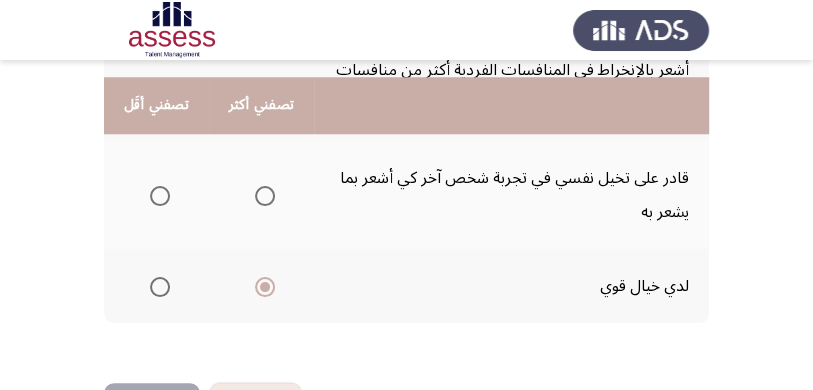 scroll, scrollTop: 682, scrollLeft: 0, axis: vertical 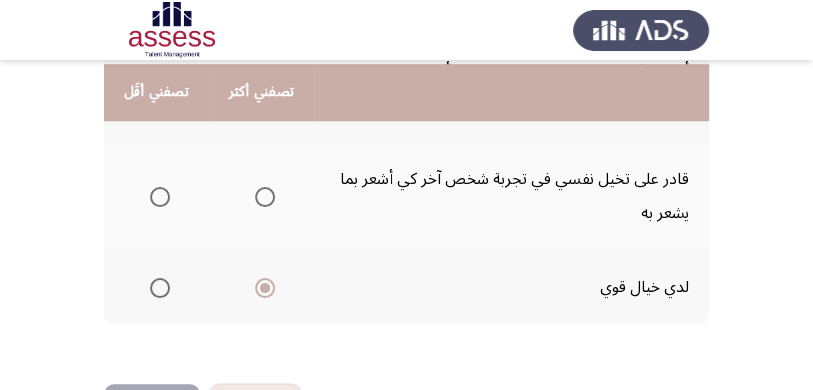 click at bounding box center [160, 197] 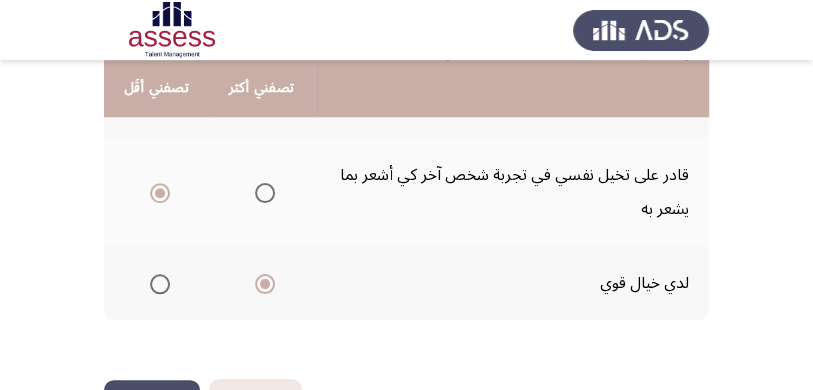 scroll, scrollTop: 749, scrollLeft: 0, axis: vertical 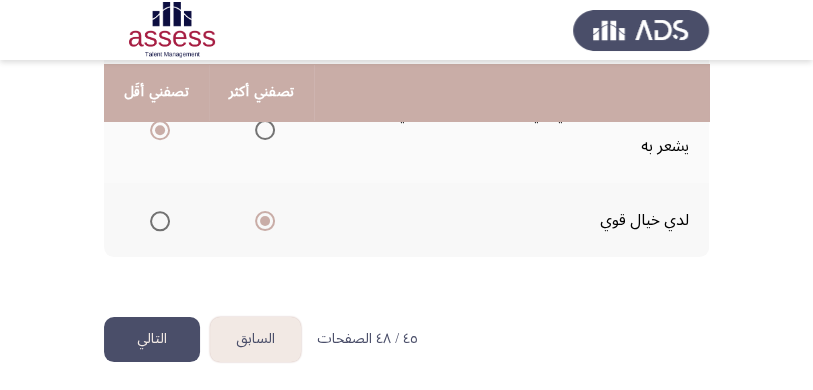click on "التالي" 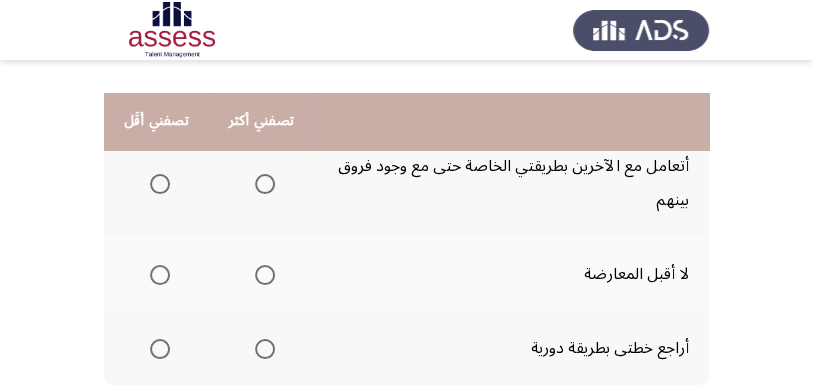 scroll, scrollTop: 266, scrollLeft: 0, axis: vertical 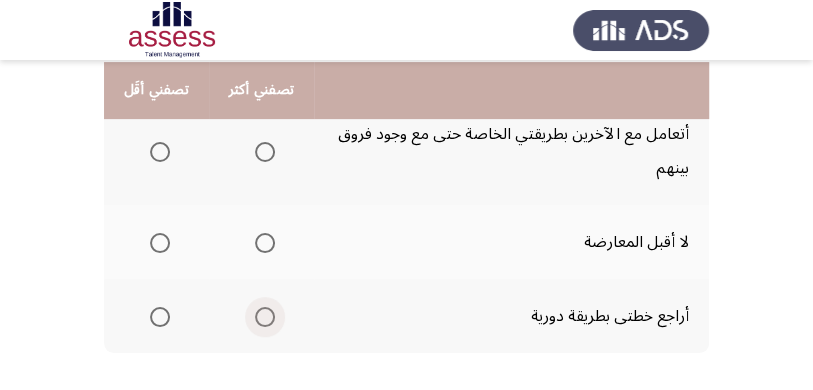 click at bounding box center [265, 317] 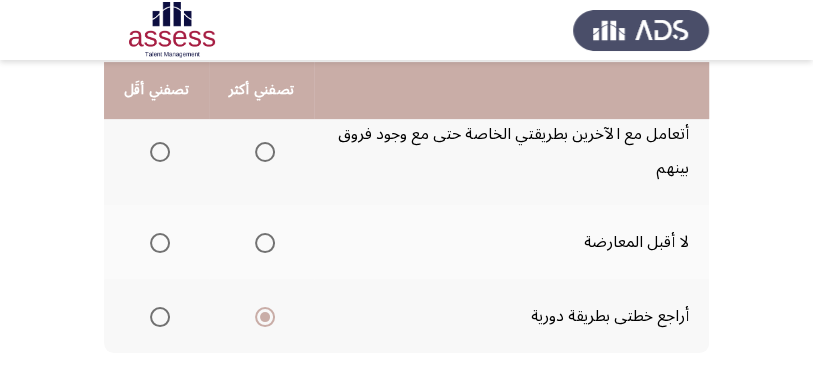 click at bounding box center (160, 243) 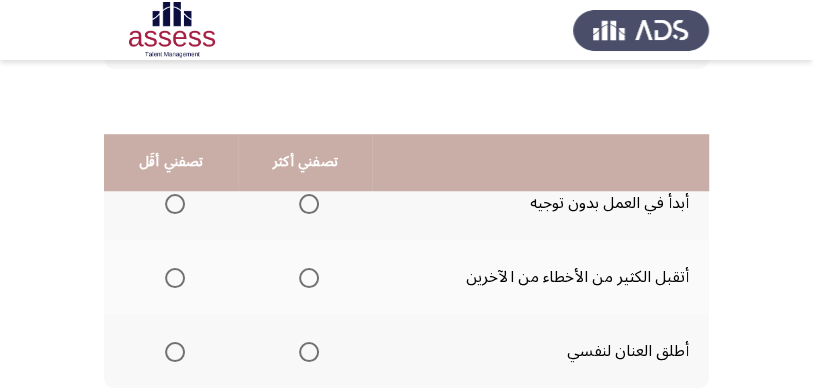 scroll, scrollTop: 549, scrollLeft: 0, axis: vertical 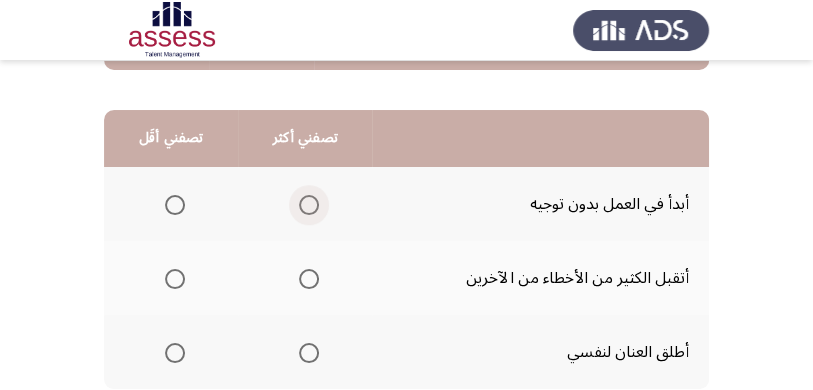 click at bounding box center (309, 205) 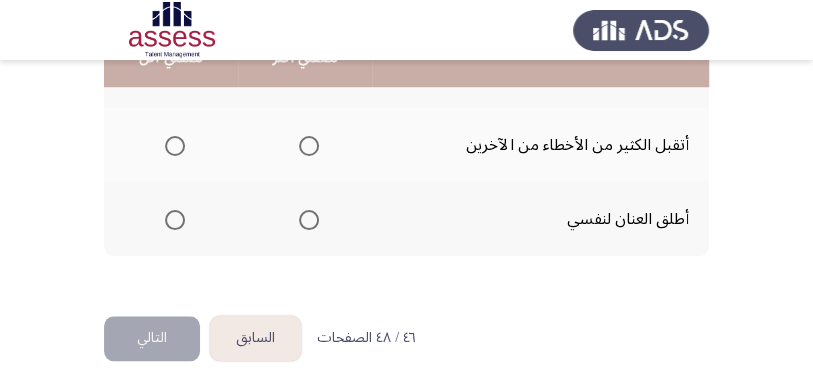 scroll, scrollTop: 615, scrollLeft: 0, axis: vertical 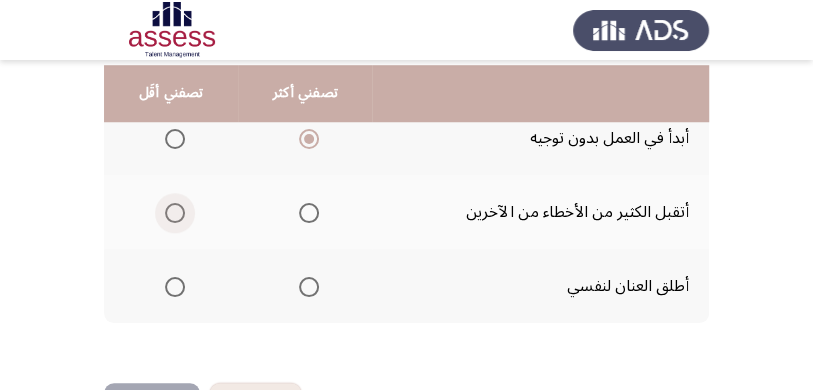 click at bounding box center [175, 213] 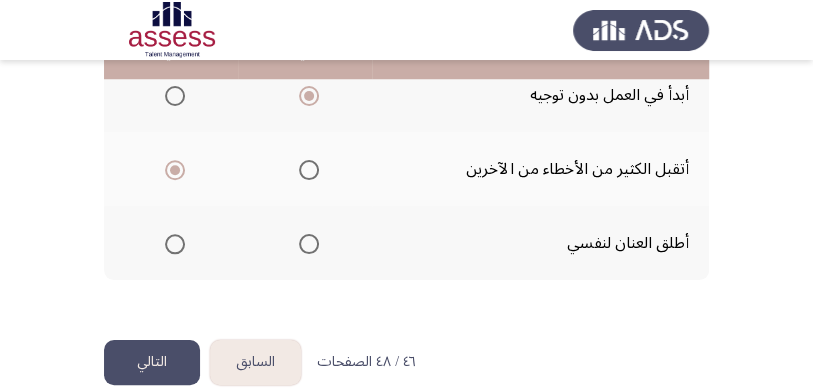 scroll, scrollTop: 682, scrollLeft: 0, axis: vertical 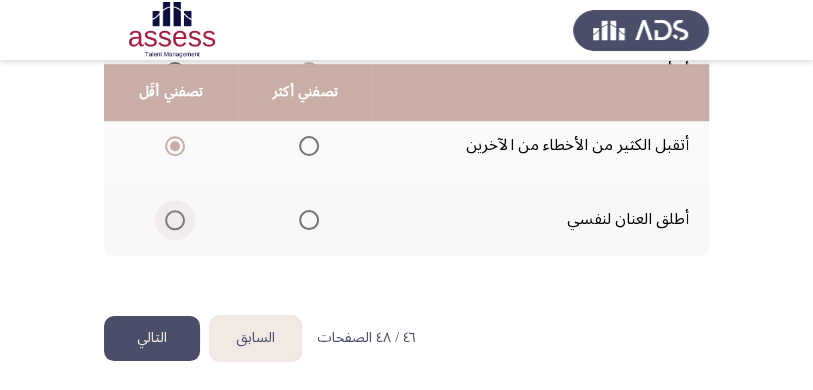 click at bounding box center (175, 220) 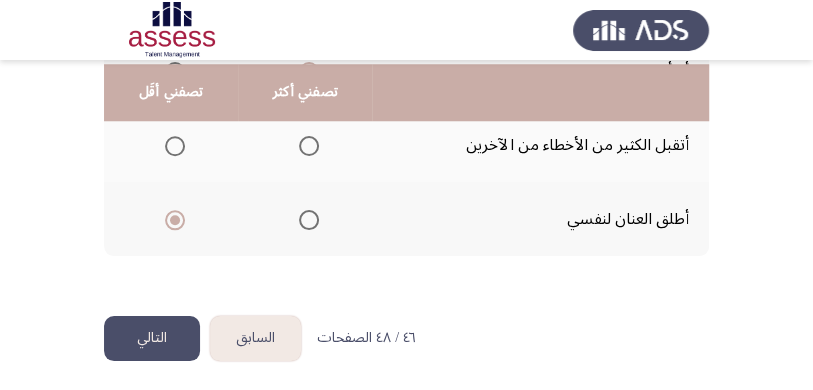 click on "التالي" 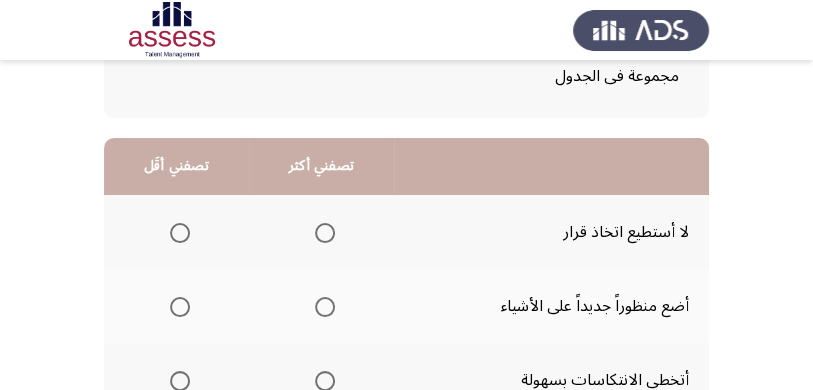 scroll, scrollTop: 199, scrollLeft: 0, axis: vertical 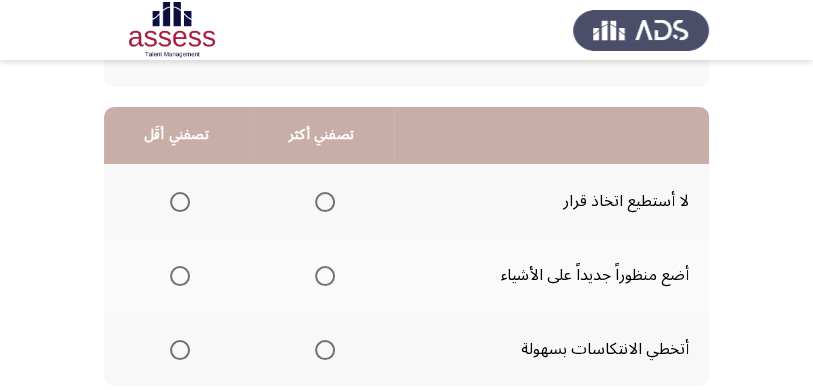 click at bounding box center [325, 350] 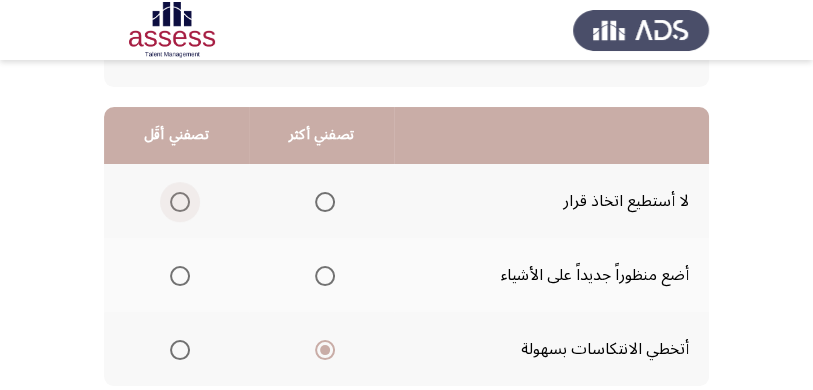 click at bounding box center (180, 202) 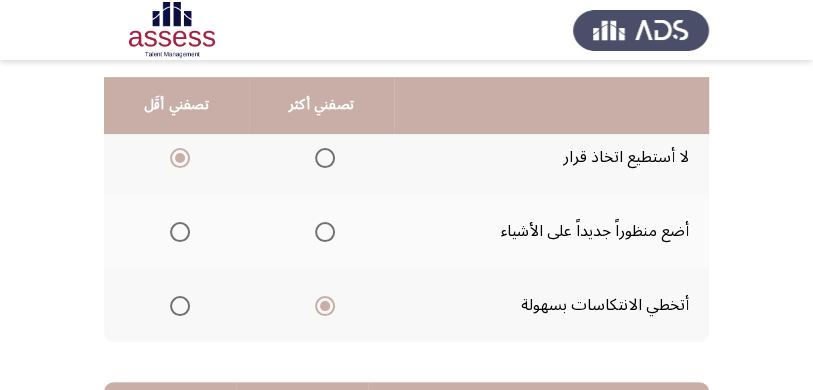 scroll, scrollTop: 266, scrollLeft: 0, axis: vertical 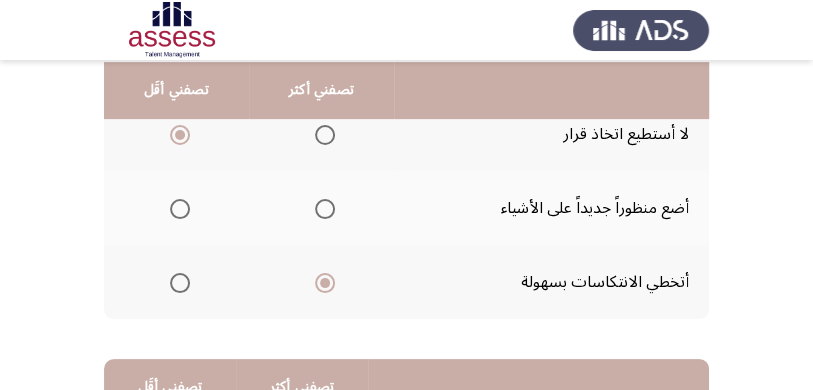 click at bounding box center (180, 209) 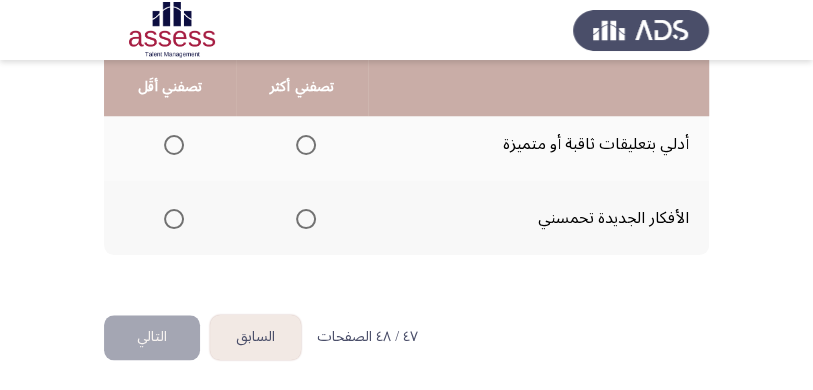 scroll, scrollTop: 582, scrollLeft: 0, axis: vertical 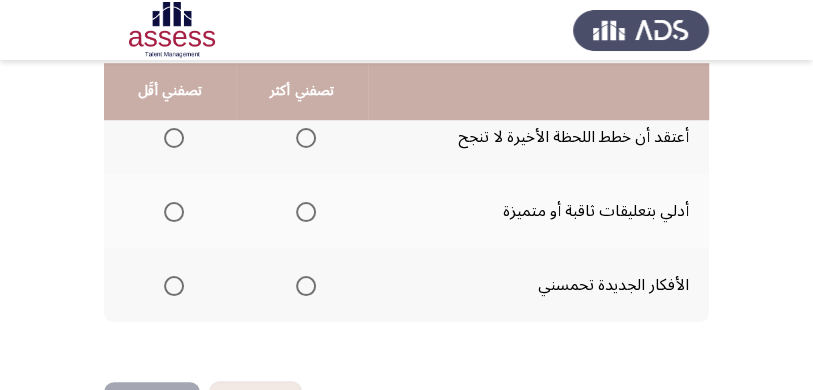click at bounding box center (306, 286) 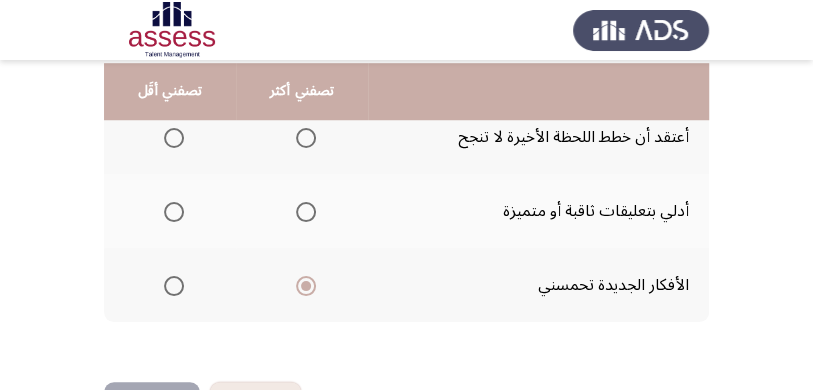 click at bounding box center [174, 138] 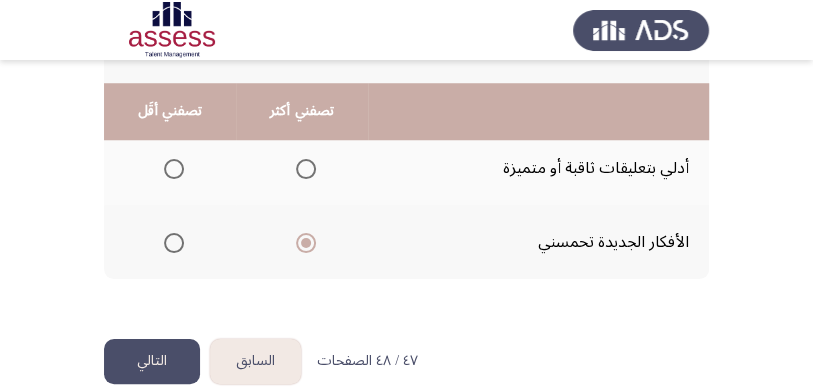 scroll, scrollTop: 649, scrollLeft: 0, axis: vertical 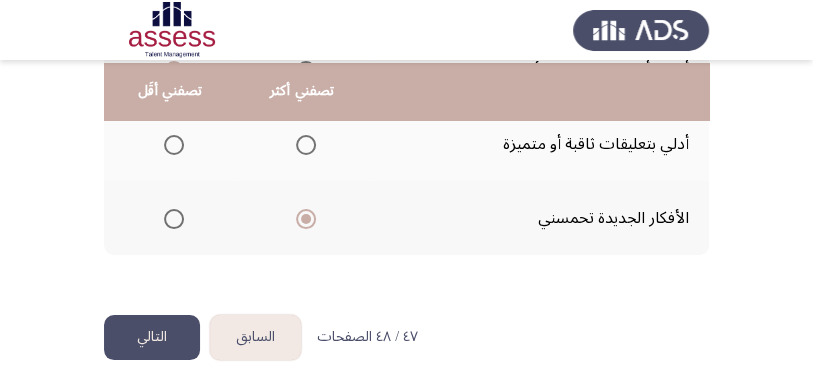 click on "التالي" 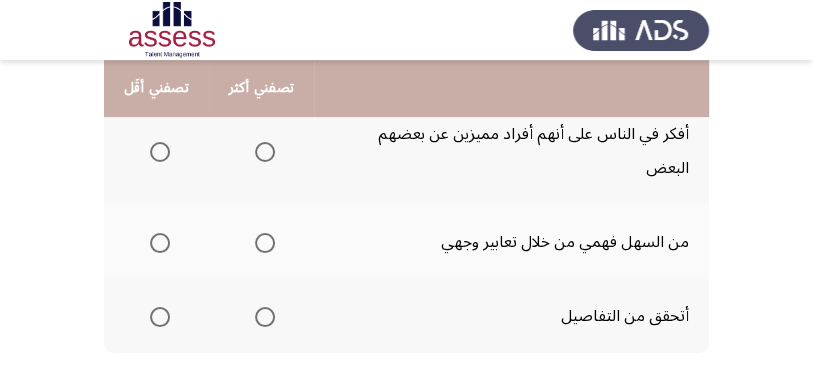 scroll, scrollTop: 199, scrollLeft: 0, axis: vertical 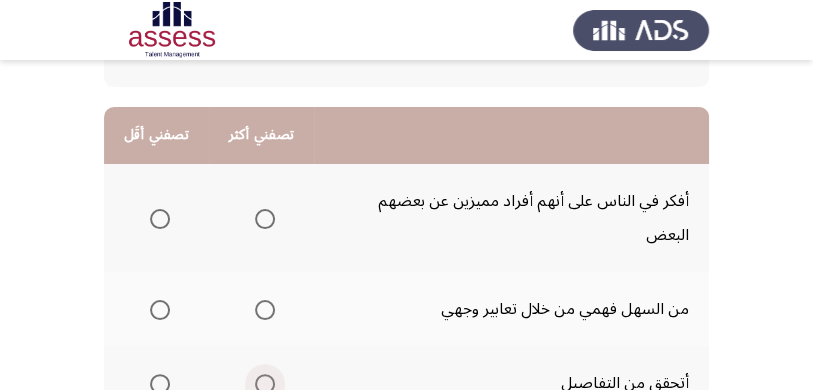 click at bounding box center [265, 384] 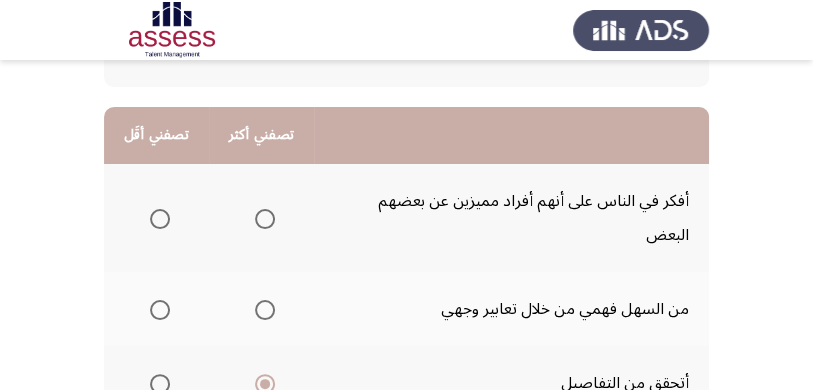 click at bounding box center [160, 310] 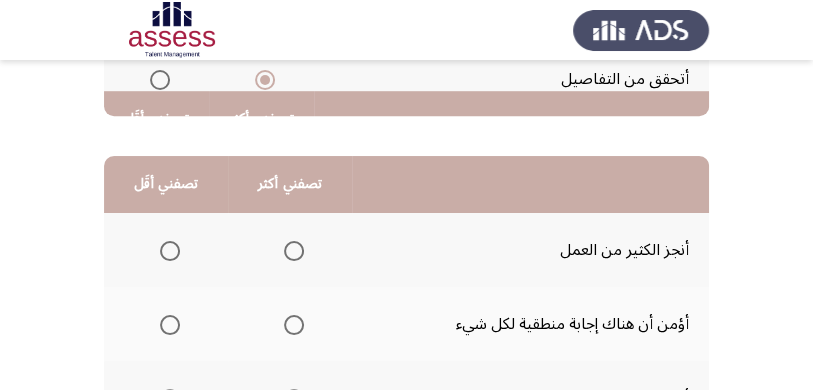 scroll, scrollTop: 533, scrollLeft: 0, axis: vertical 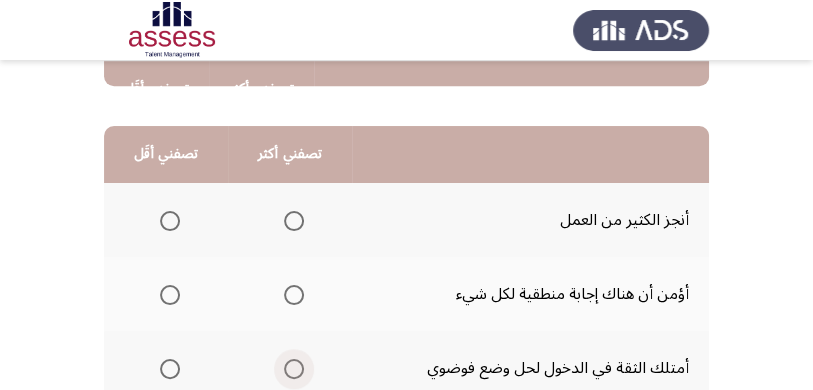 click at bounding box center (294, 369) 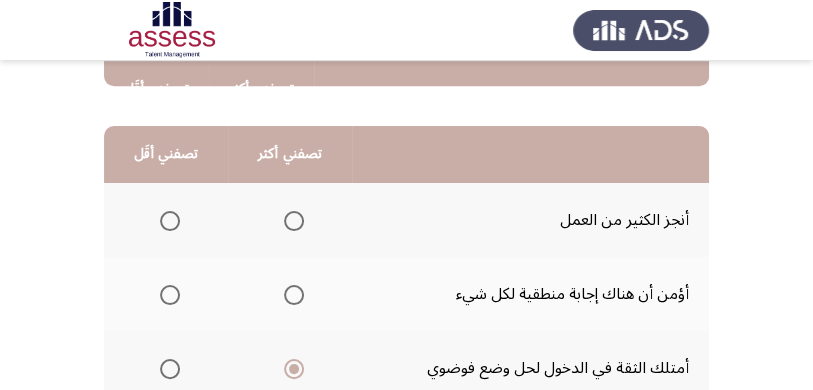click at bounding box center [170, 295] 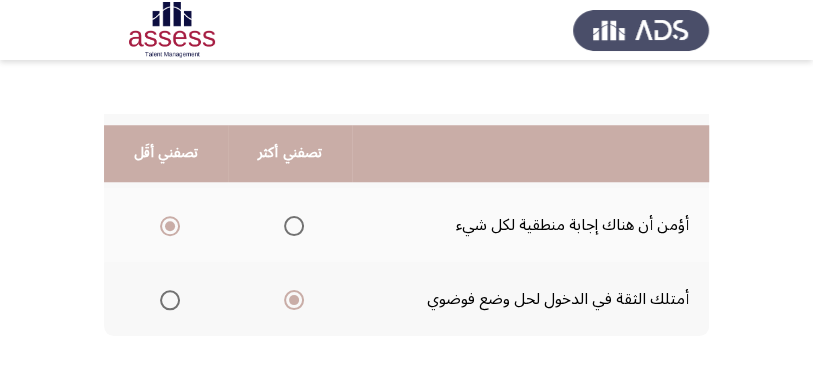 scroll, scrollTop: 649, scrollLeft: 0, axis: vertical 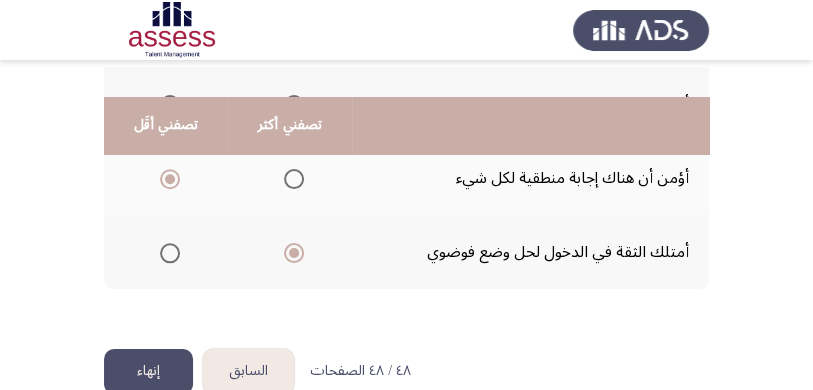 click on "إنهاء" 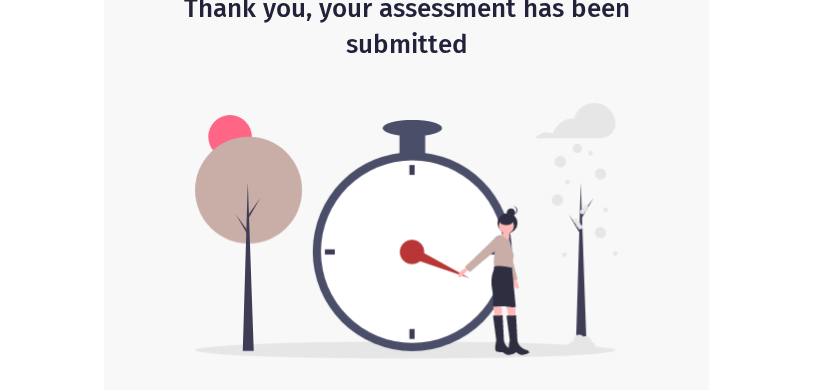 scroll, scrollTop: 133, scrollLeft: 0, axis: vertical 